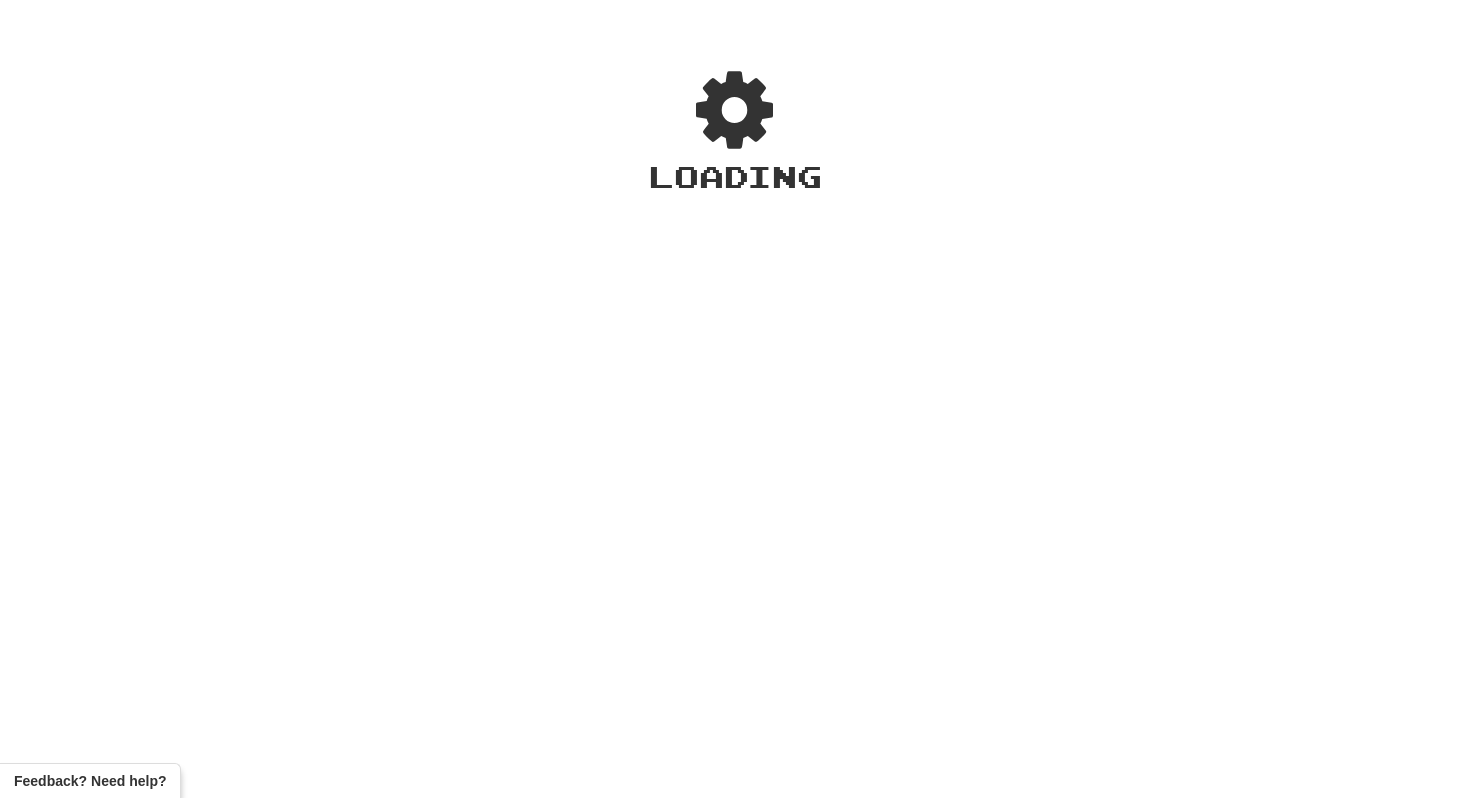 scroll, scrollTop: 0, scrollLeft: 0, axis: both 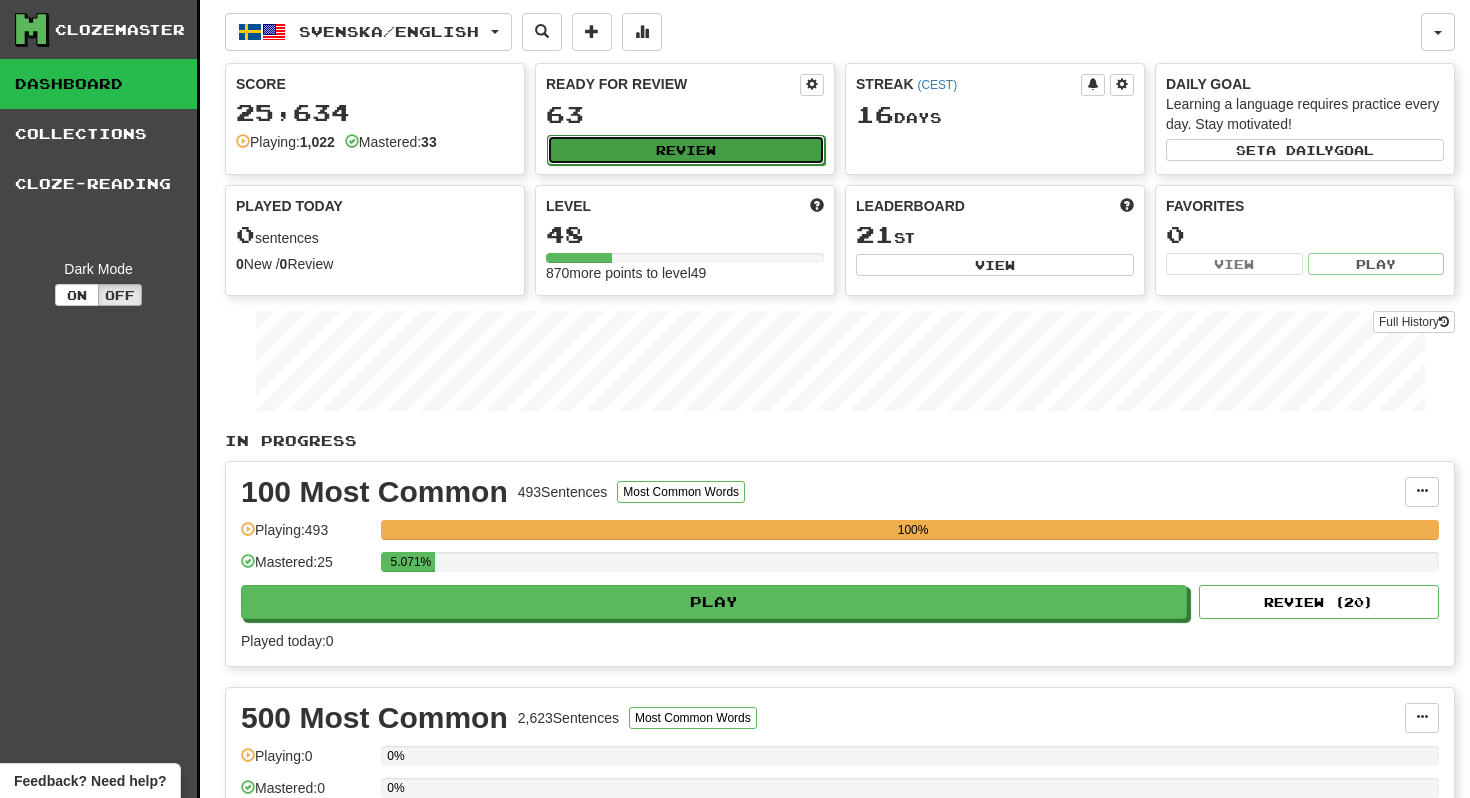 click on "Review" at bounding box center [686, 150] 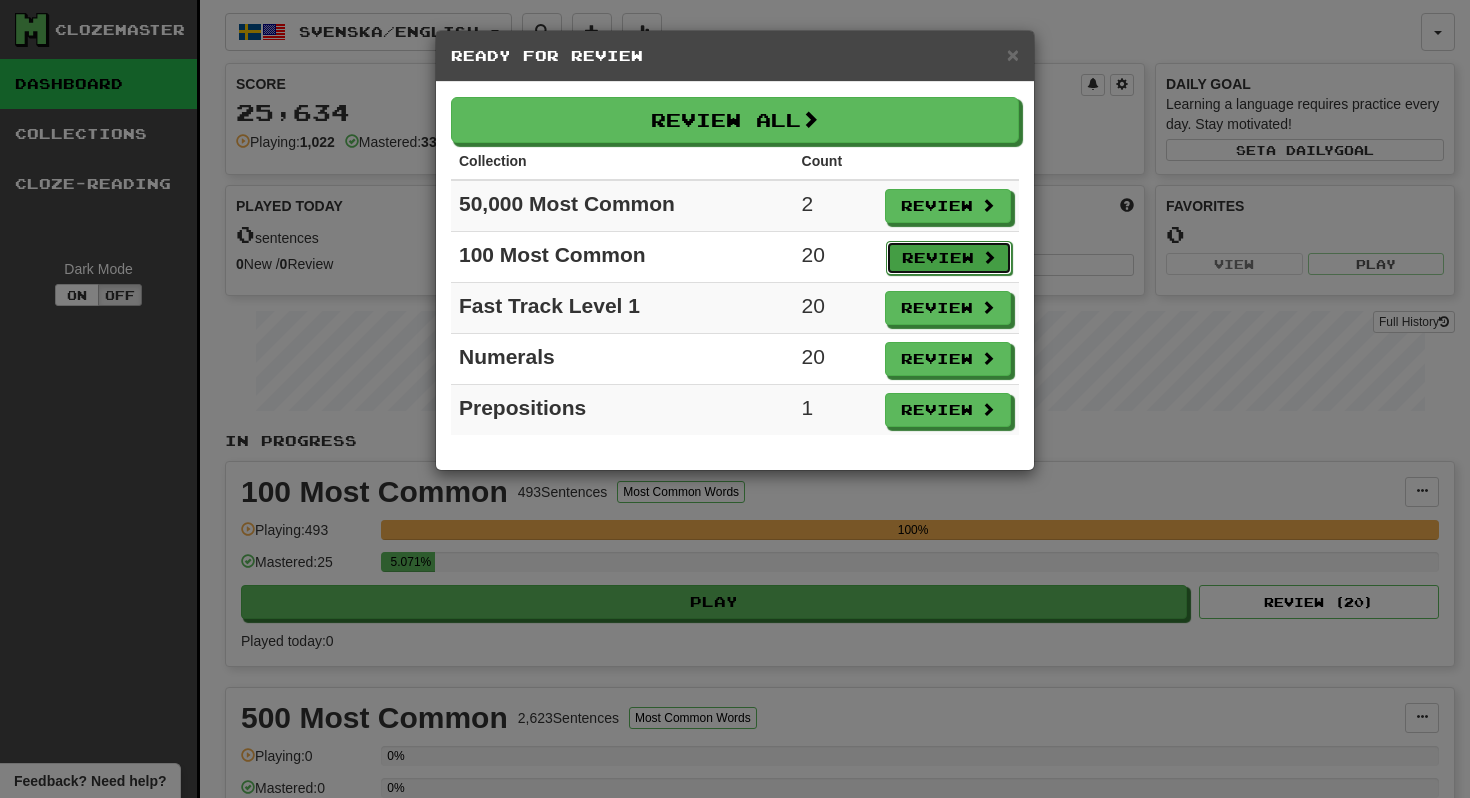 click on "Review" at bounding box center [949, 258] 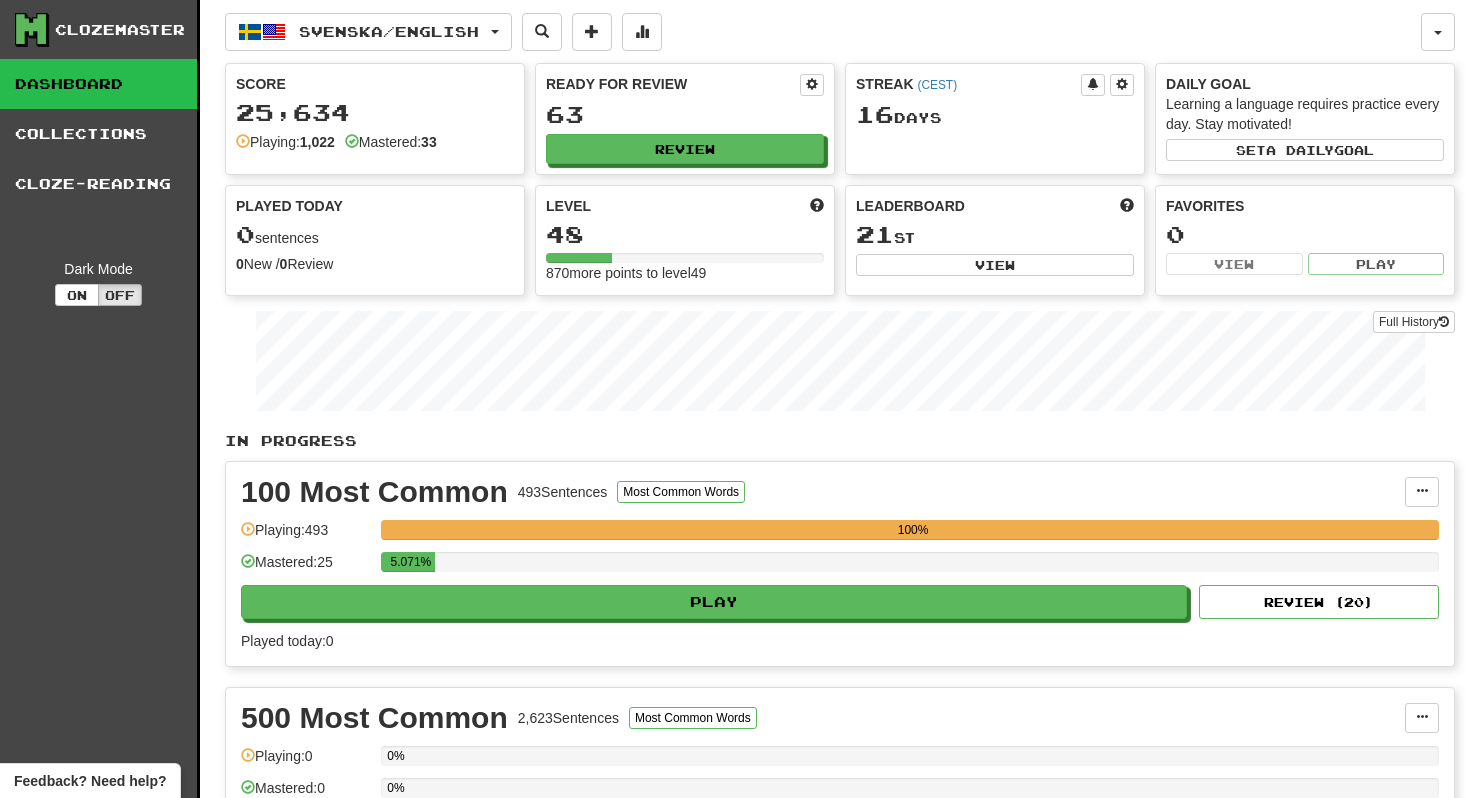 select on "**" 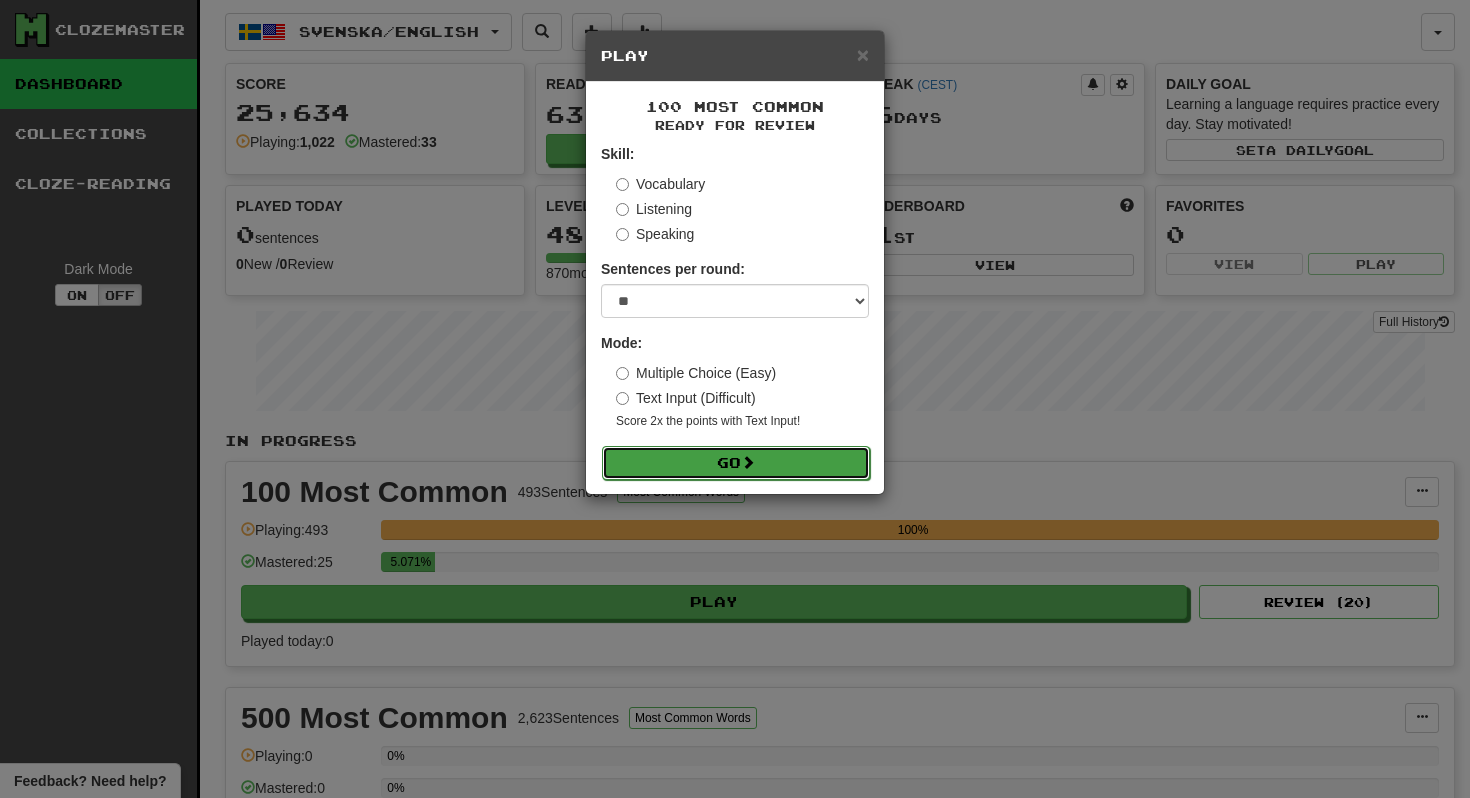 click on "Go" at bounding box center (736, 463) 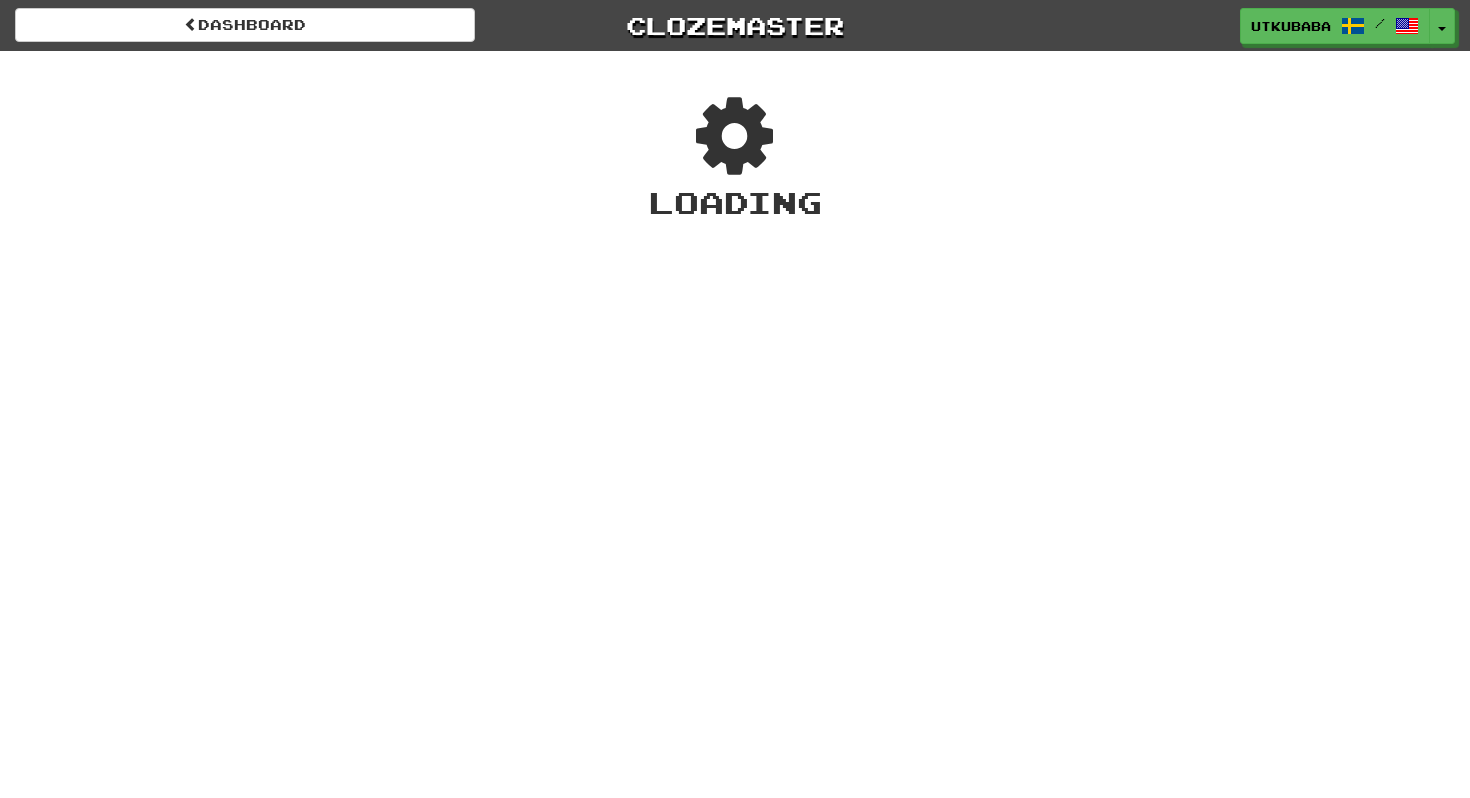 scroll, scrollTop: 0, scrollLeft: 0, axis: both 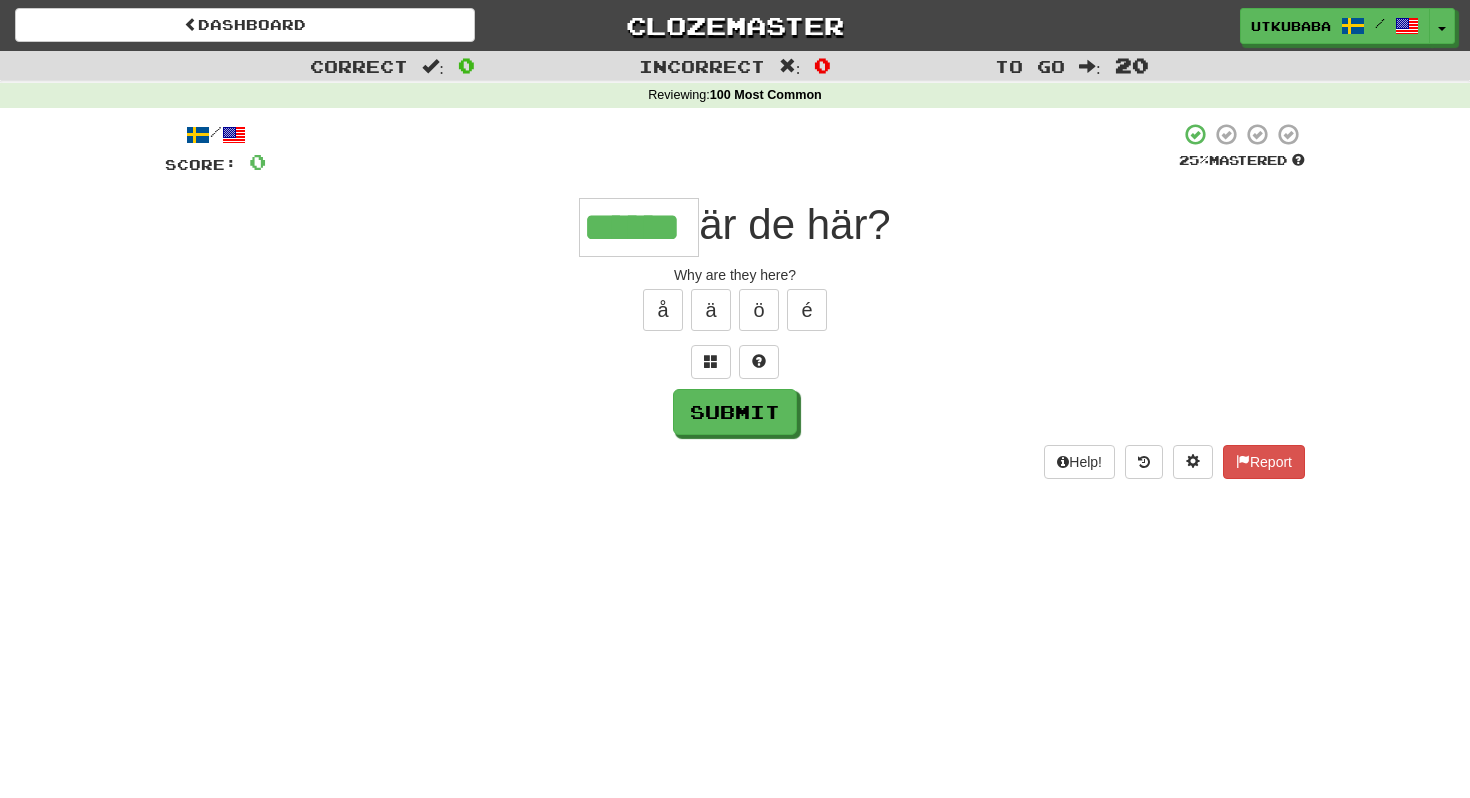 type on "******" 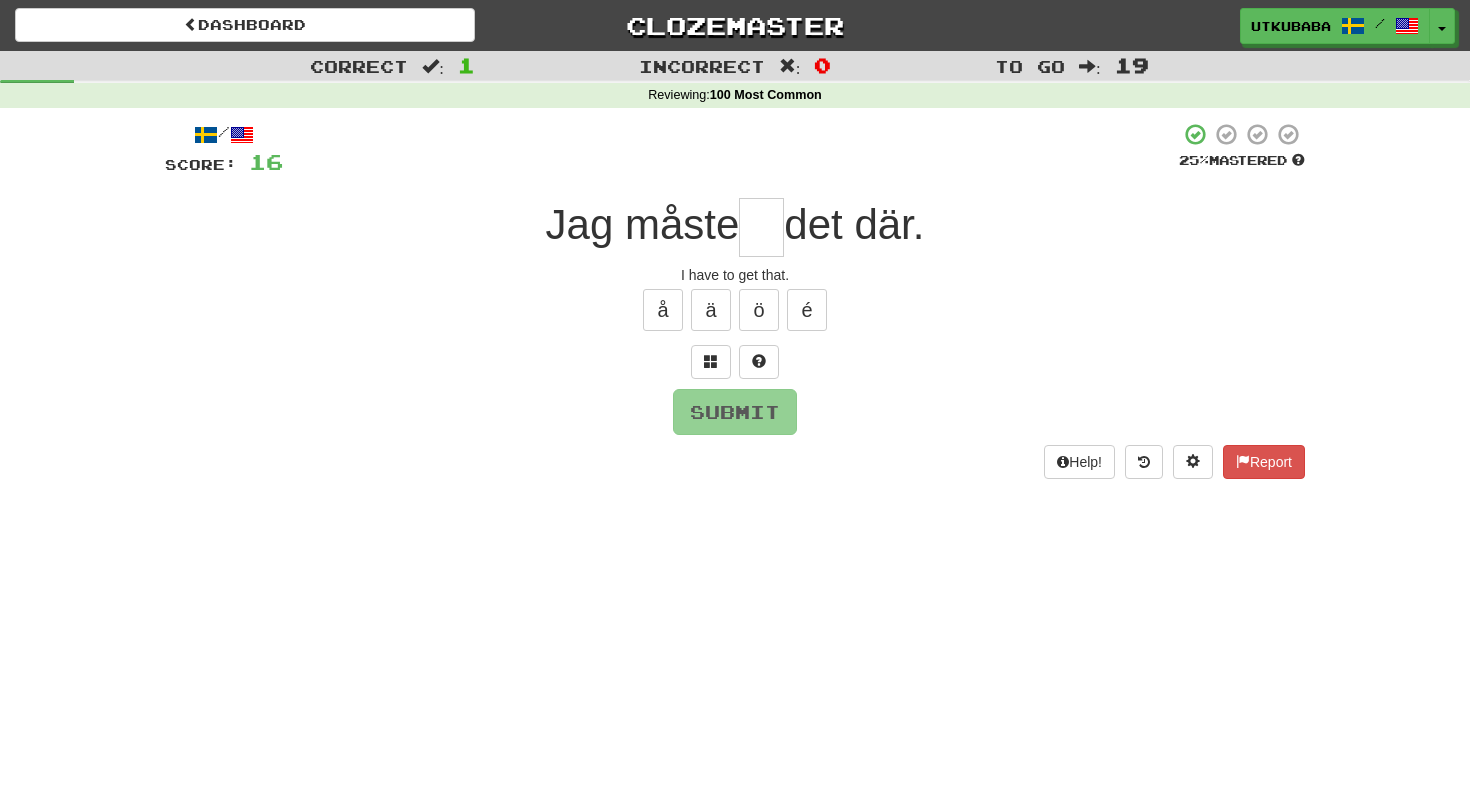 type on "*" 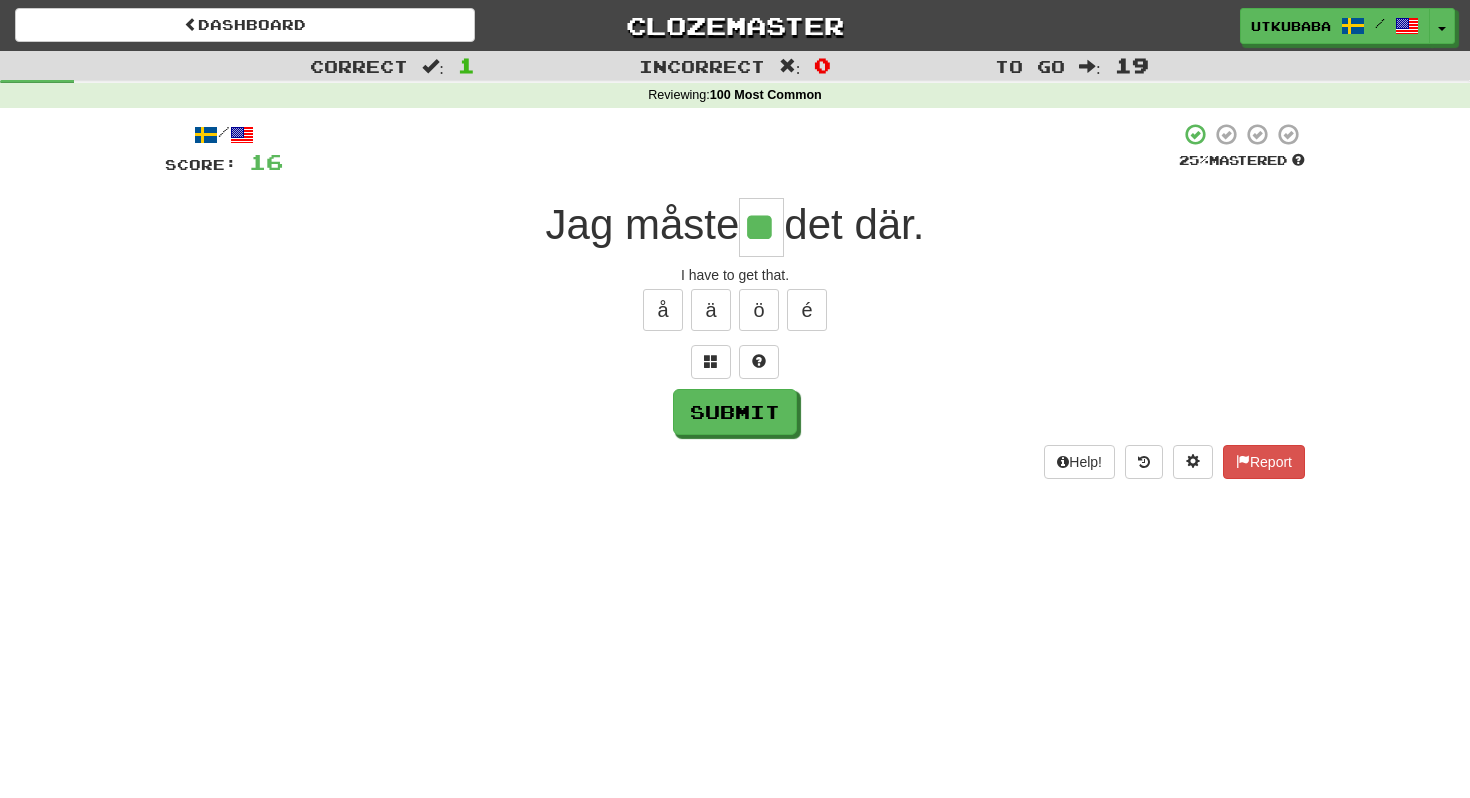 type on "**" 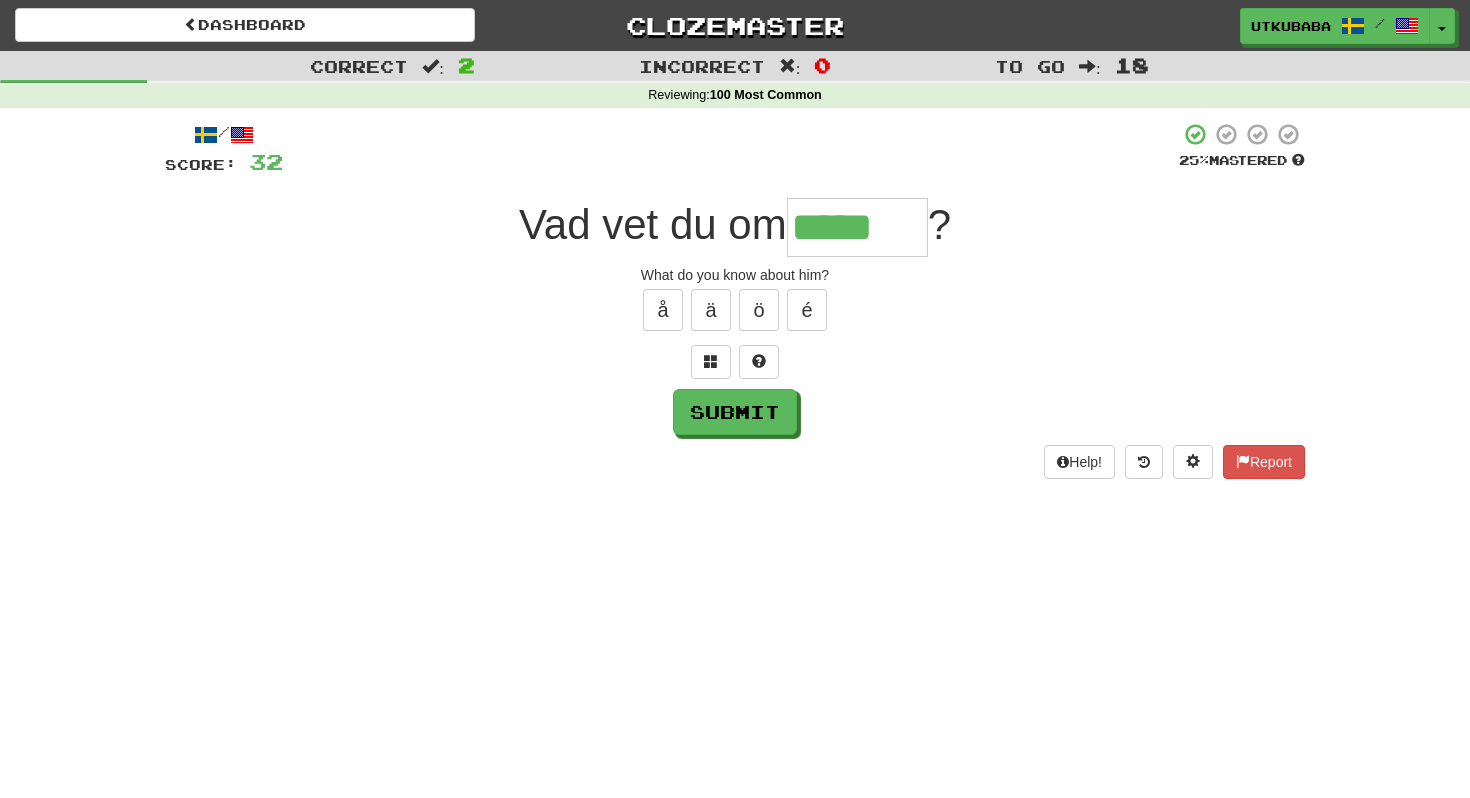 type on "*****" 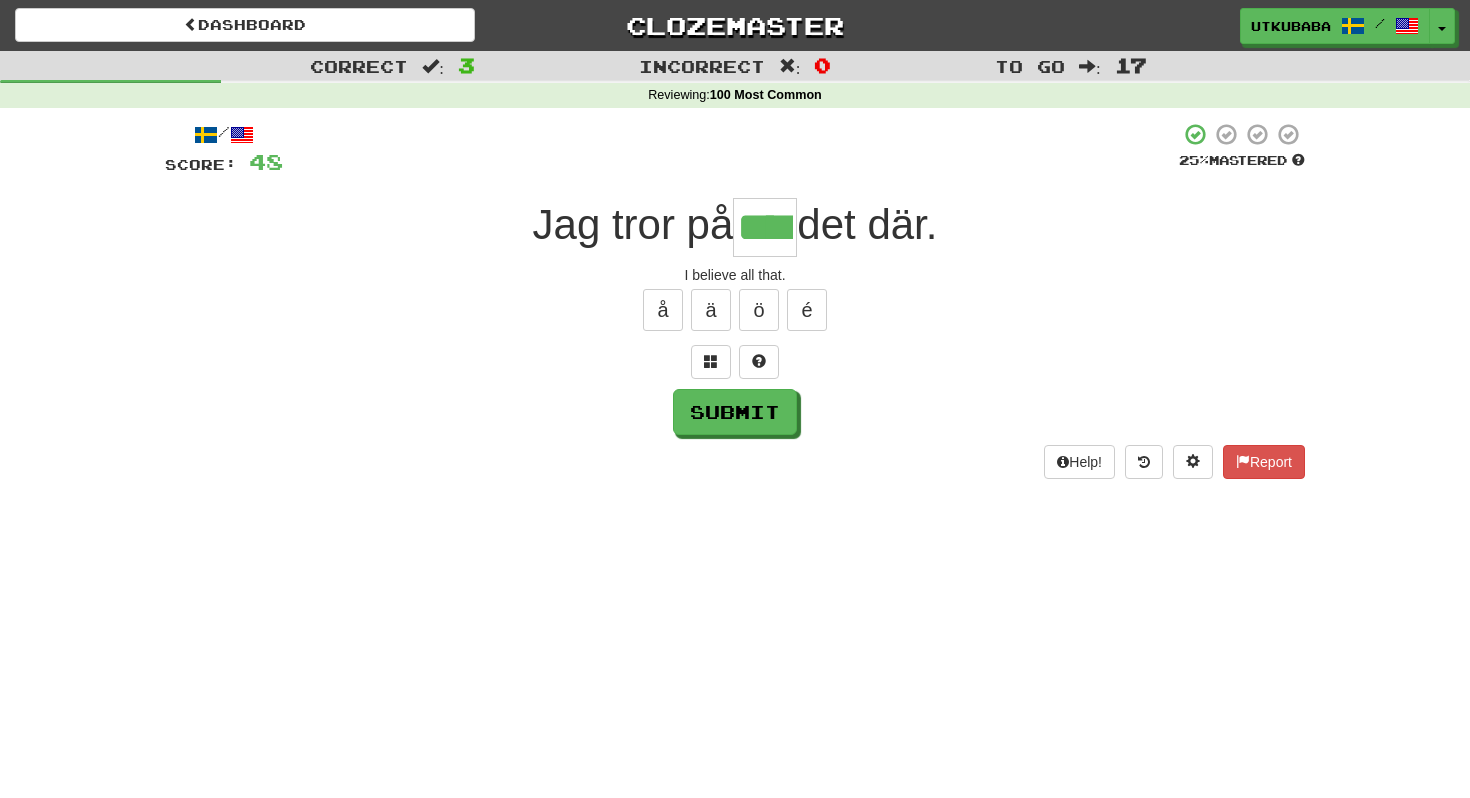 type on "****" 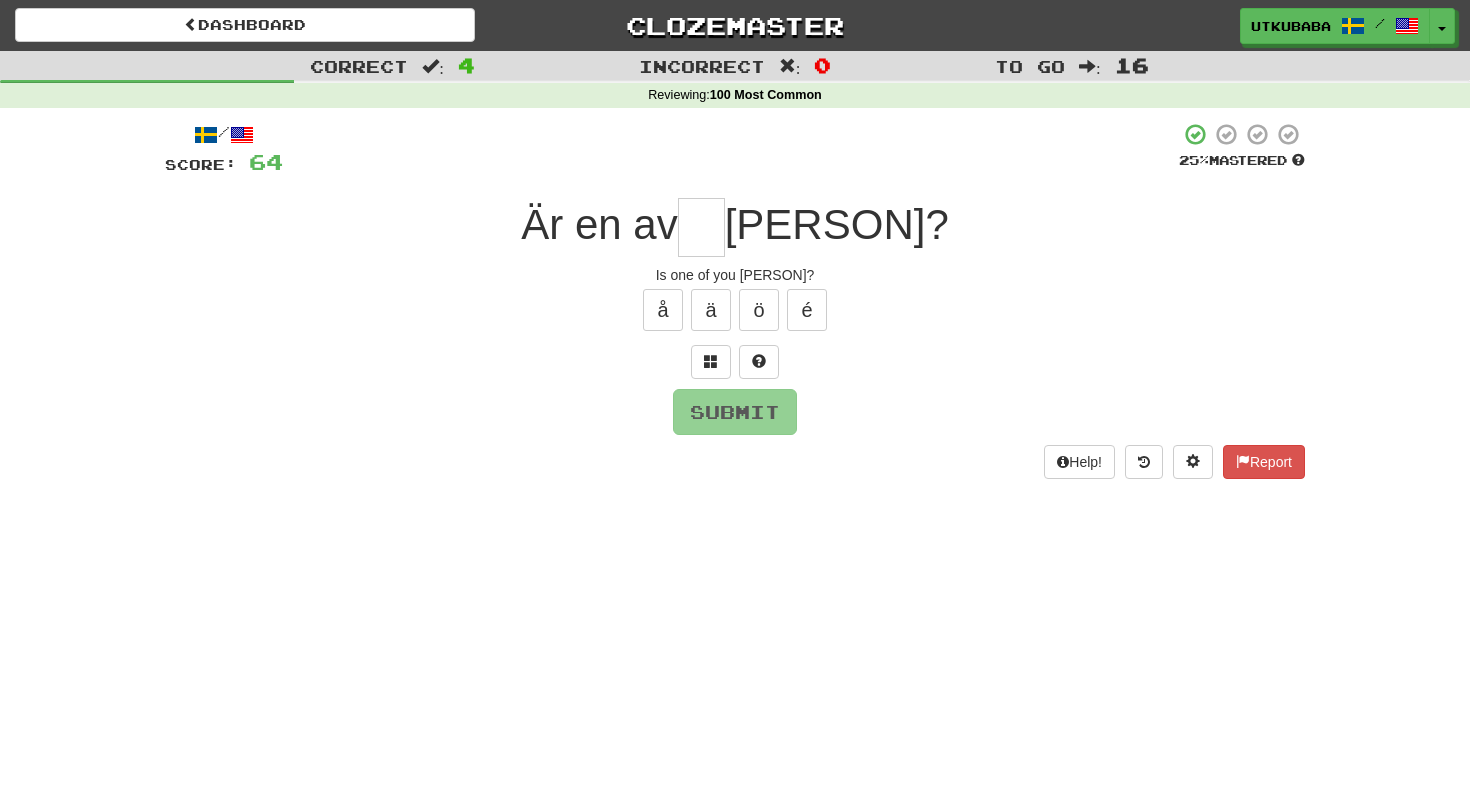 type on "*" 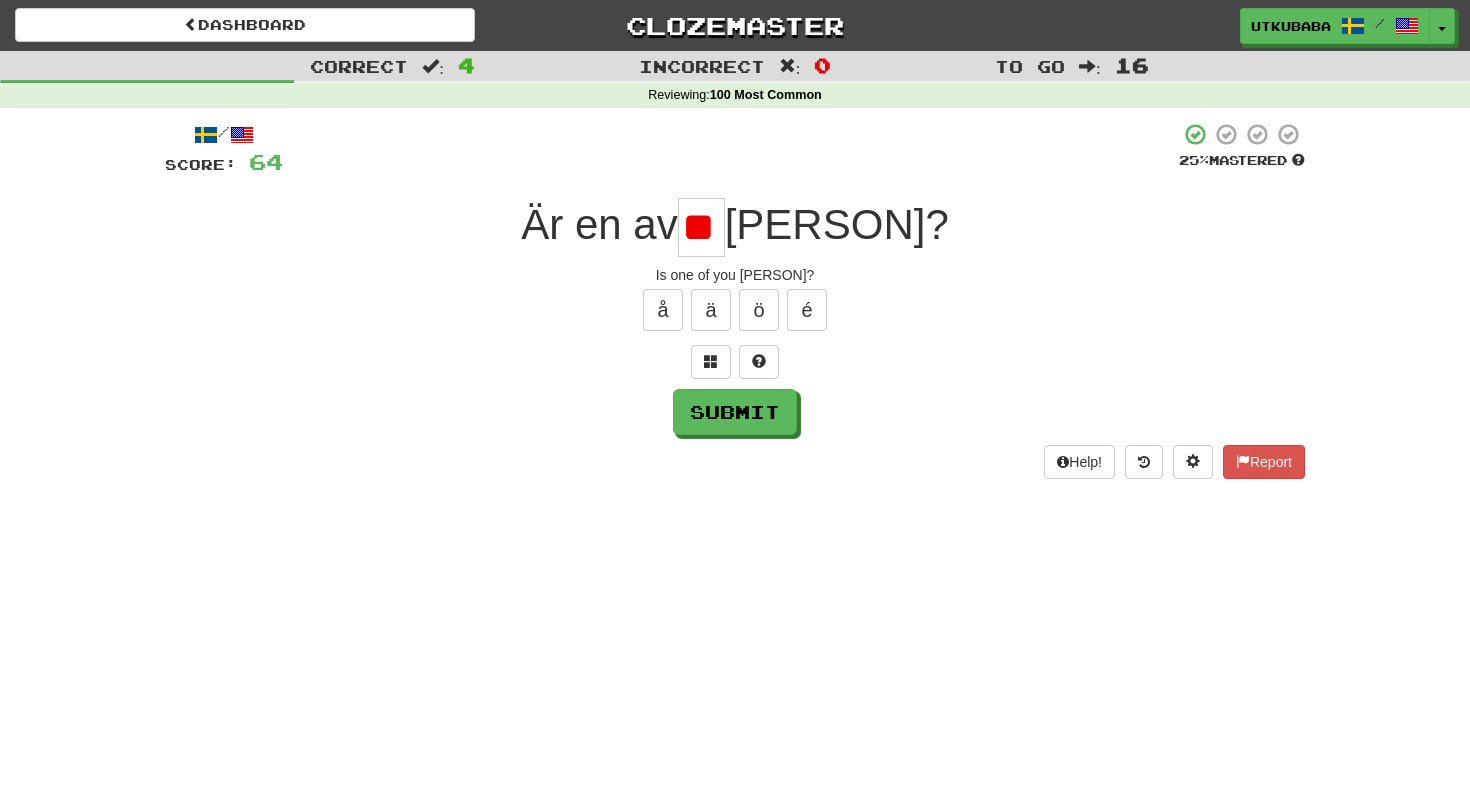 type on "*" 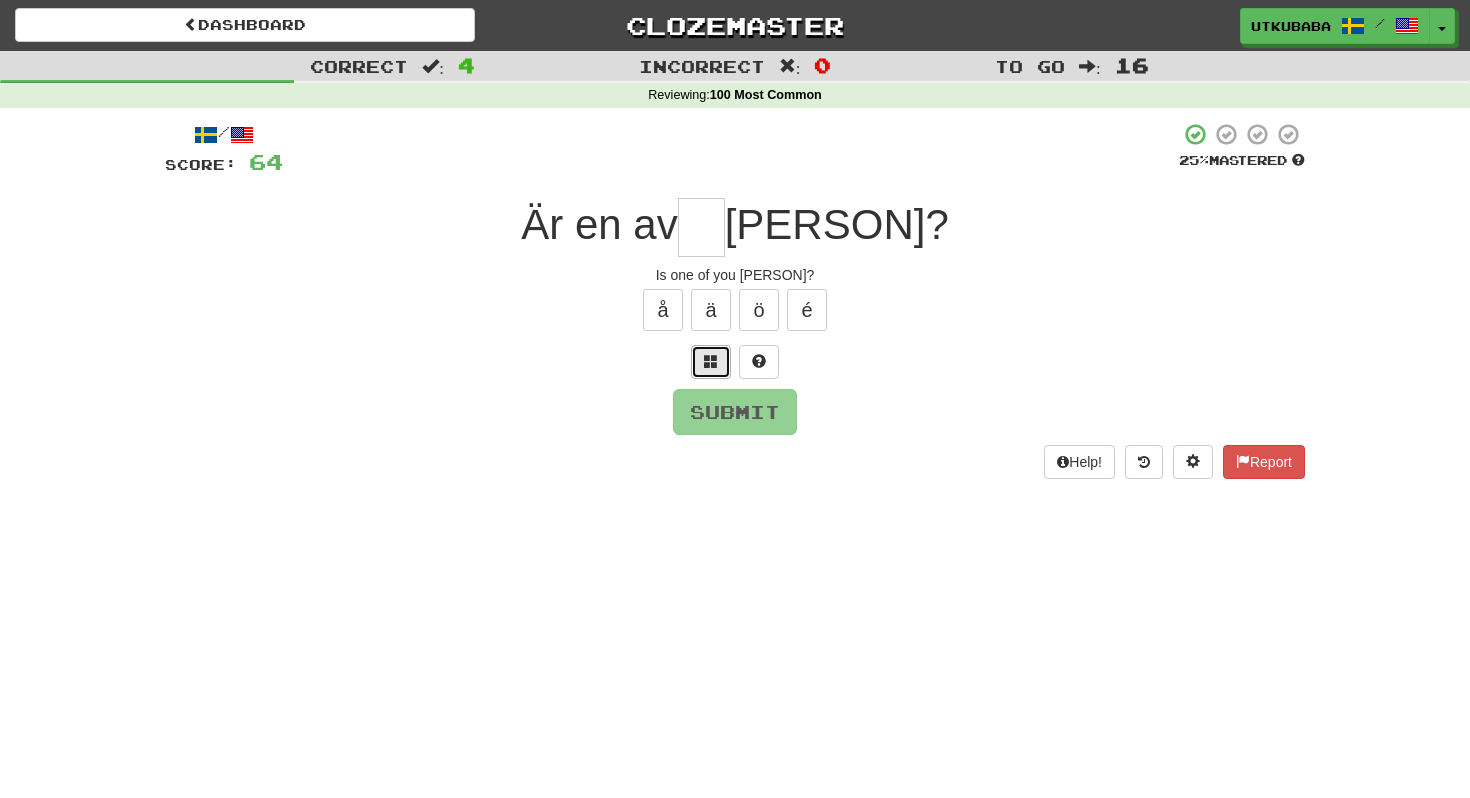 click at bounding box center [711, 362] 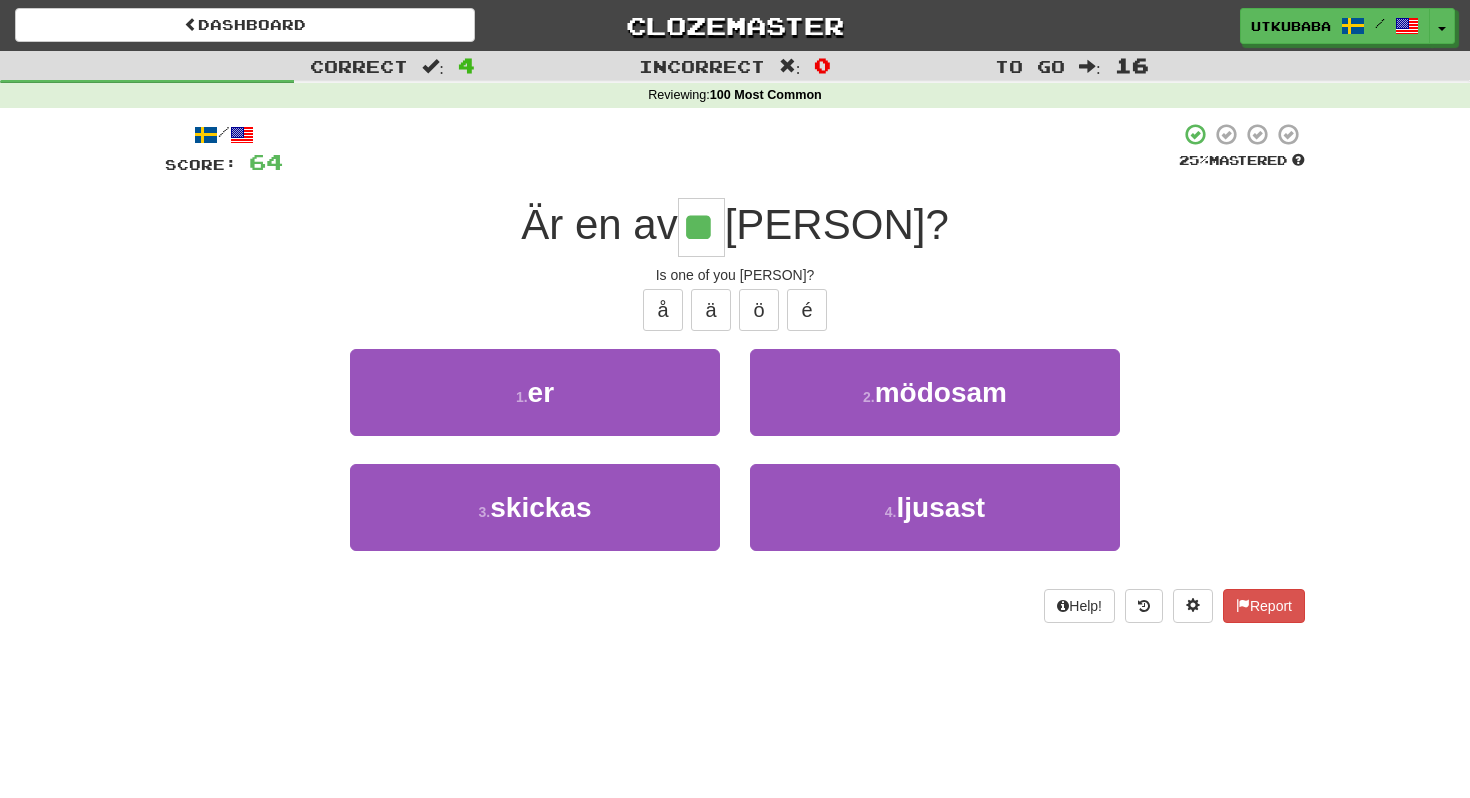 type on "**" 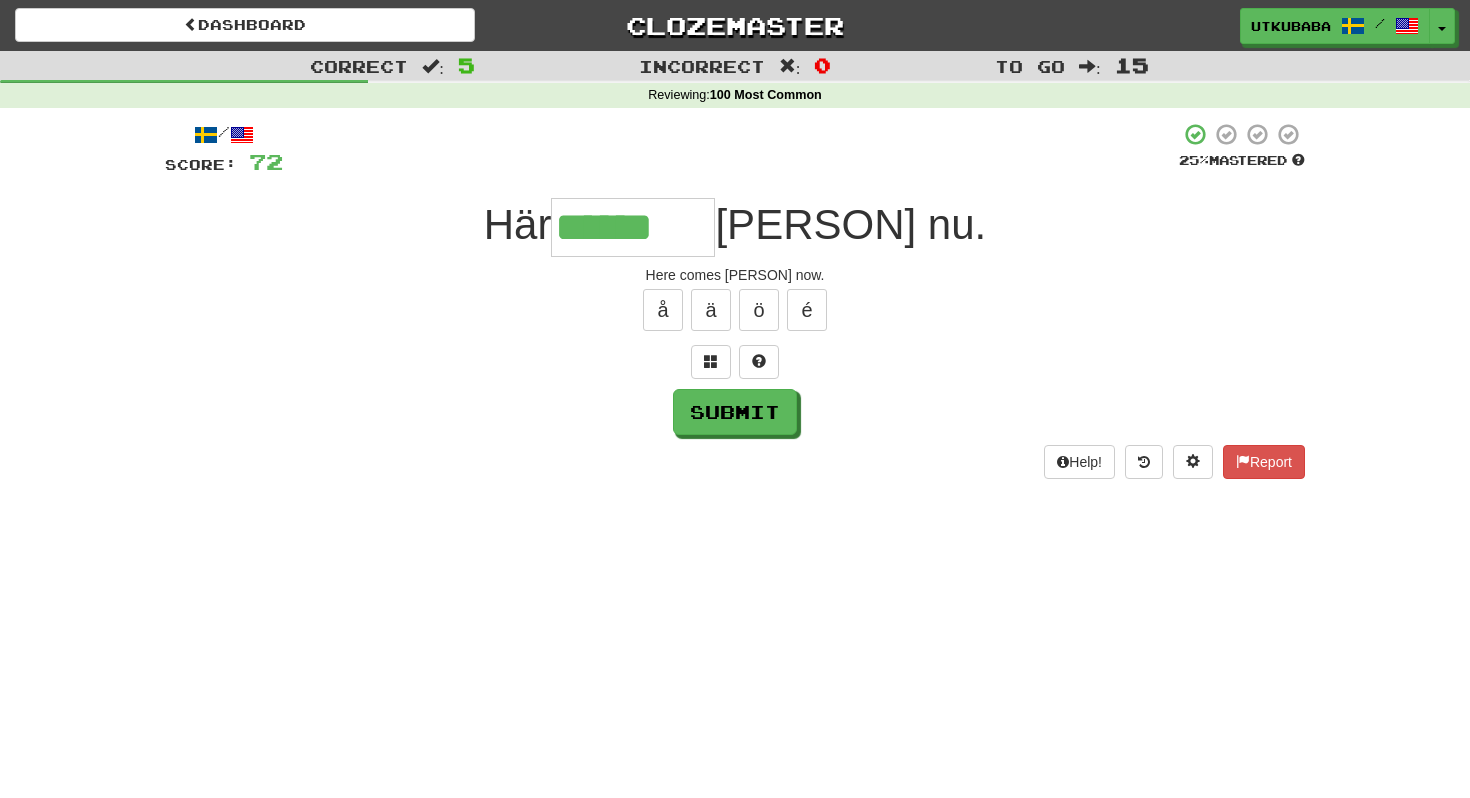 type on "******" 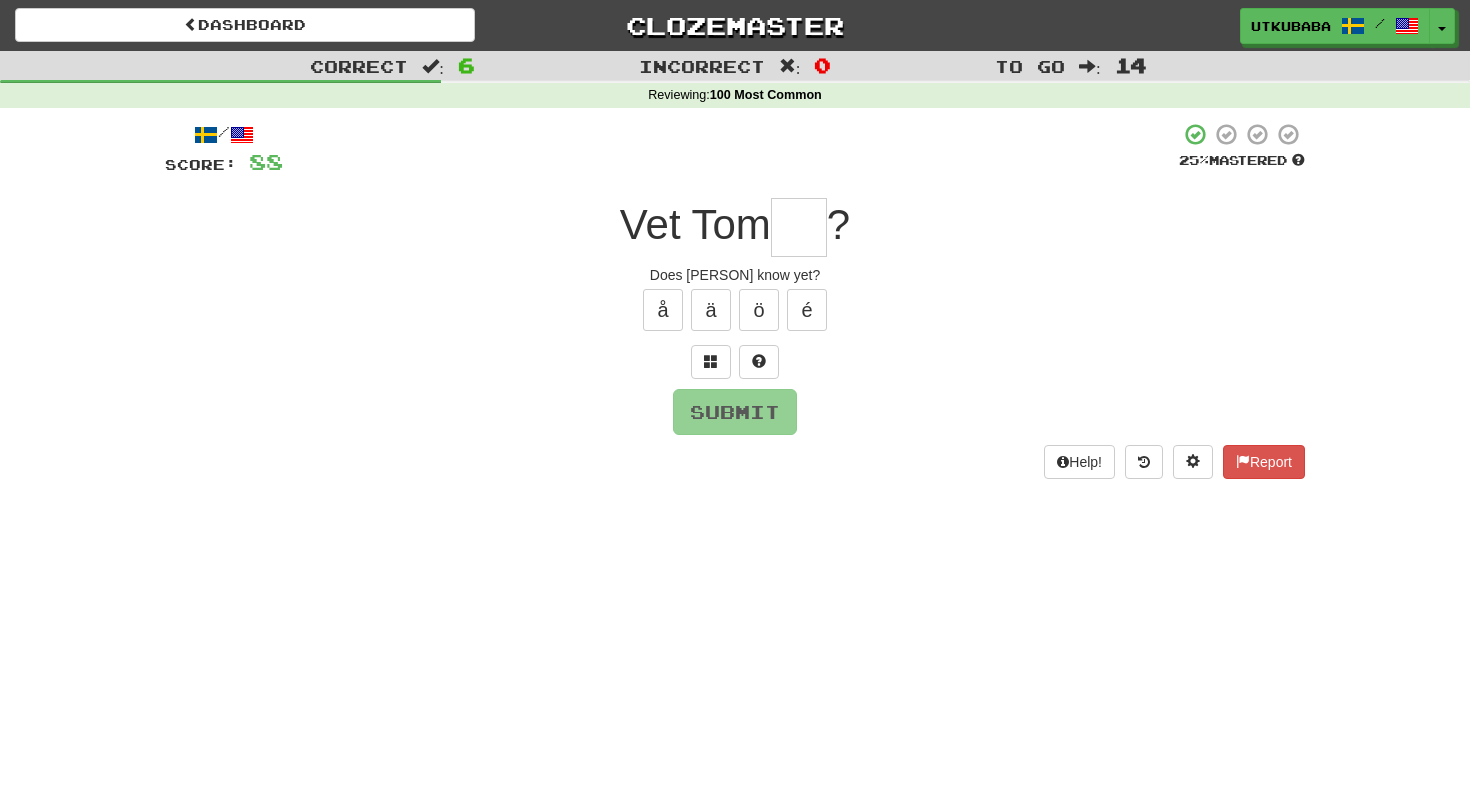 type on "*" 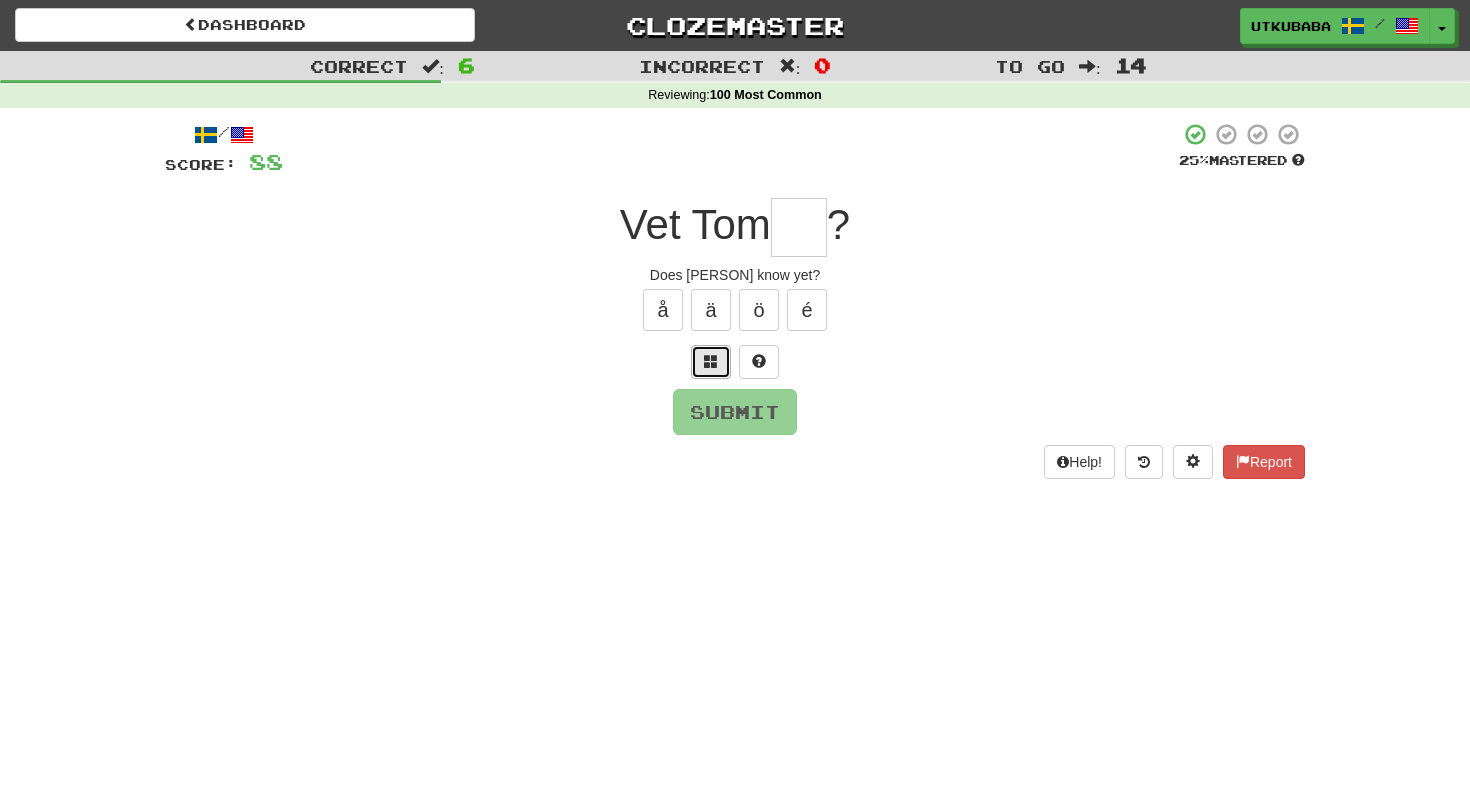 click at bounding box center (711, 362) 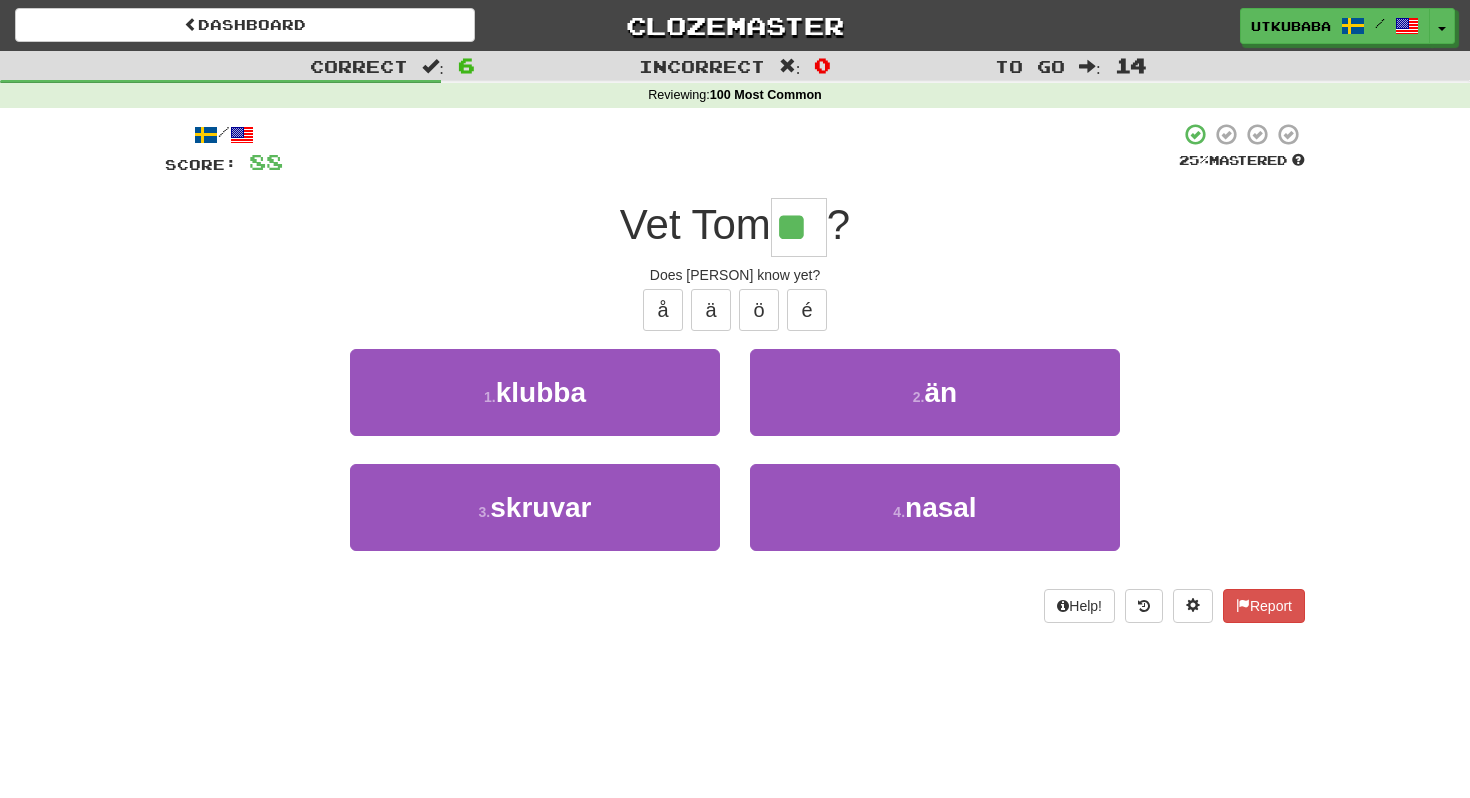 type on "**" 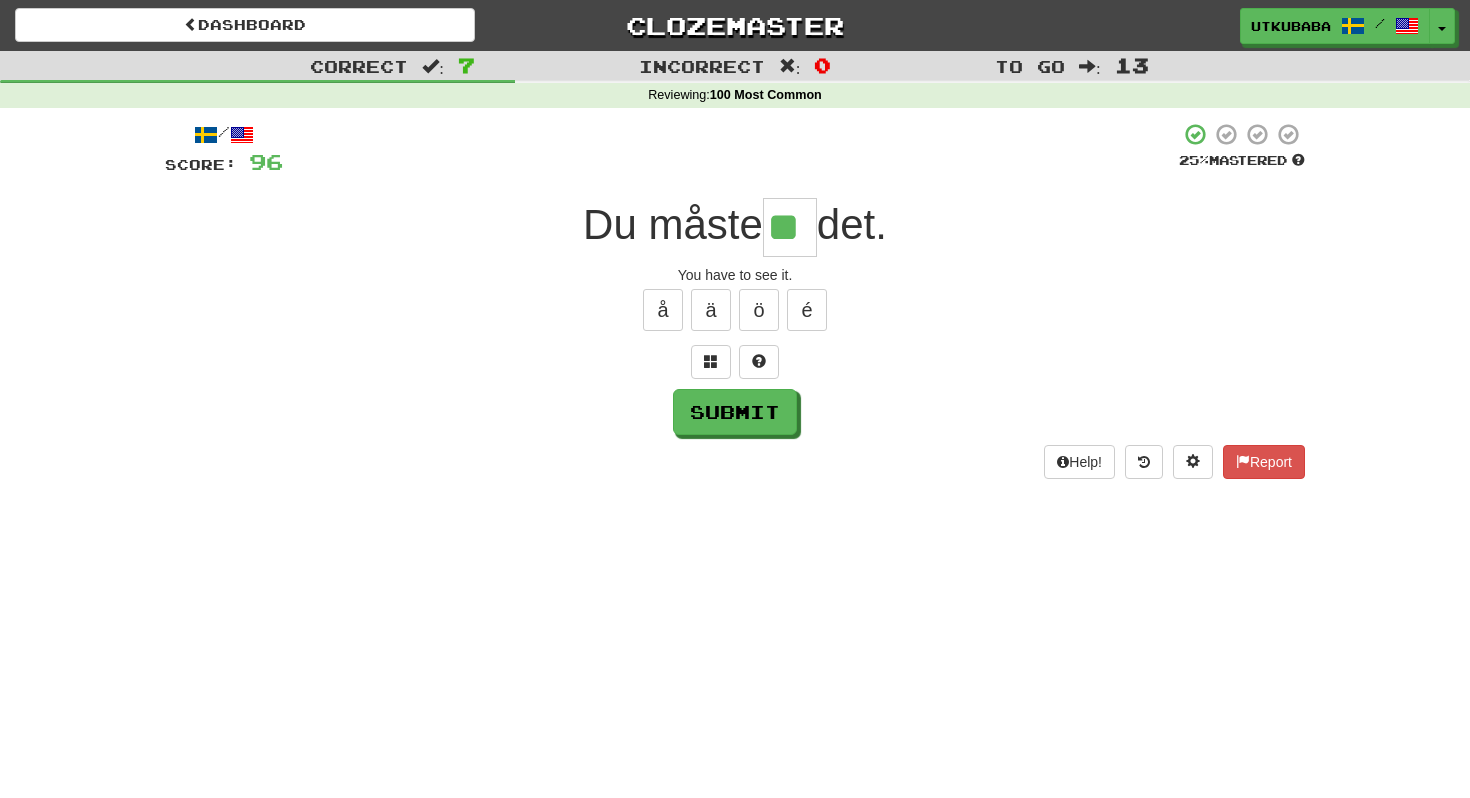 type on "**" 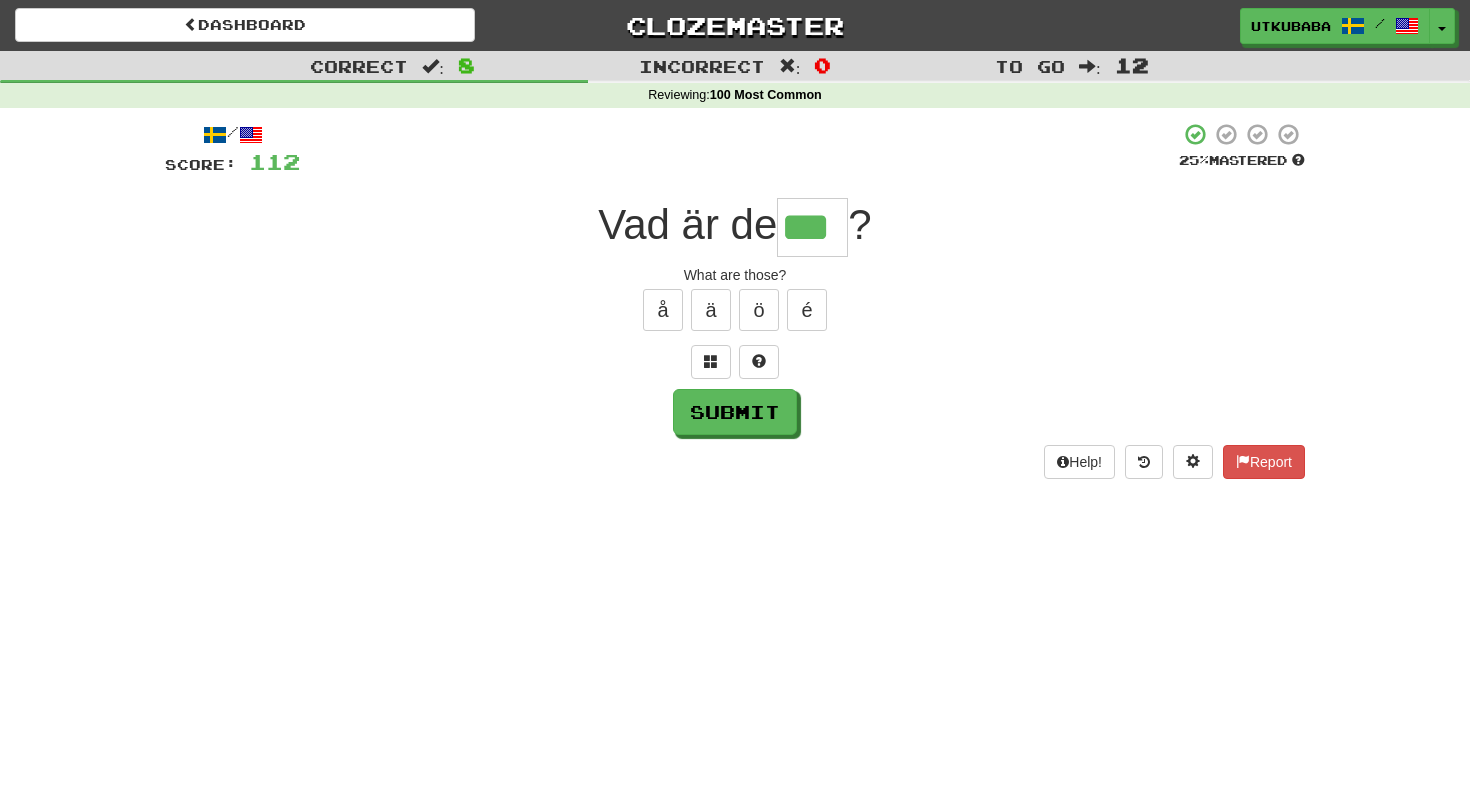 type on "***" 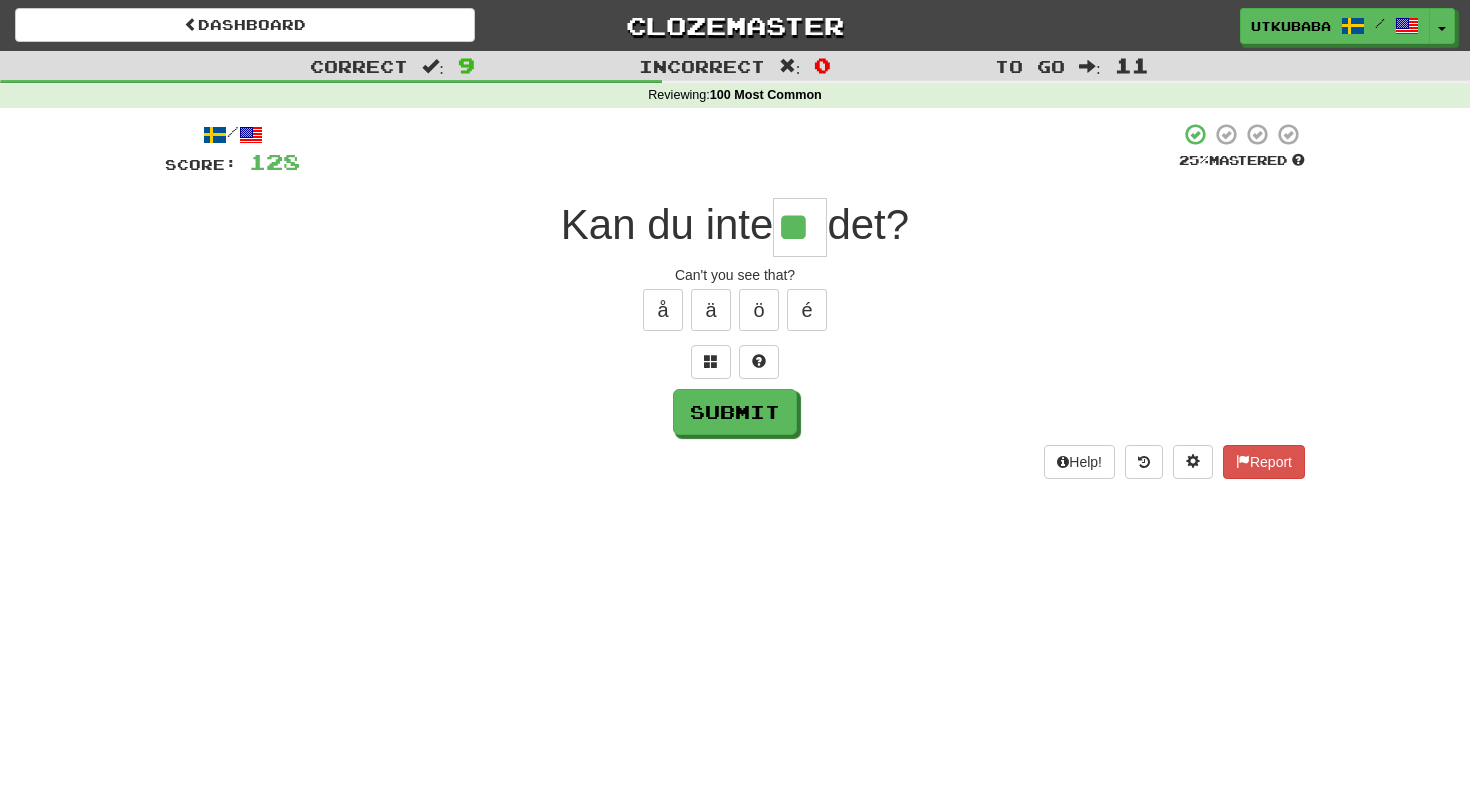 type on "**" 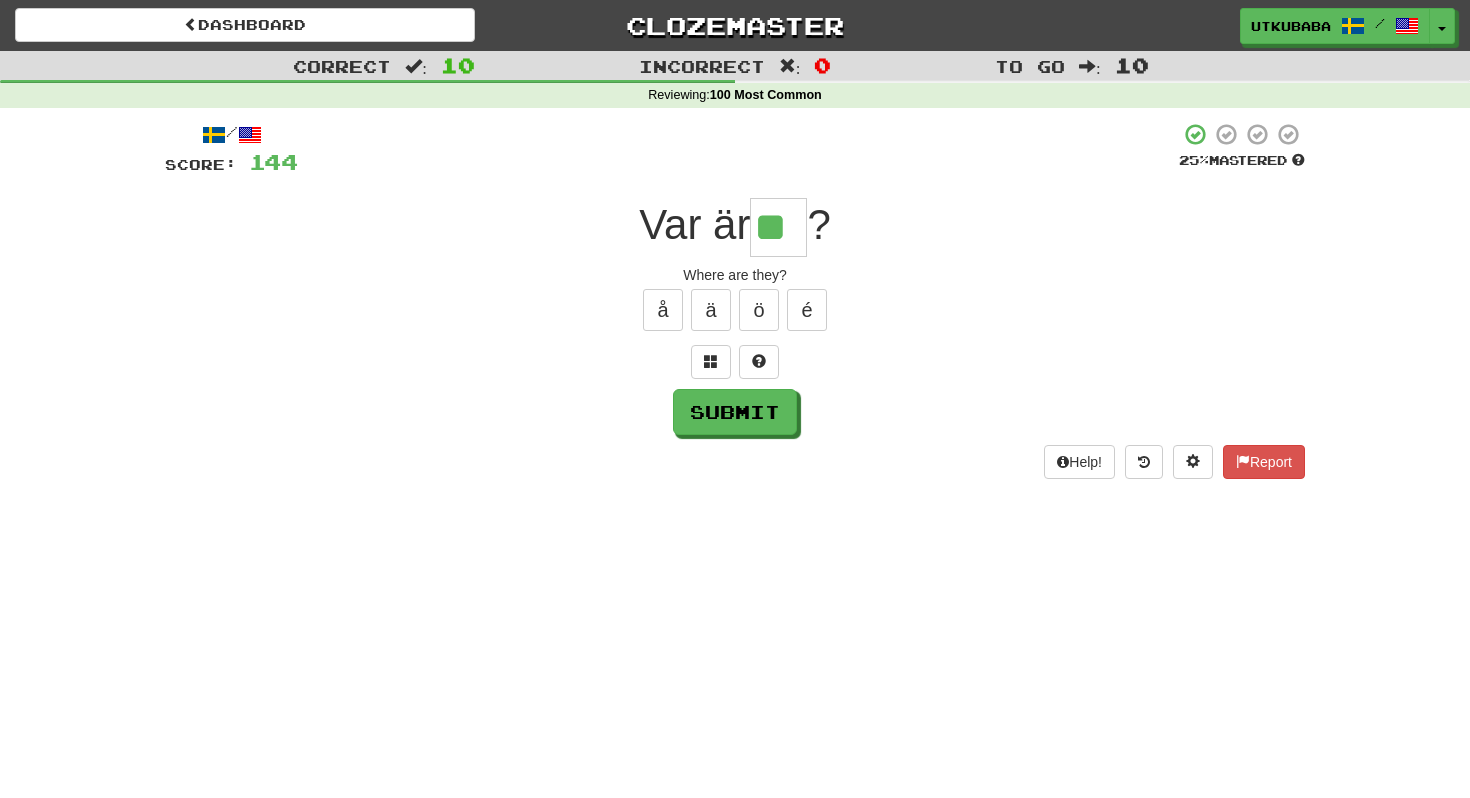 type on "**" 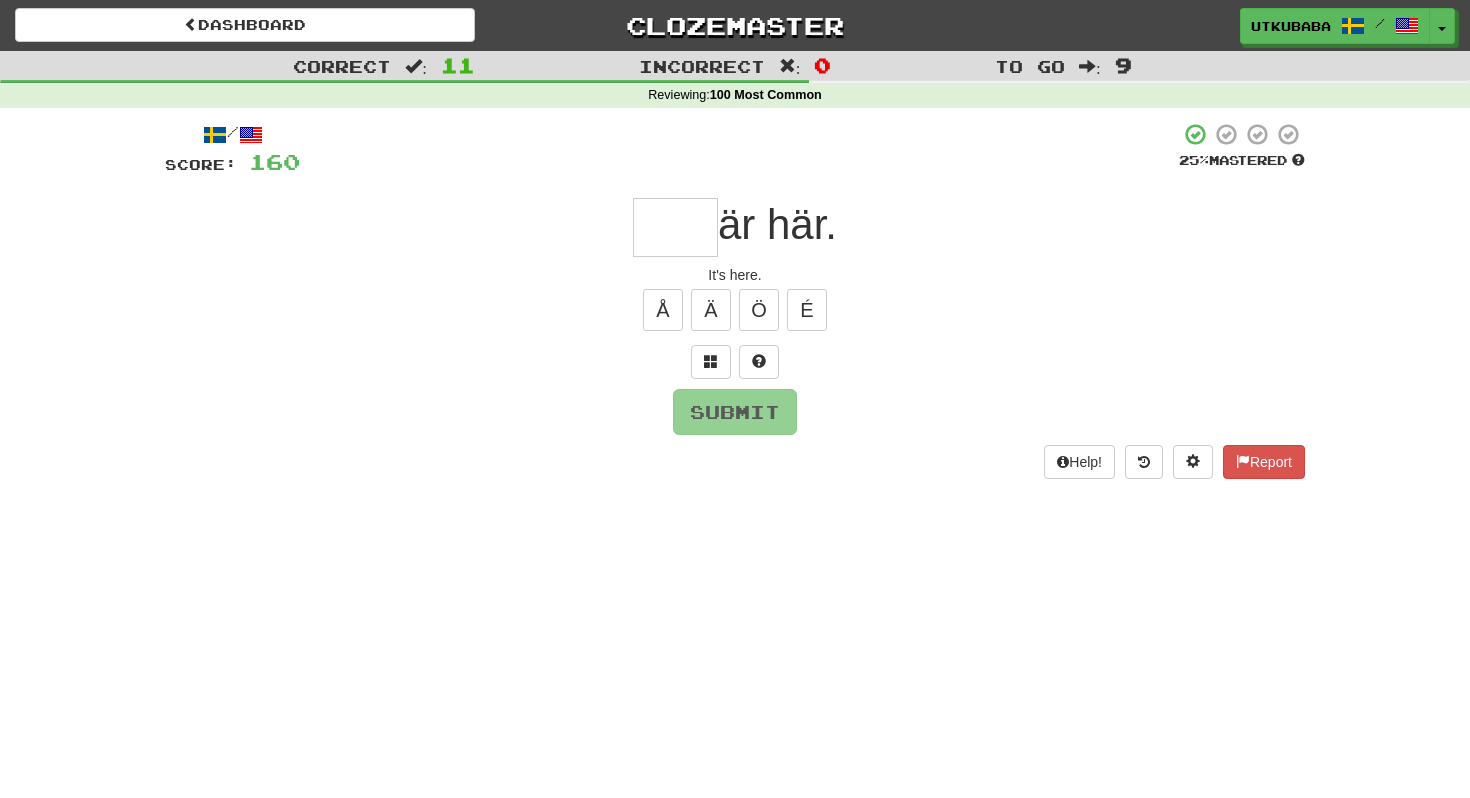 type on "*" 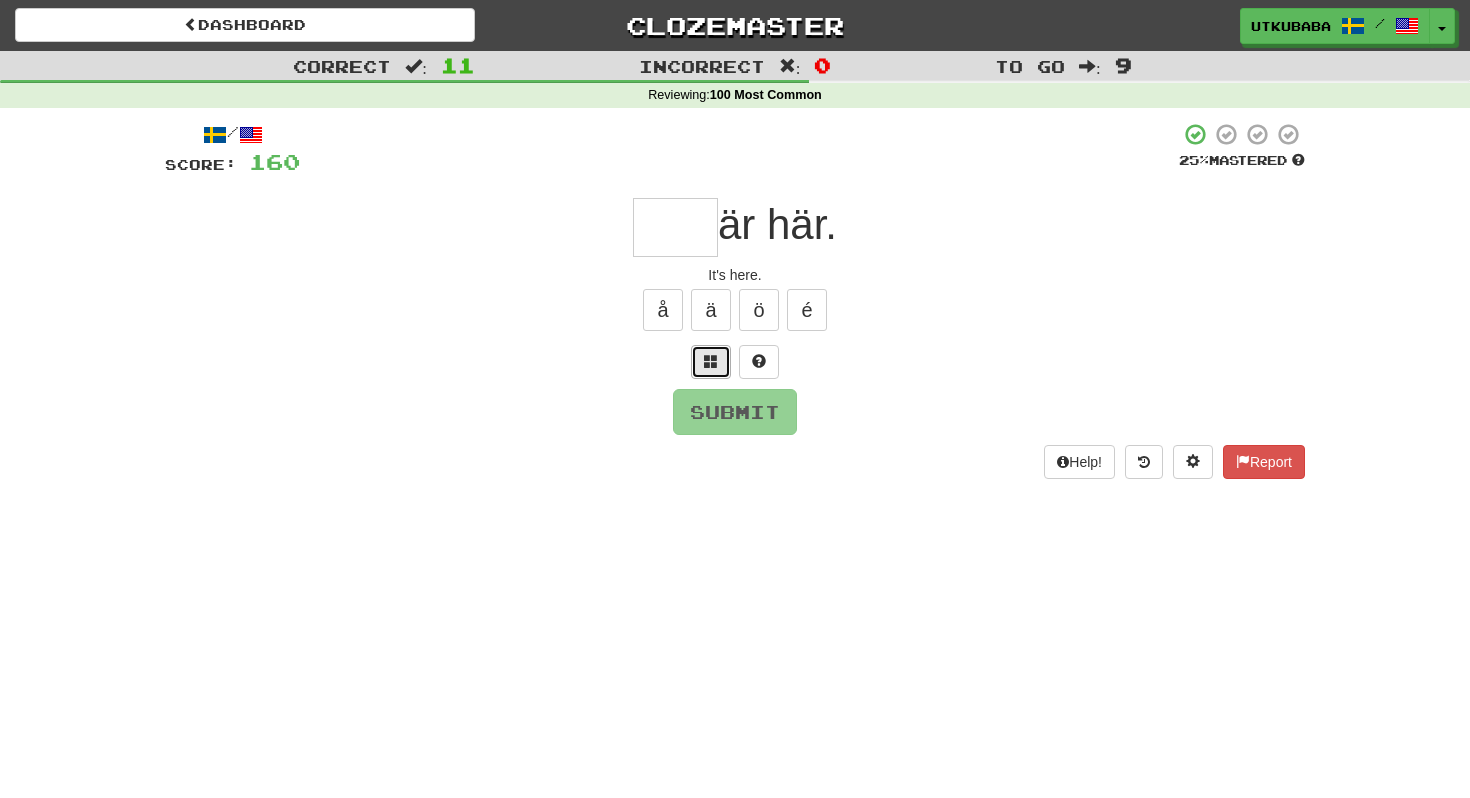 click at bounding box center [711, 362] 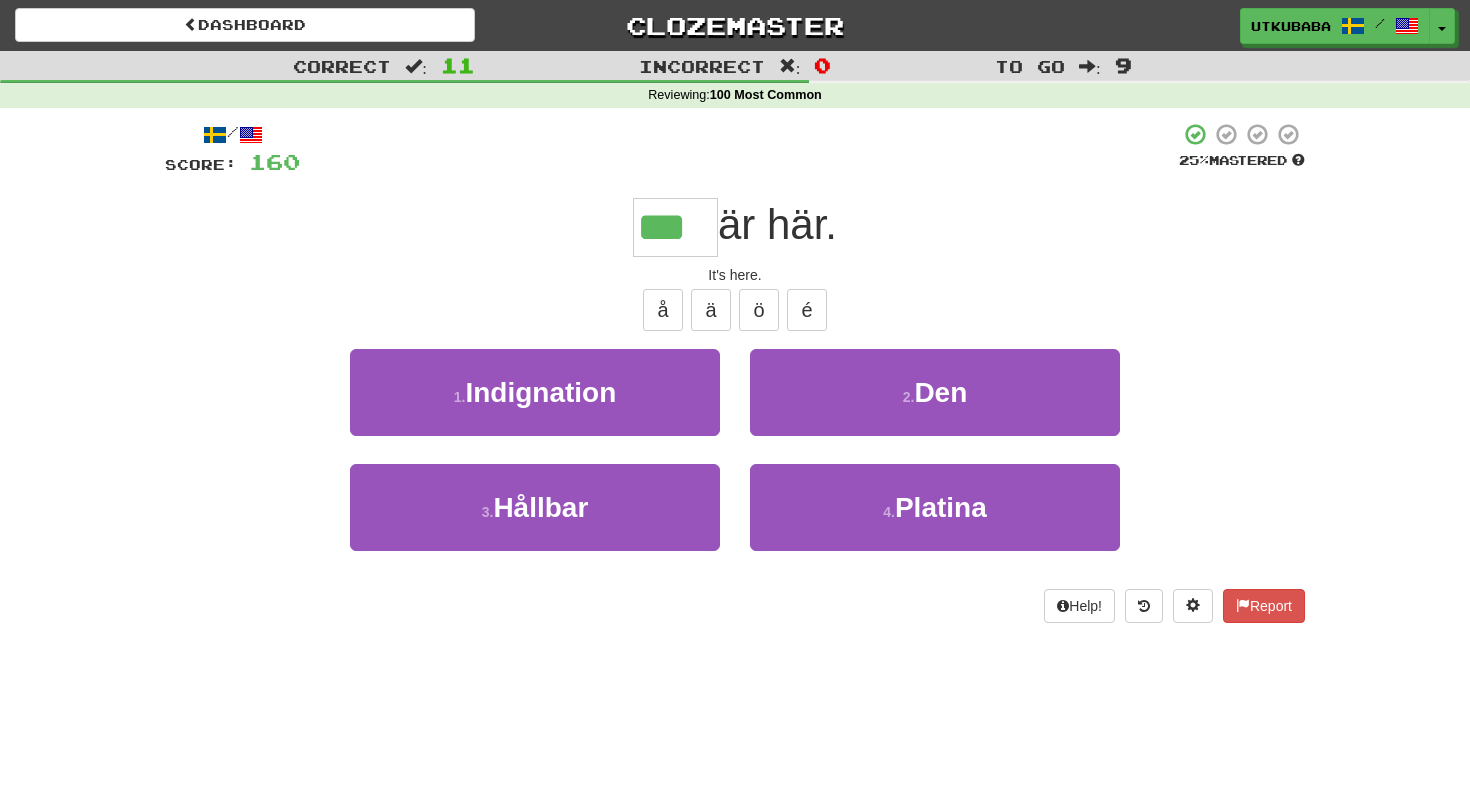 type on "***" 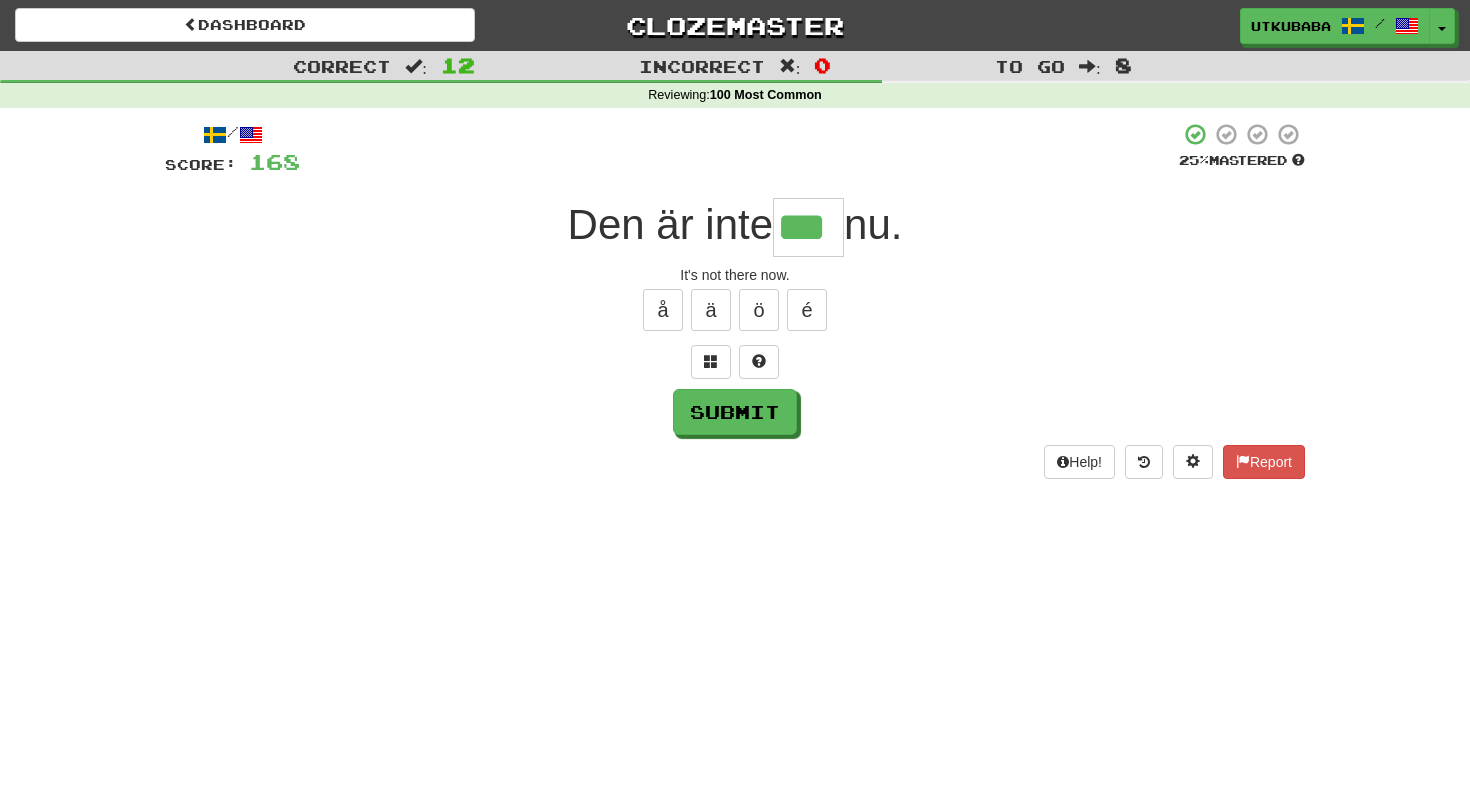 type on "***" 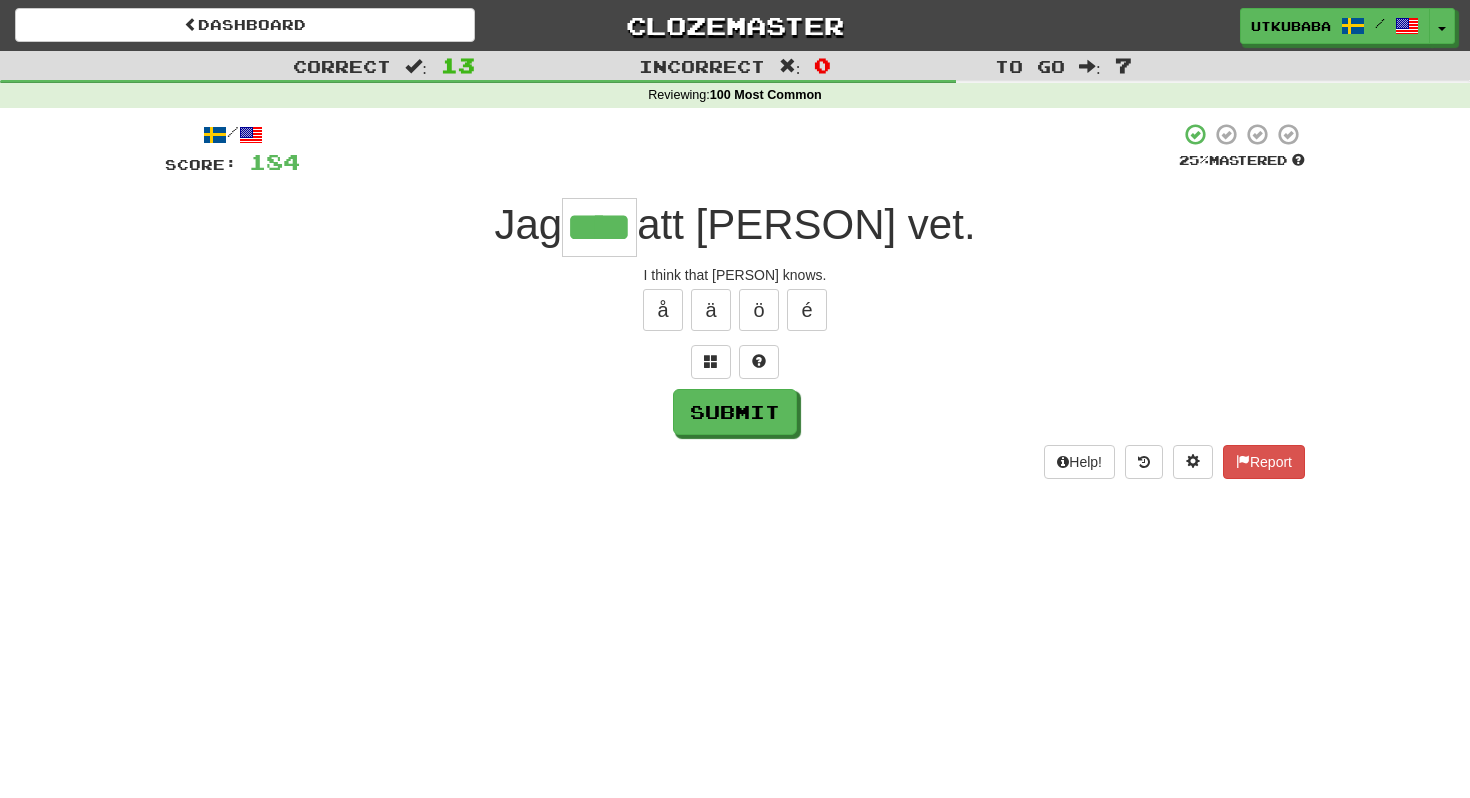 type on "****" 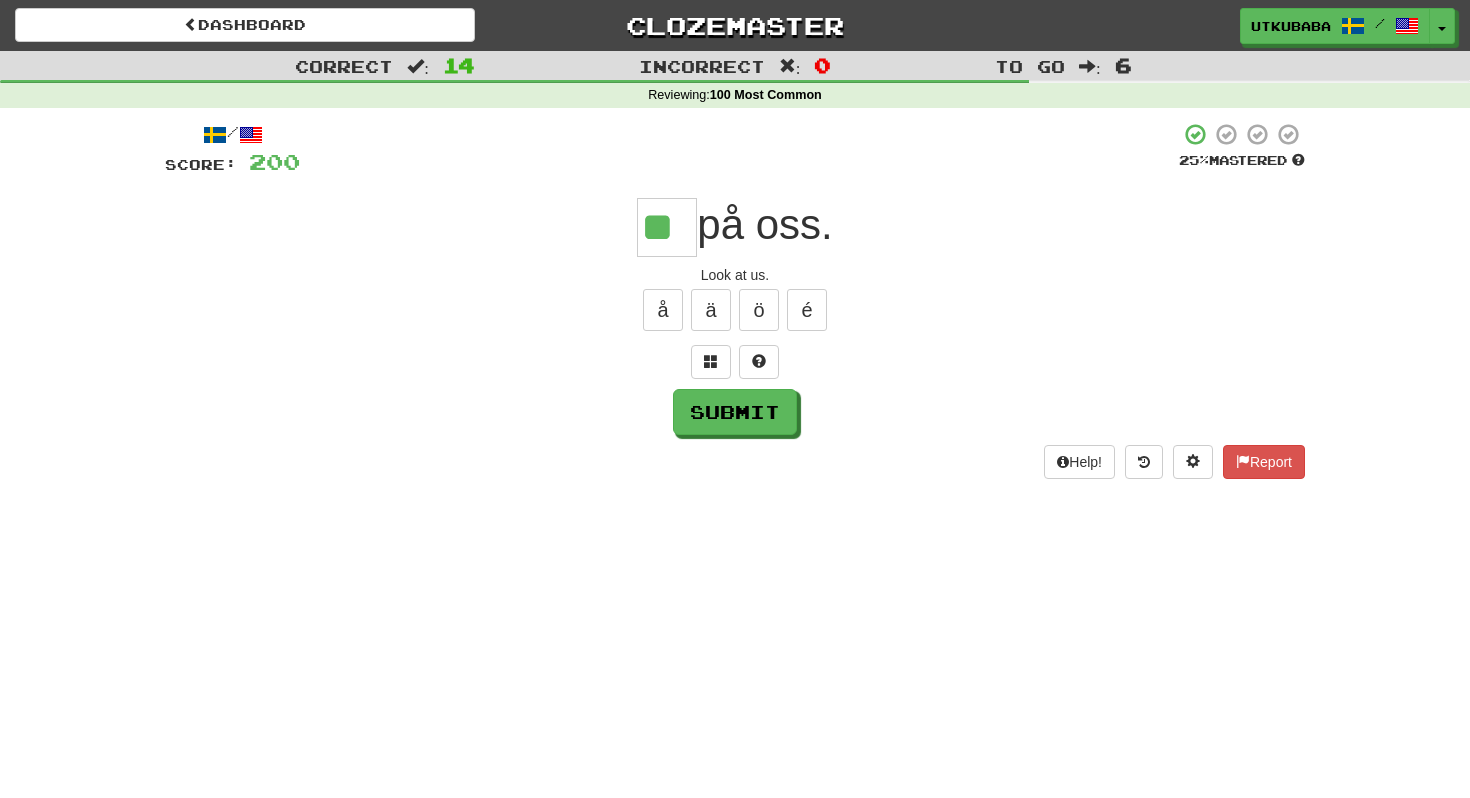type on "**" 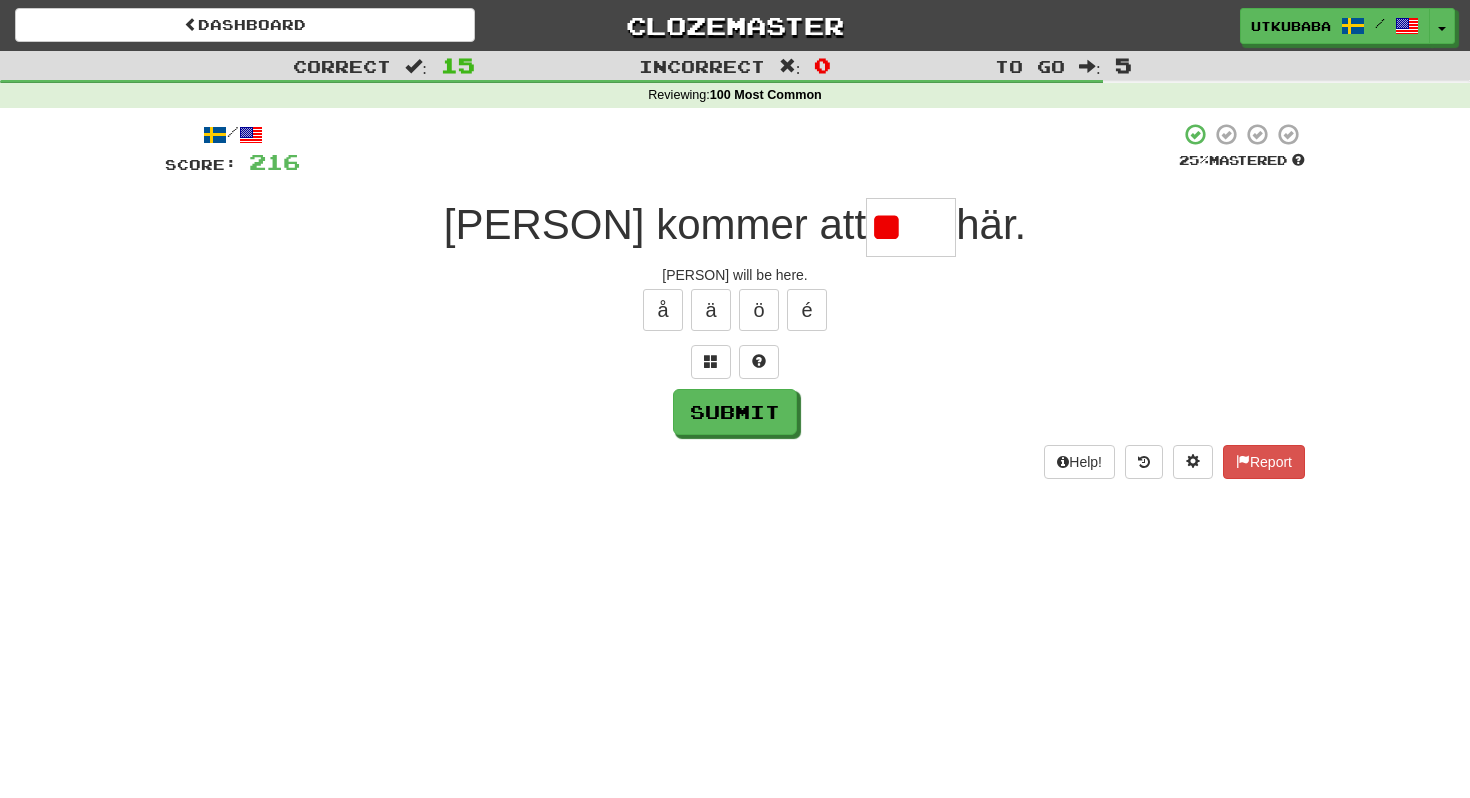 type on "*" 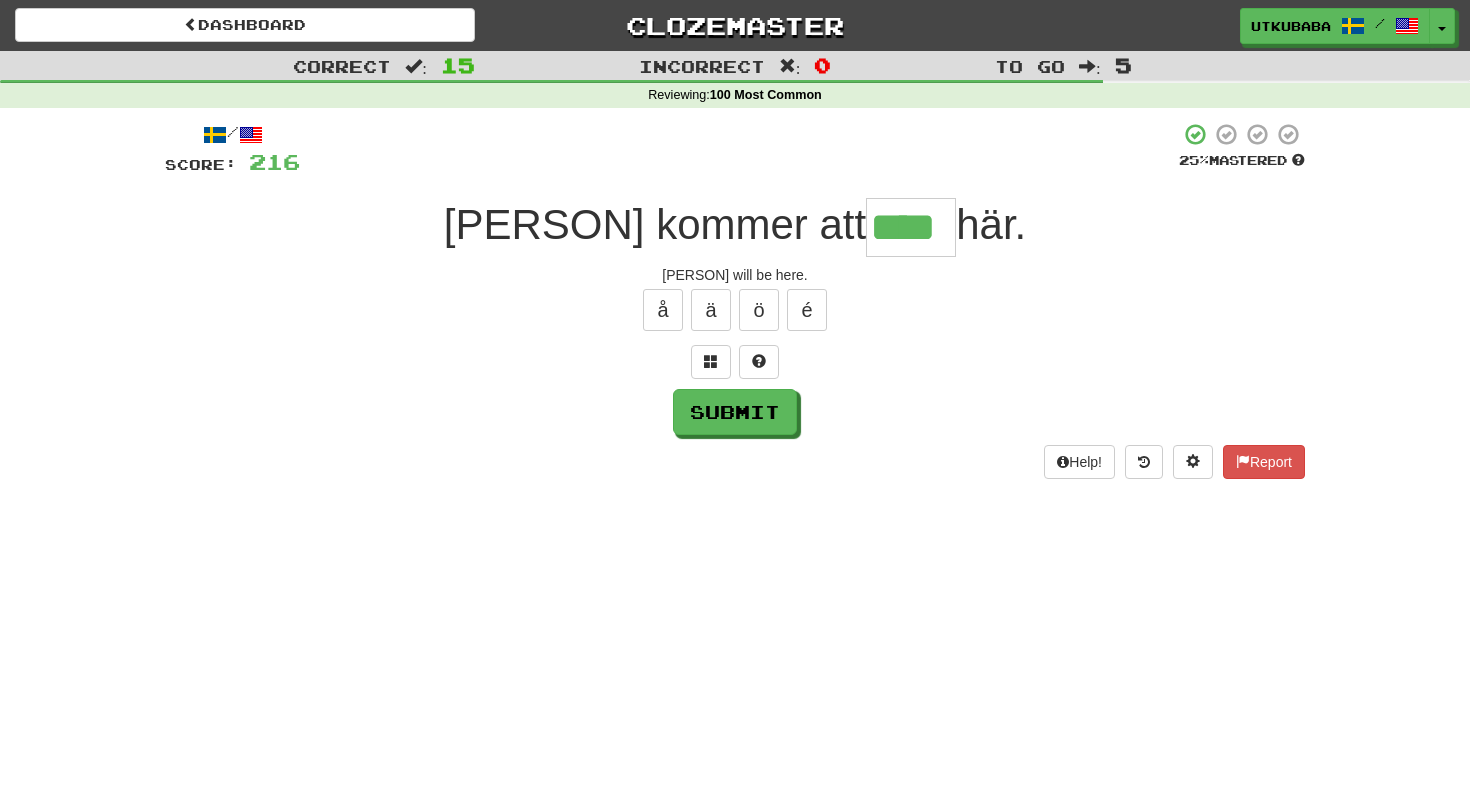 type on "****" 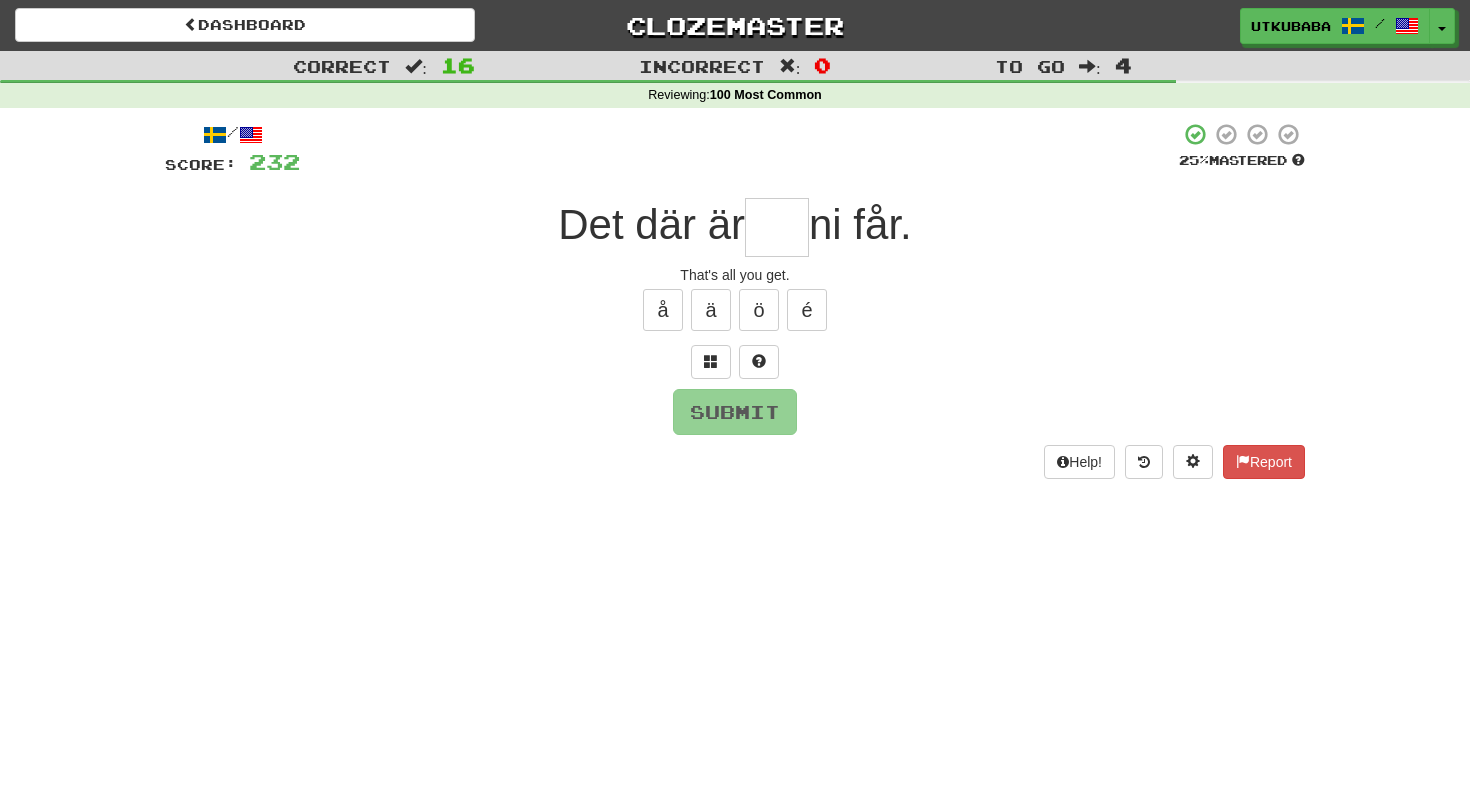 type on "*" 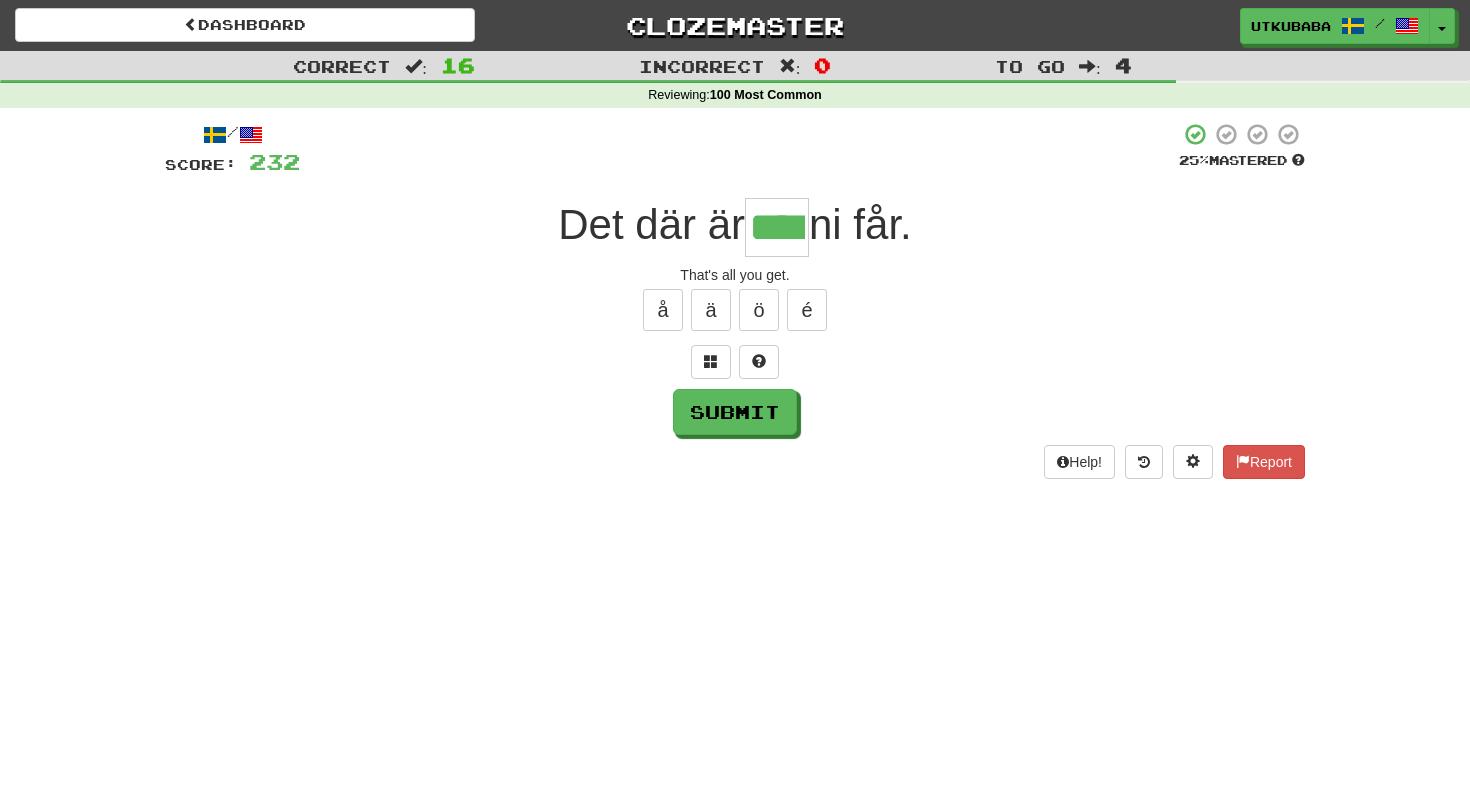 type on "****" 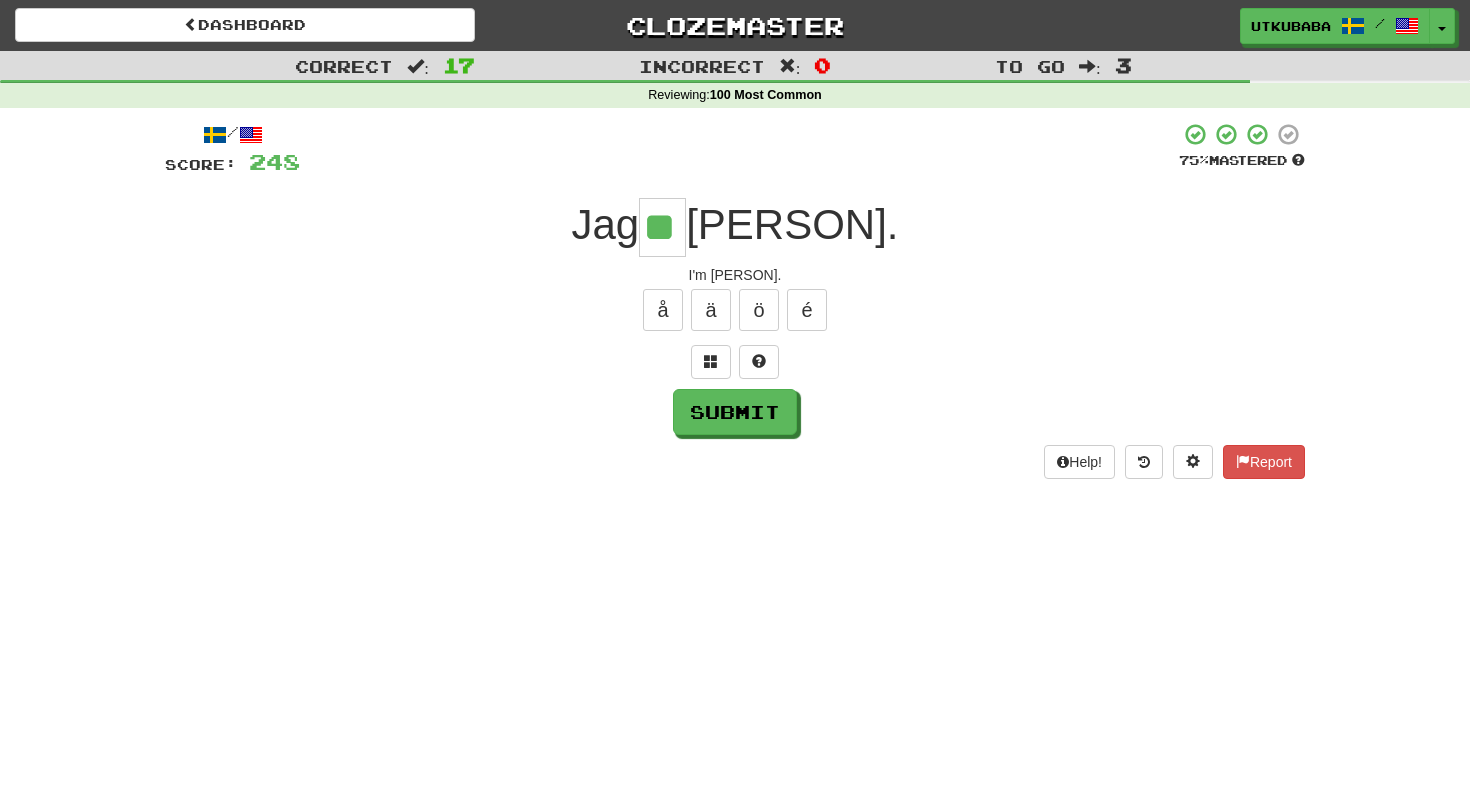 type on "**" 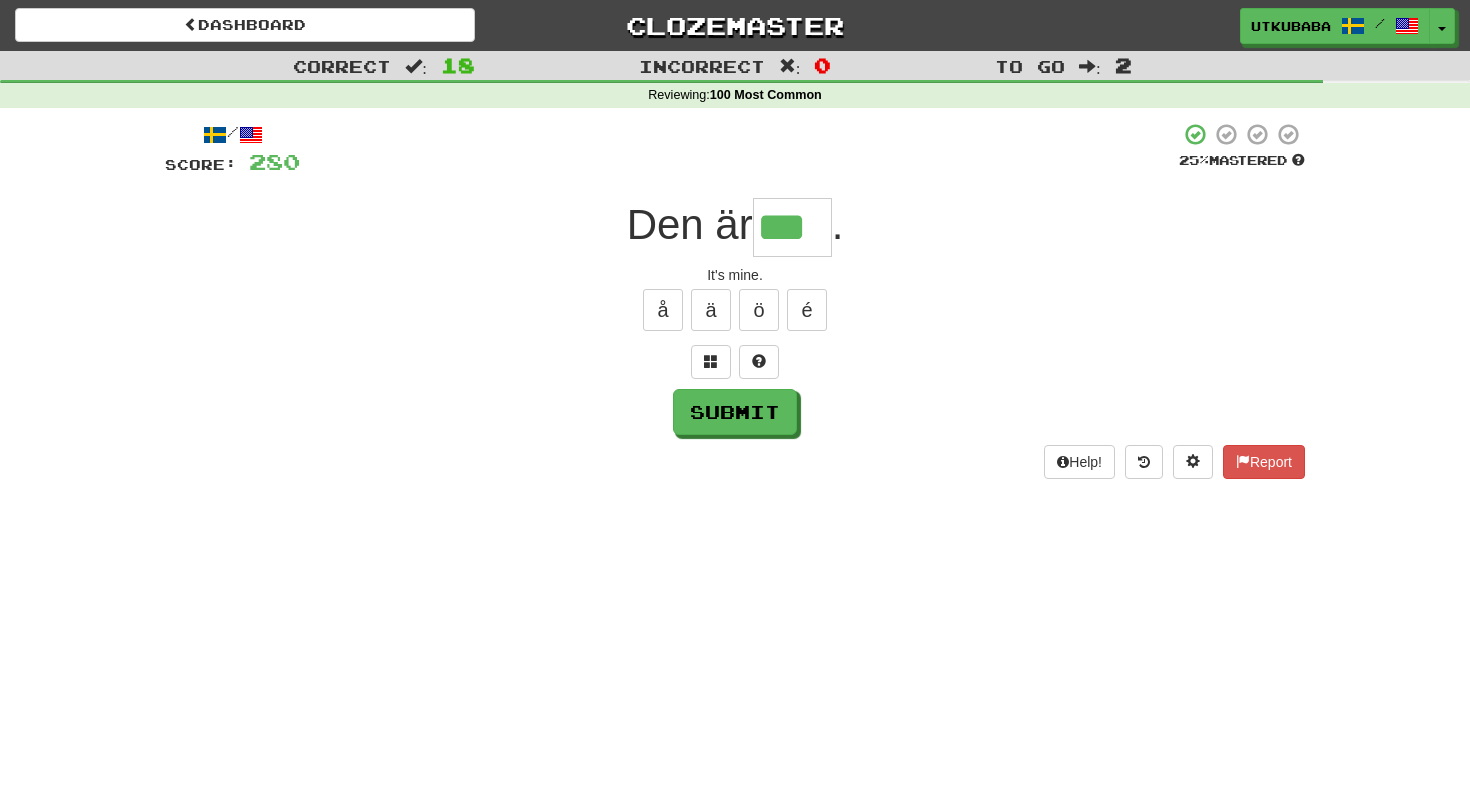 type on "***" 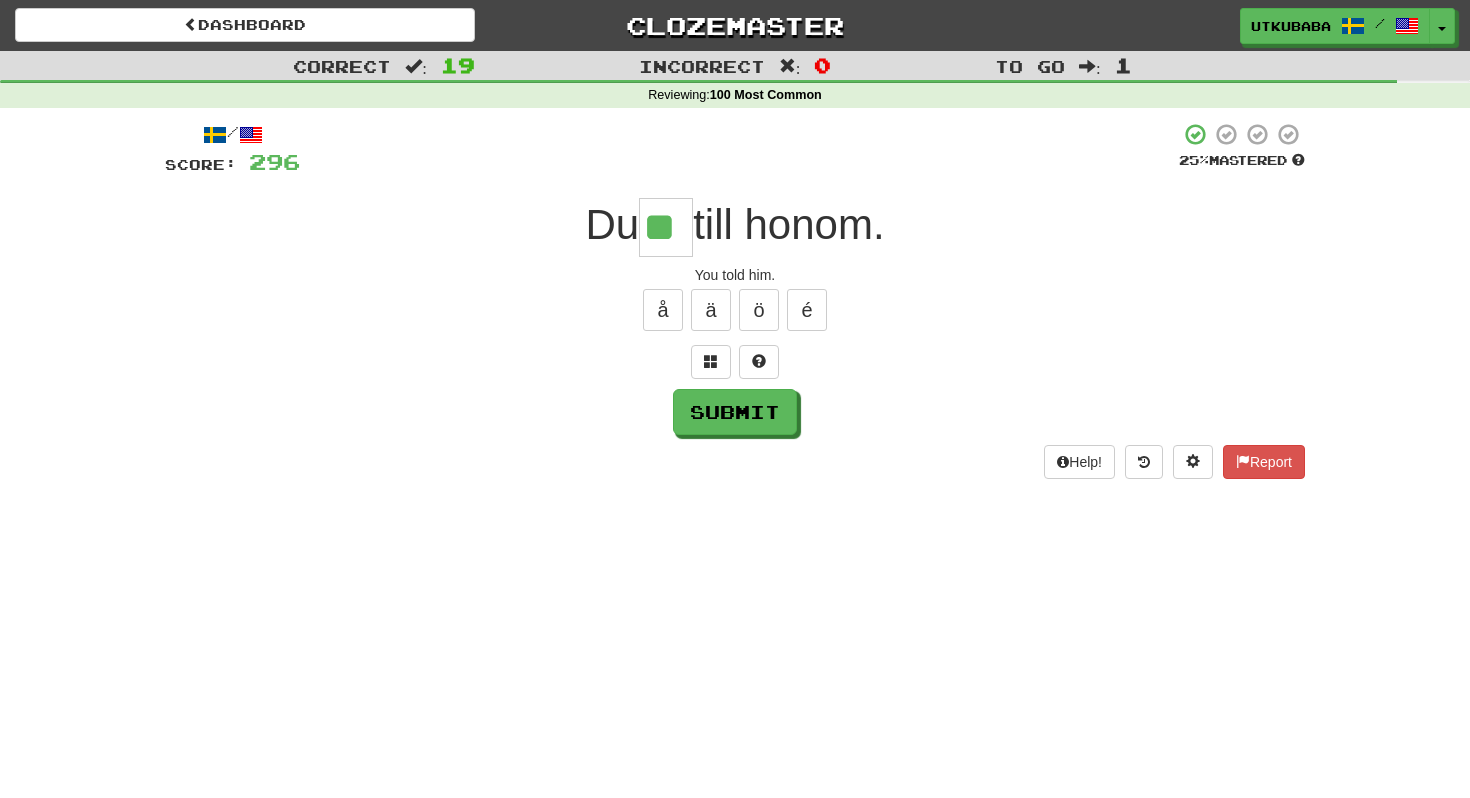 type on "**" 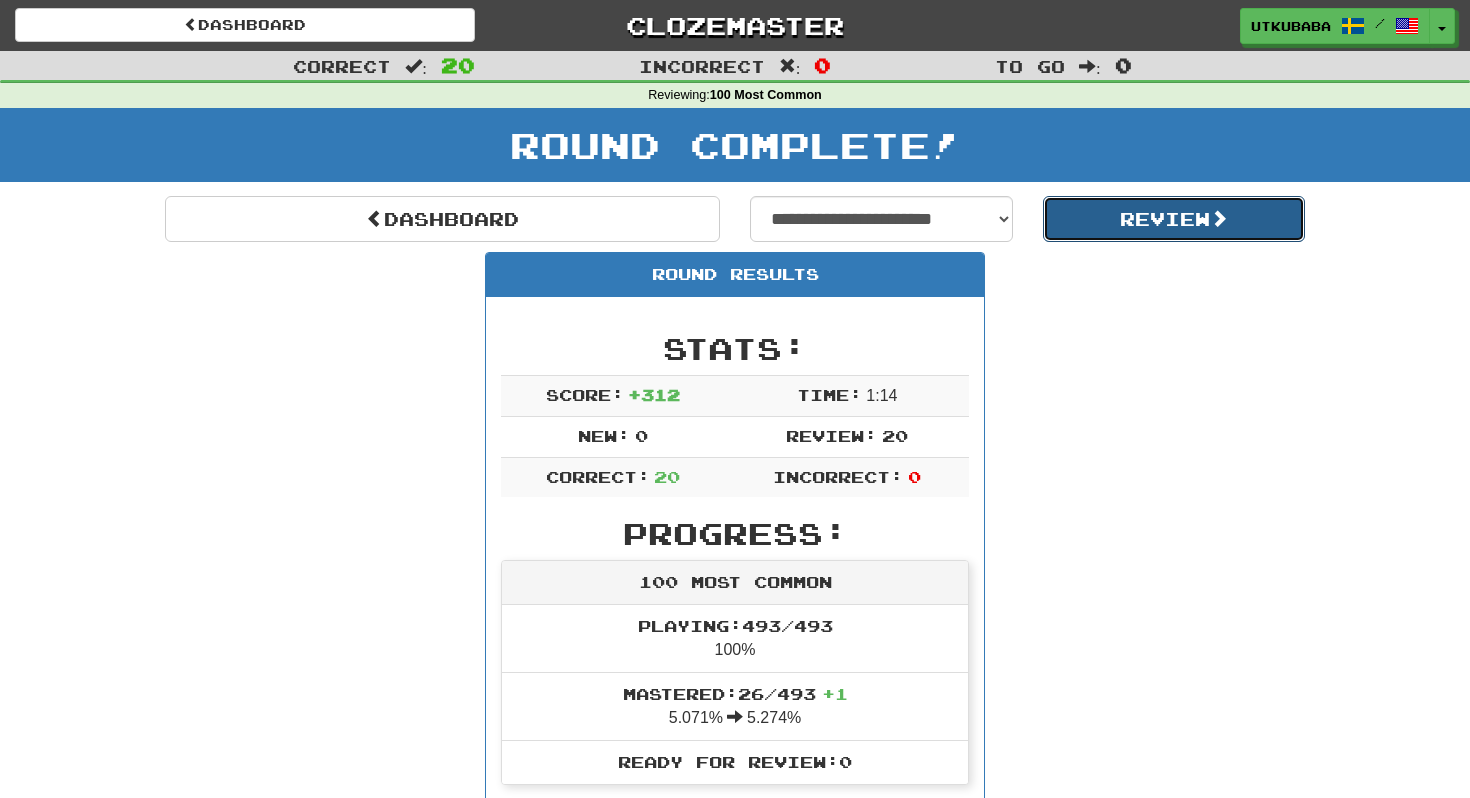 click on "Review" at bounding box center (1174, 219) 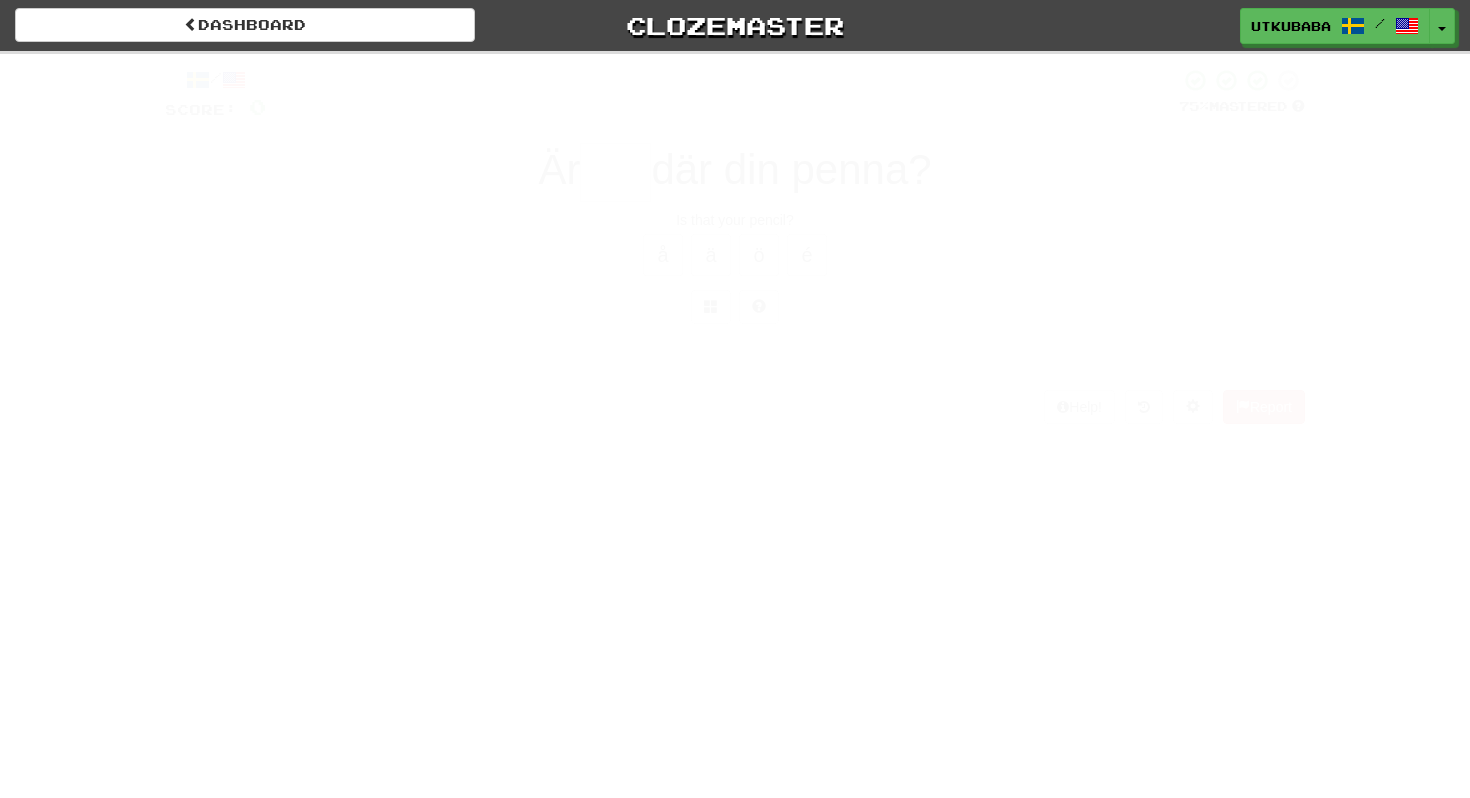 scroll, scrollTop: 0, scrollLeft: 0, axis: both 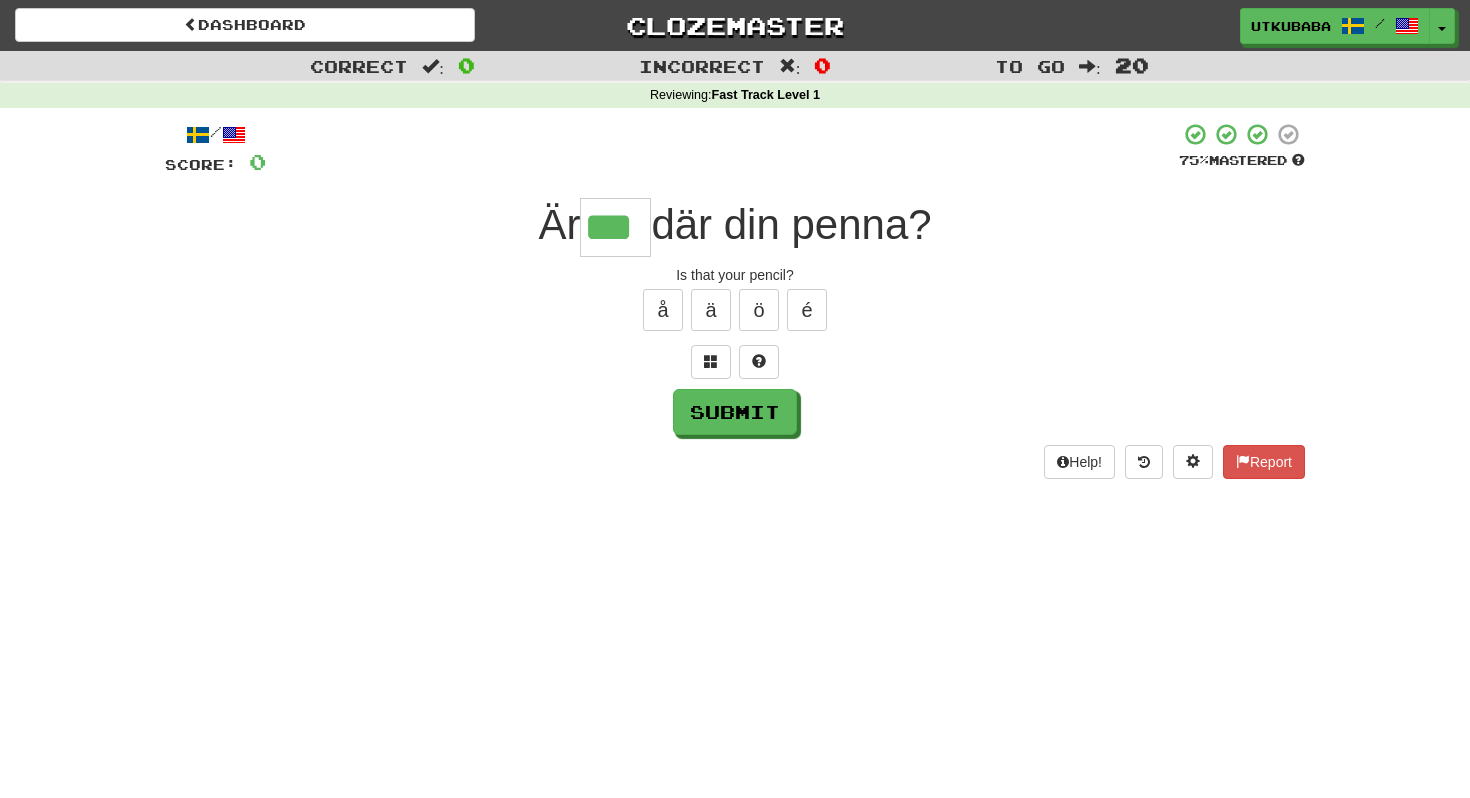 type on "***" 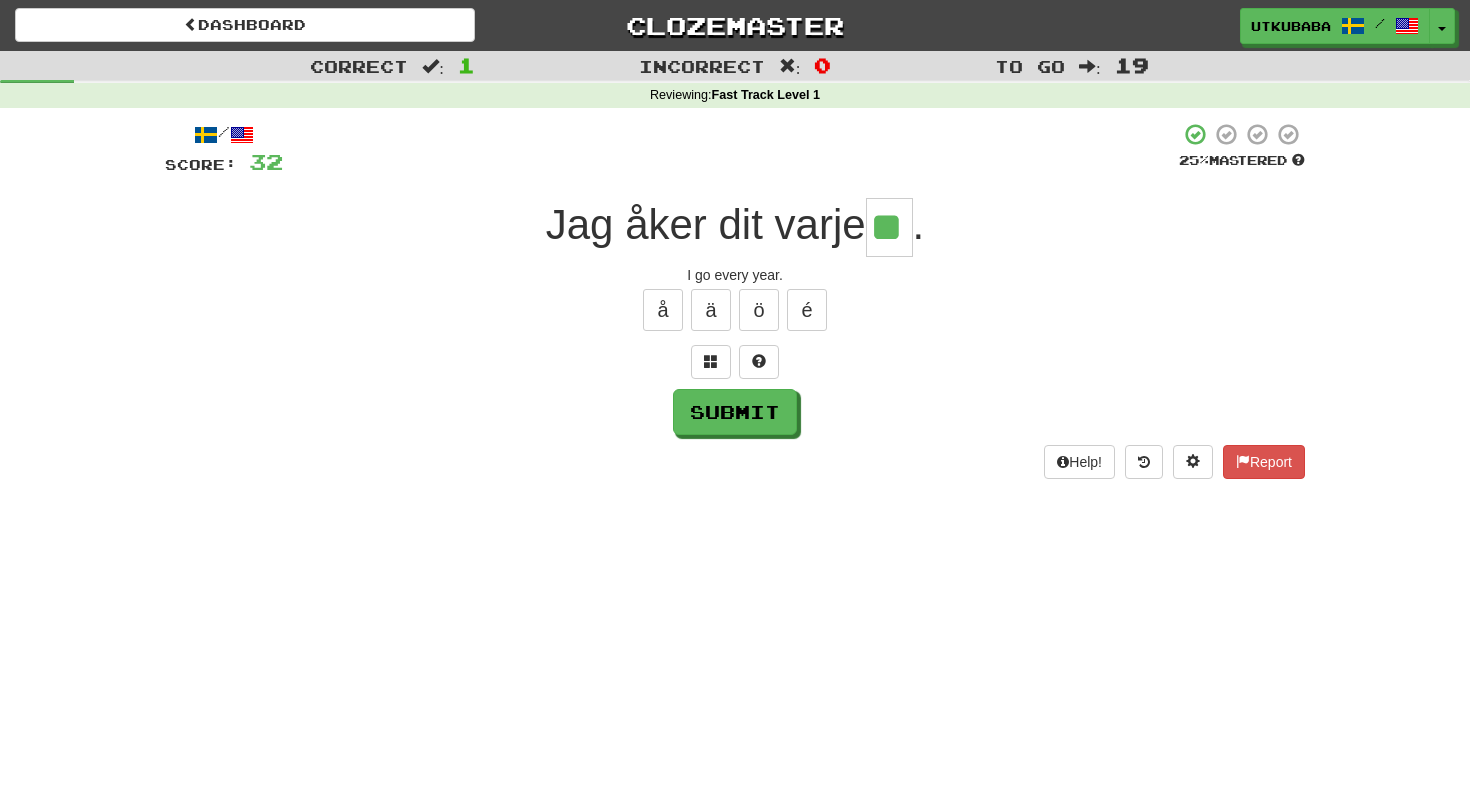 type on "**" 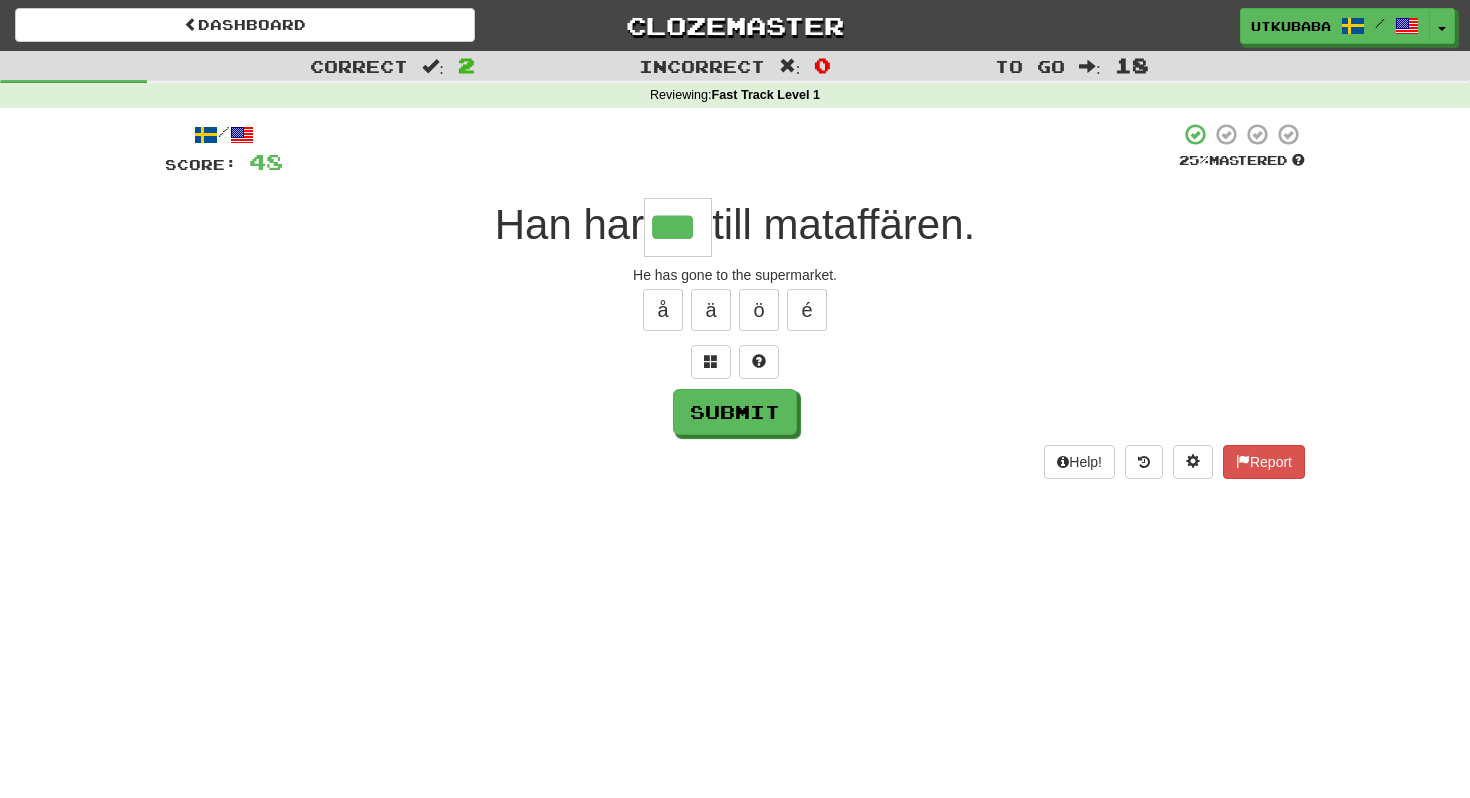 type on "***" 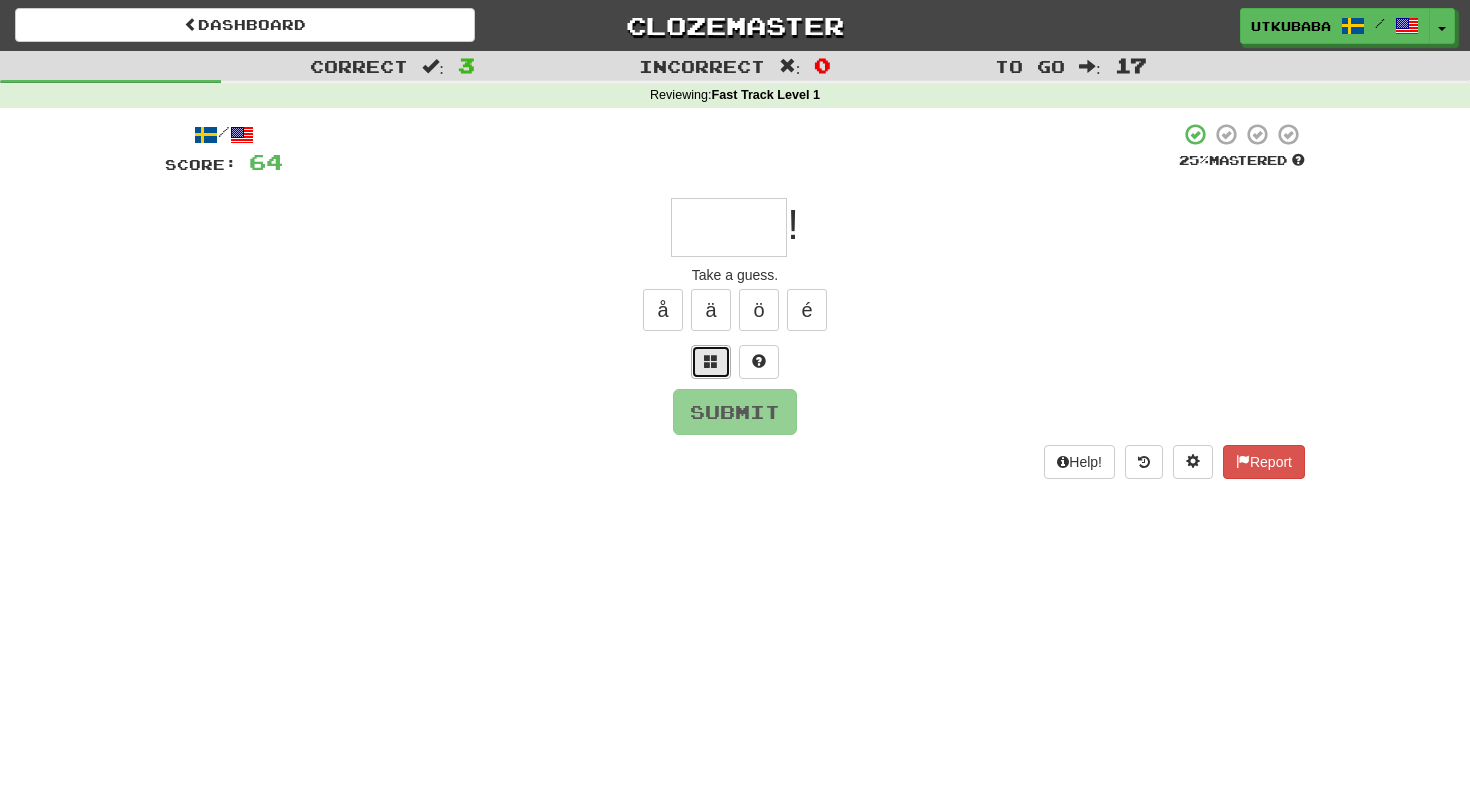 click at bounding box center (711, 362) 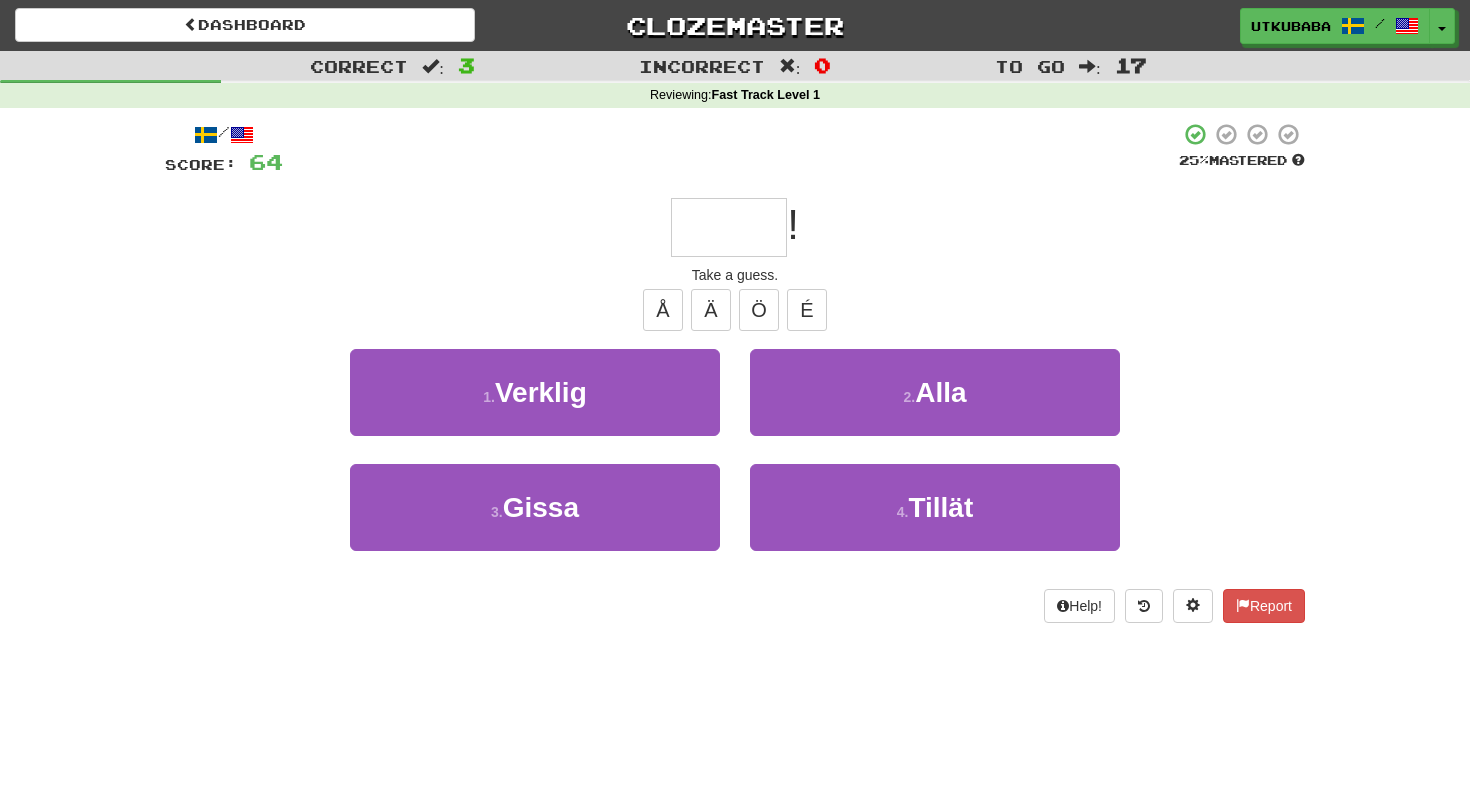 type on "*" 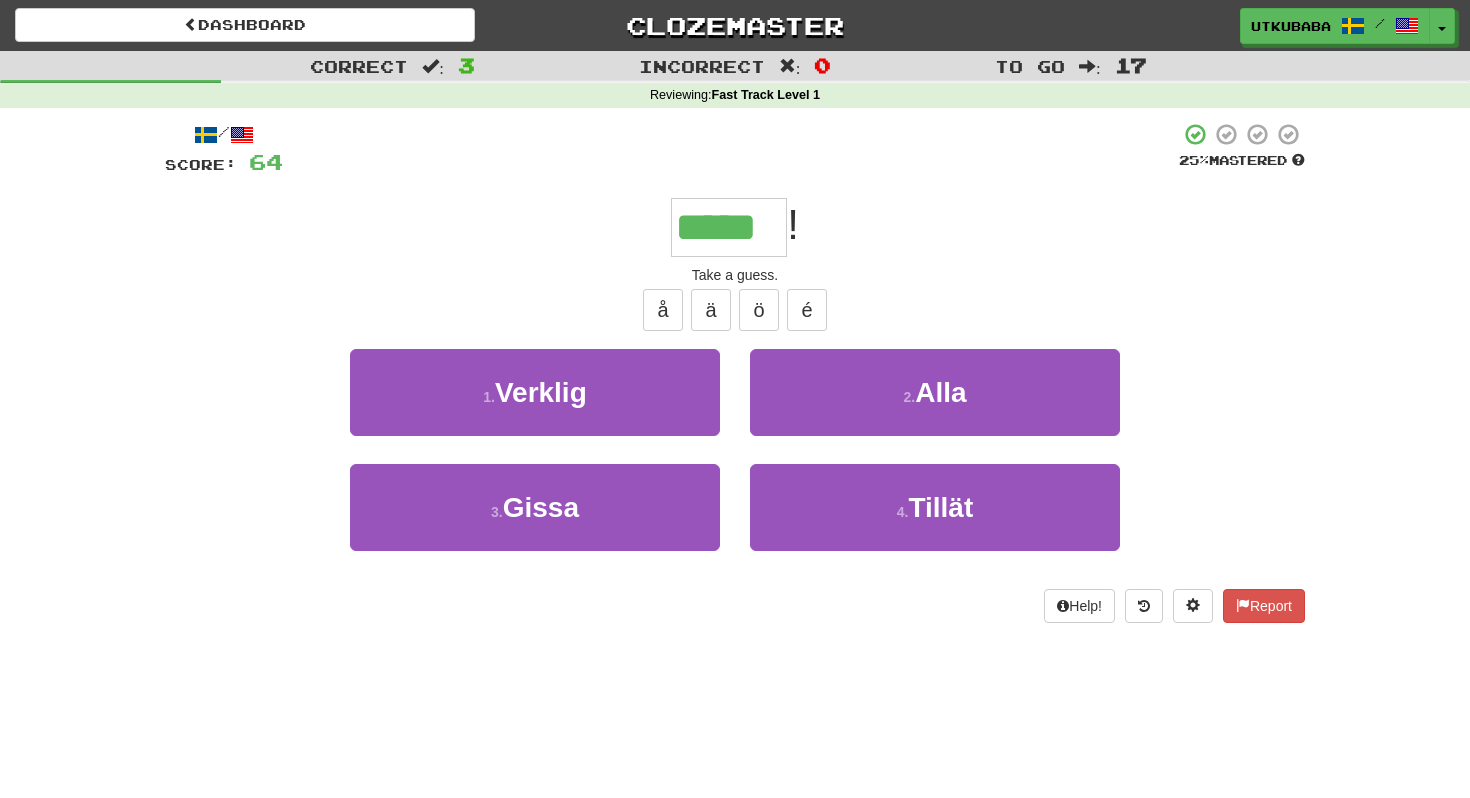 type on "*****" 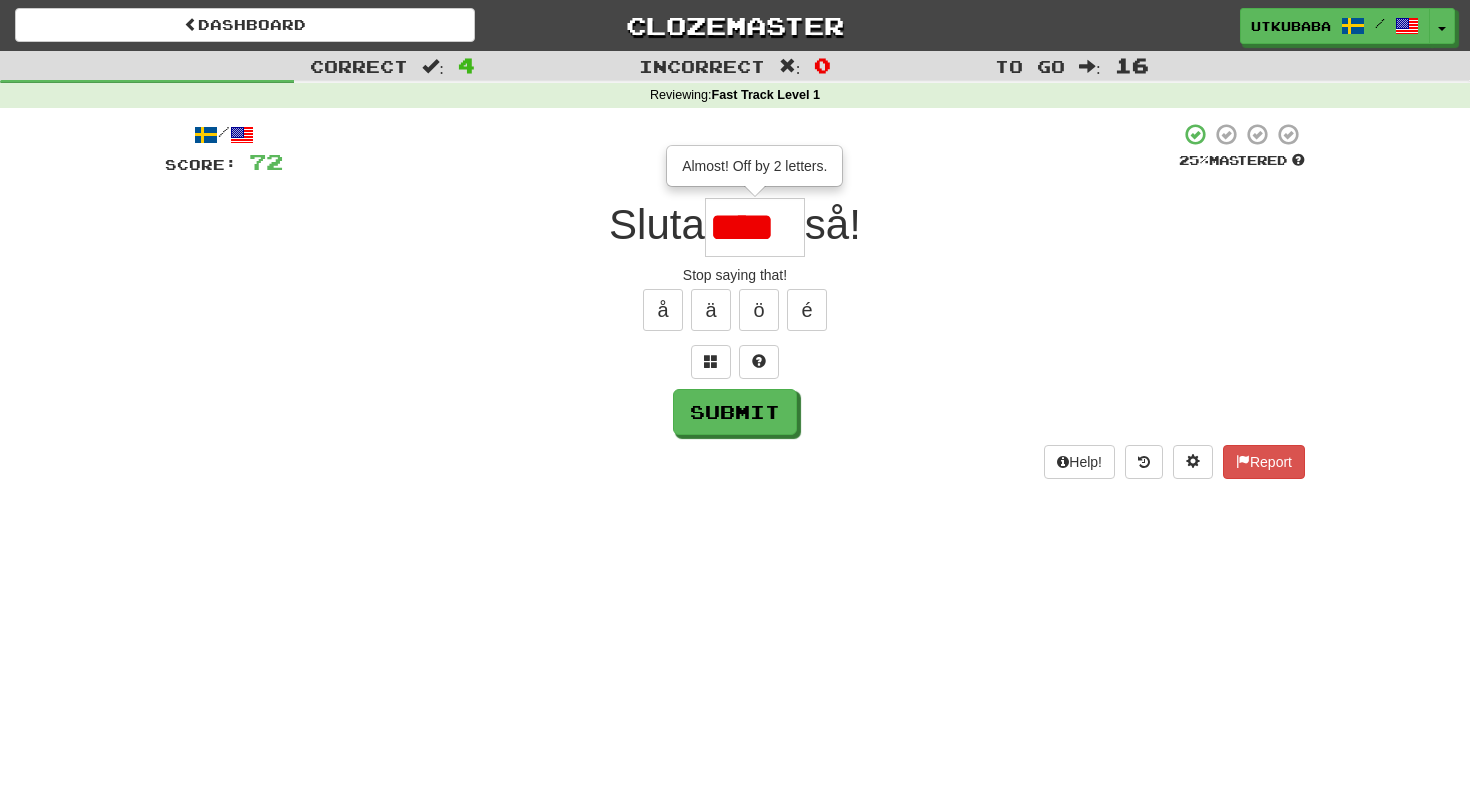 scroll, scrollTop: 0, scrollLeft: 0, axis: both 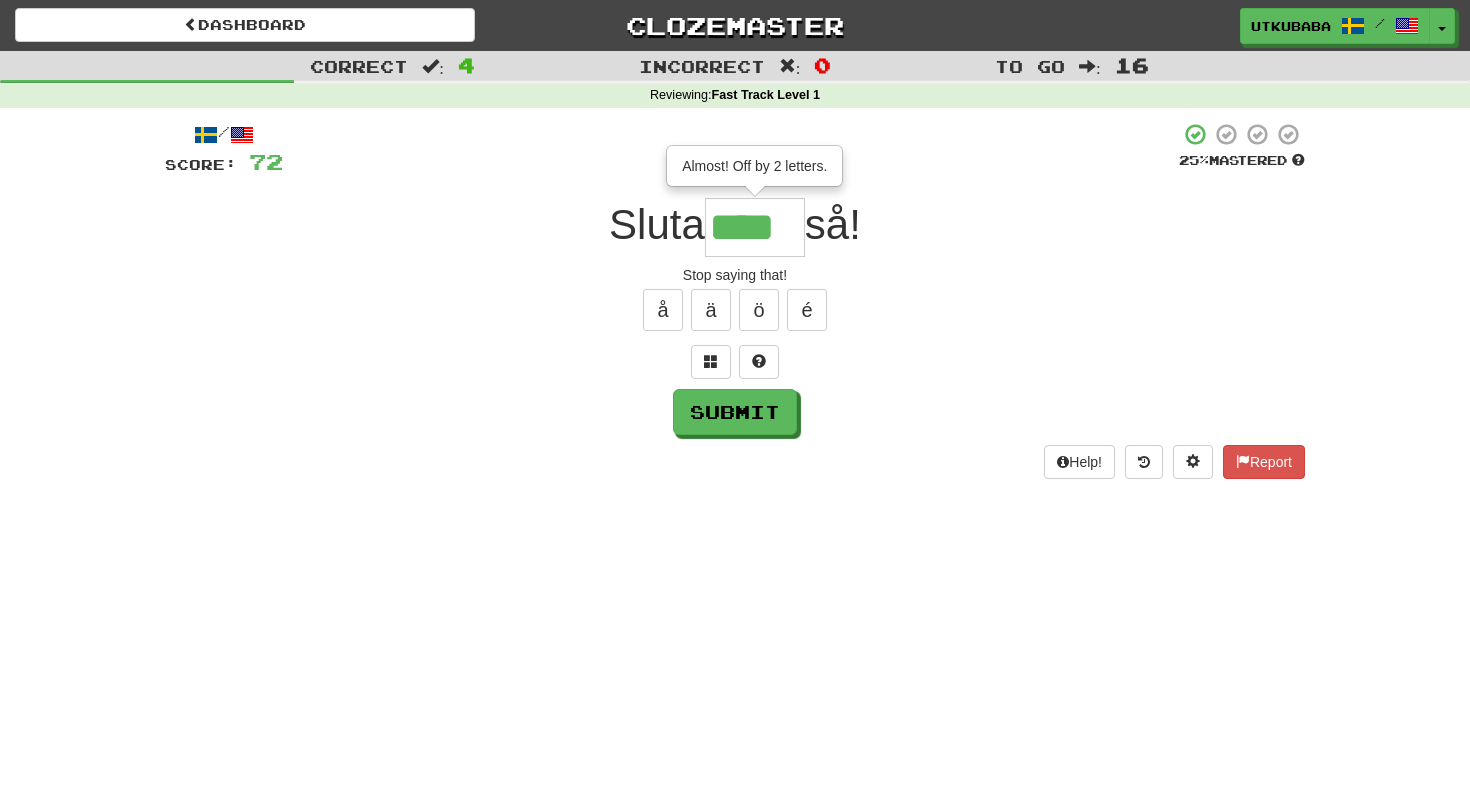 type on "****" 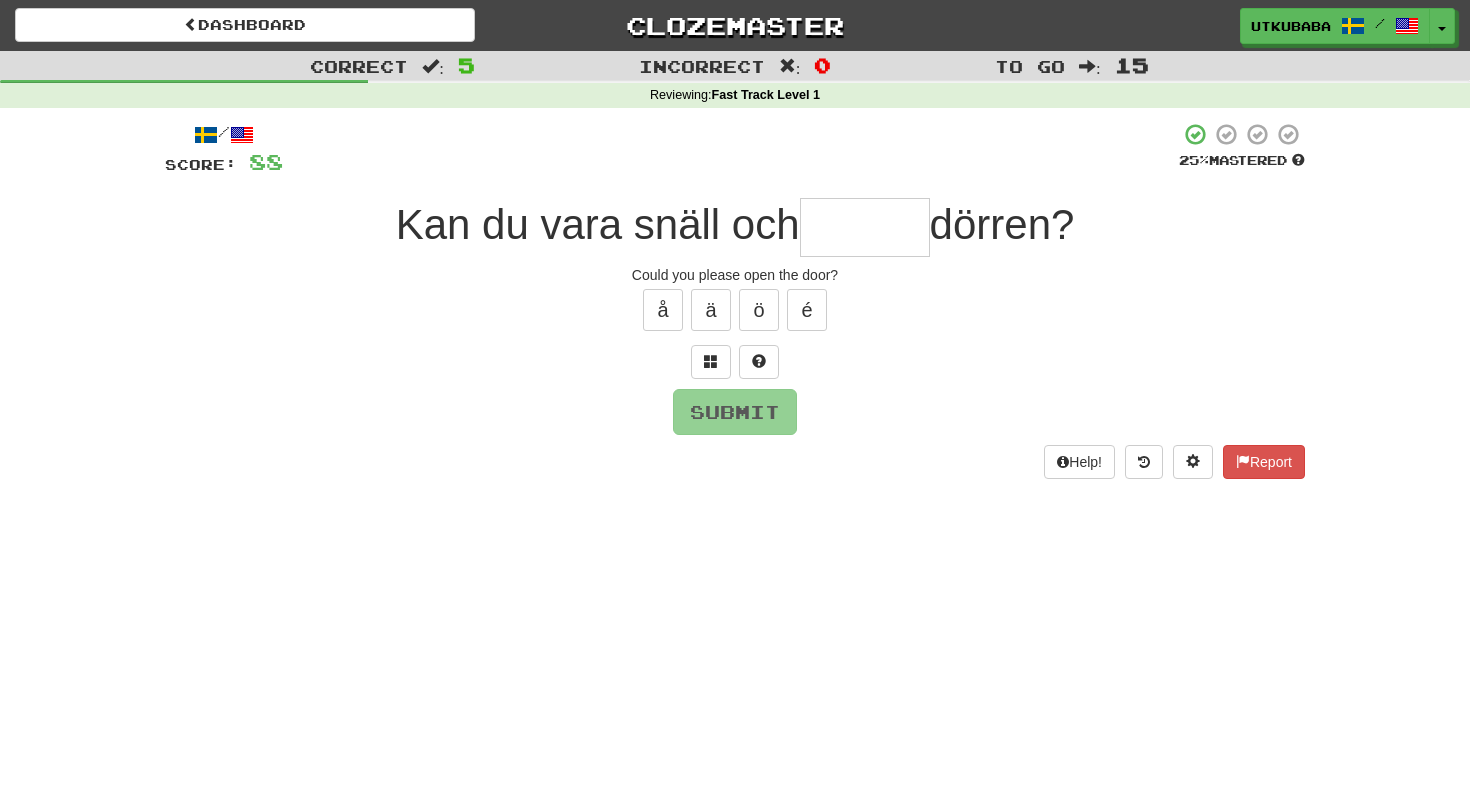 type on "*" 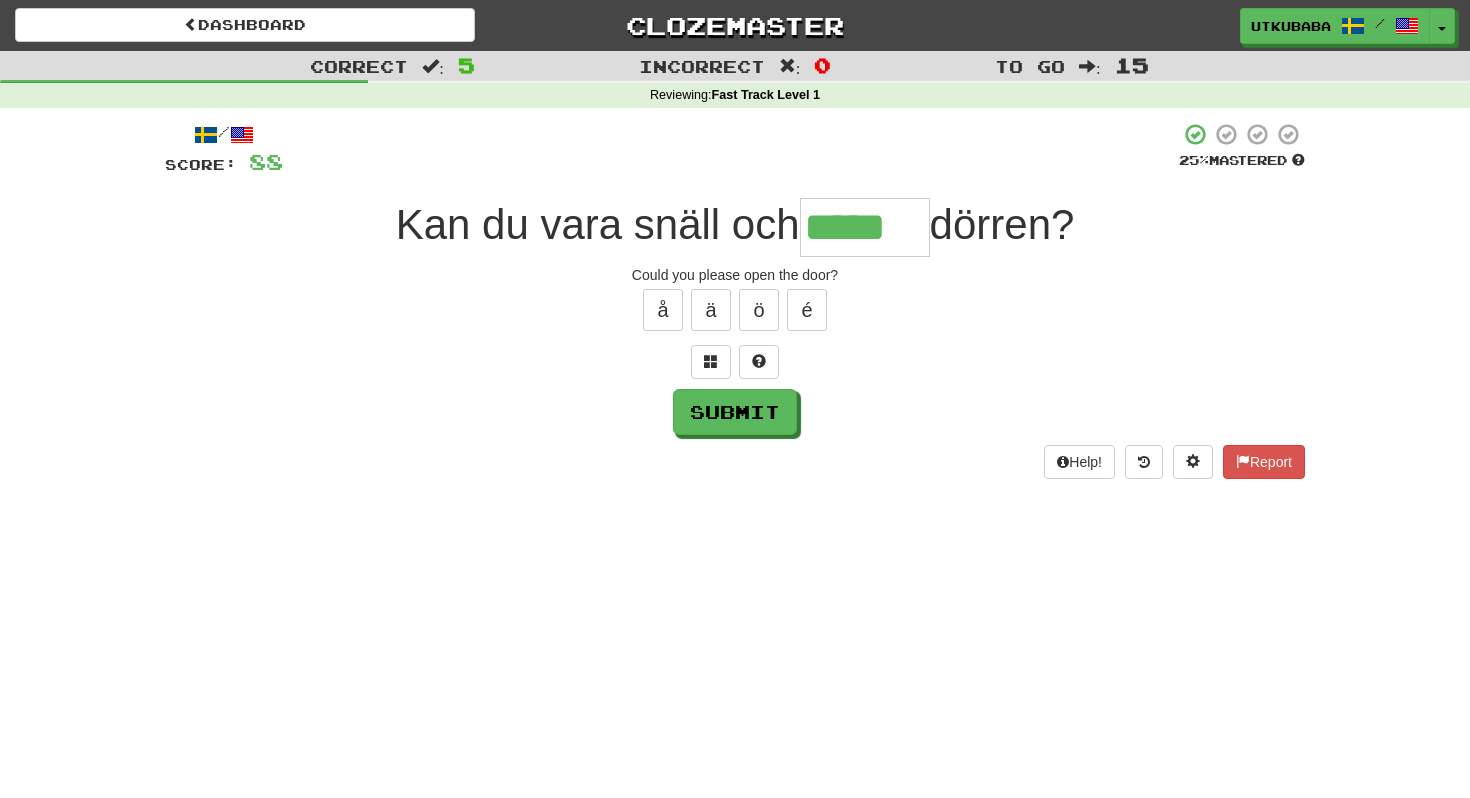type on "*****" 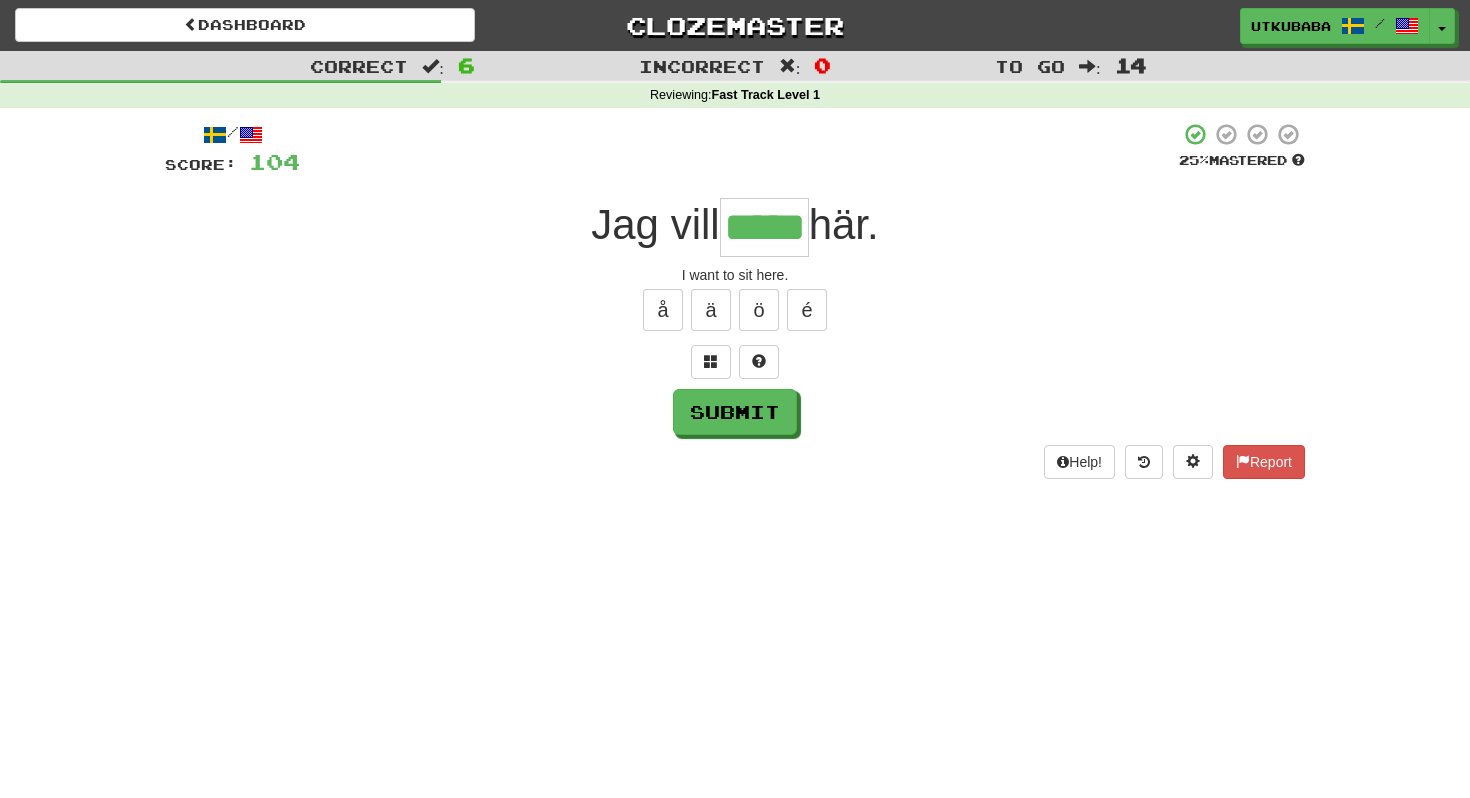 type on "*****" 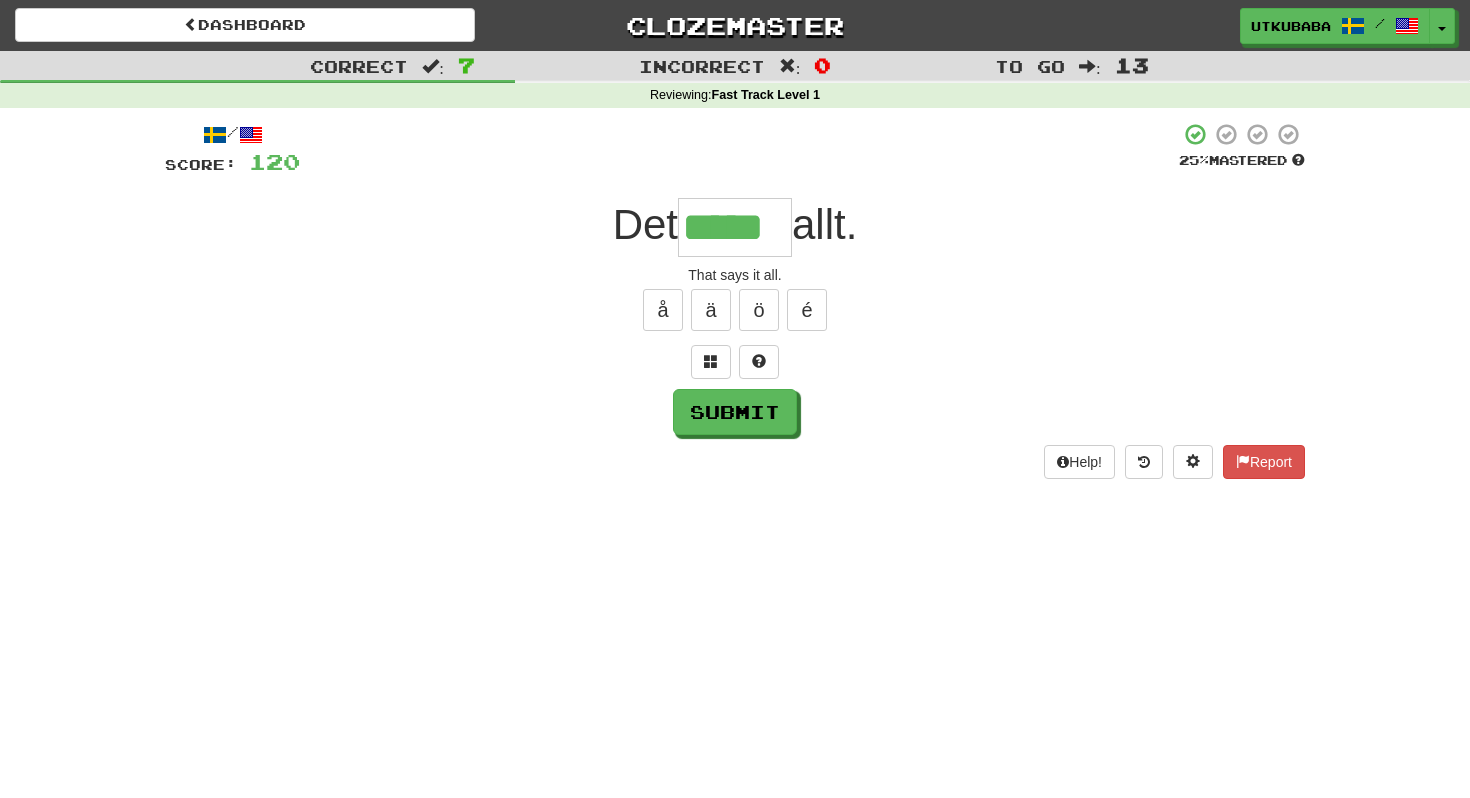 type on "*****" 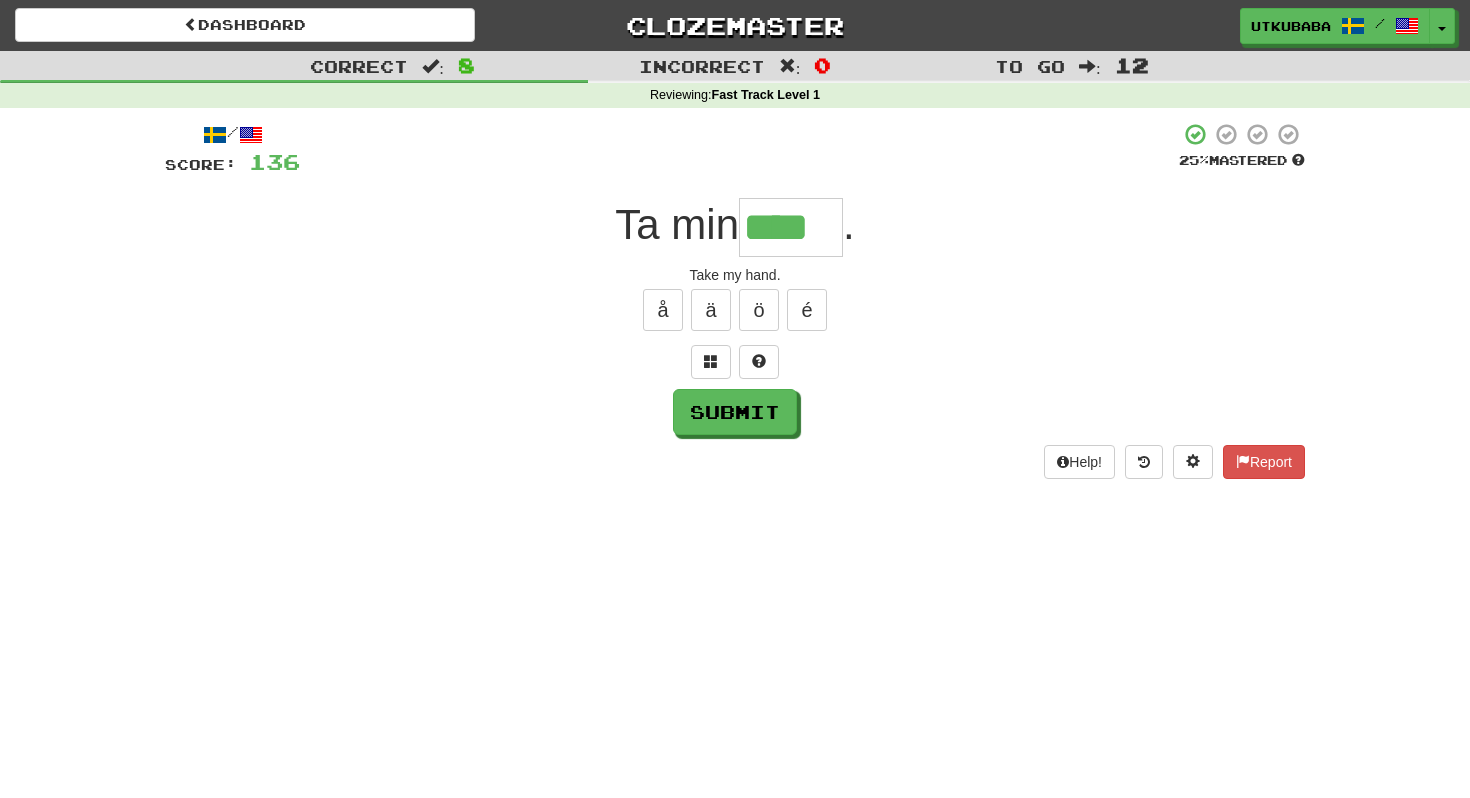 type on "****" 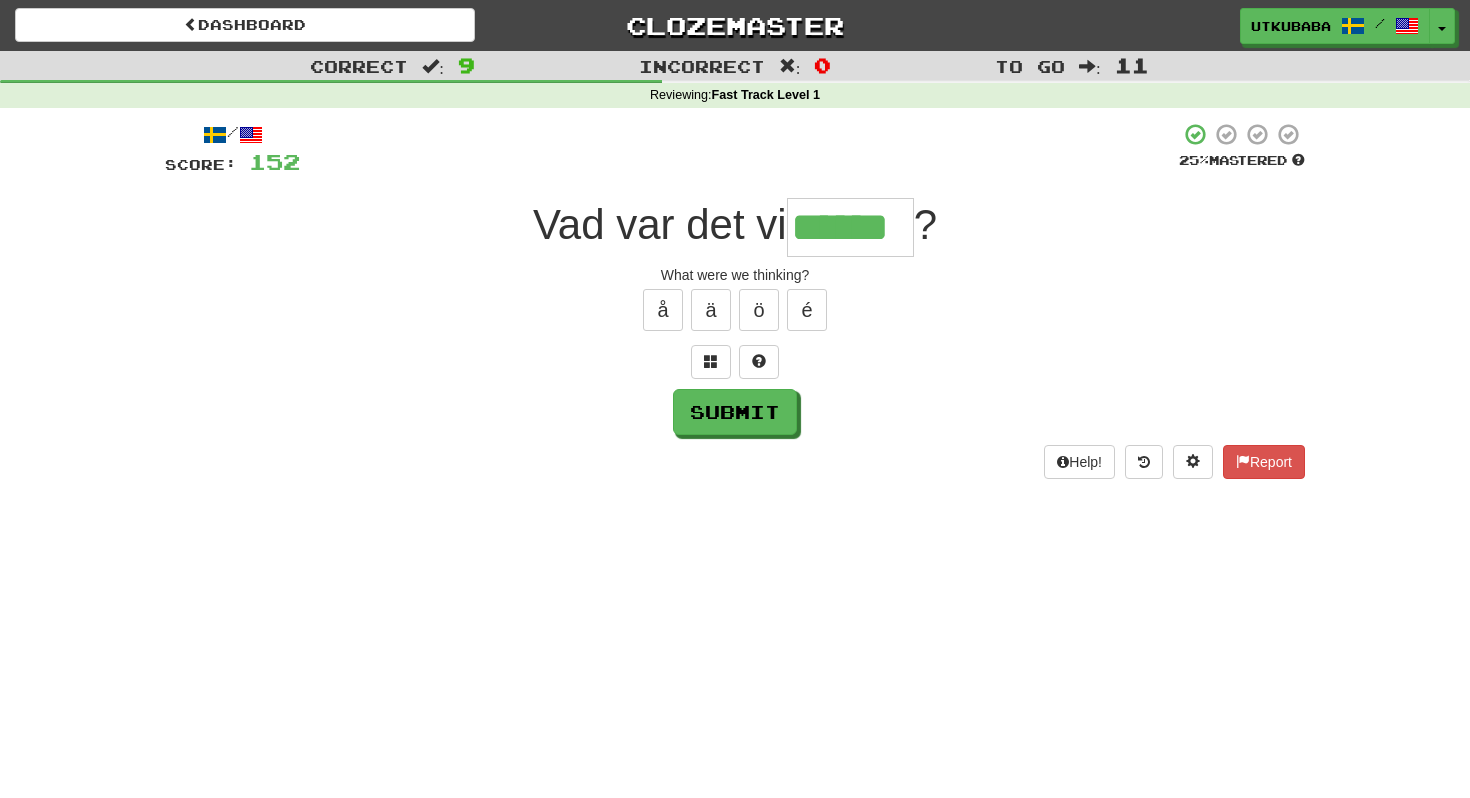 type on "******" 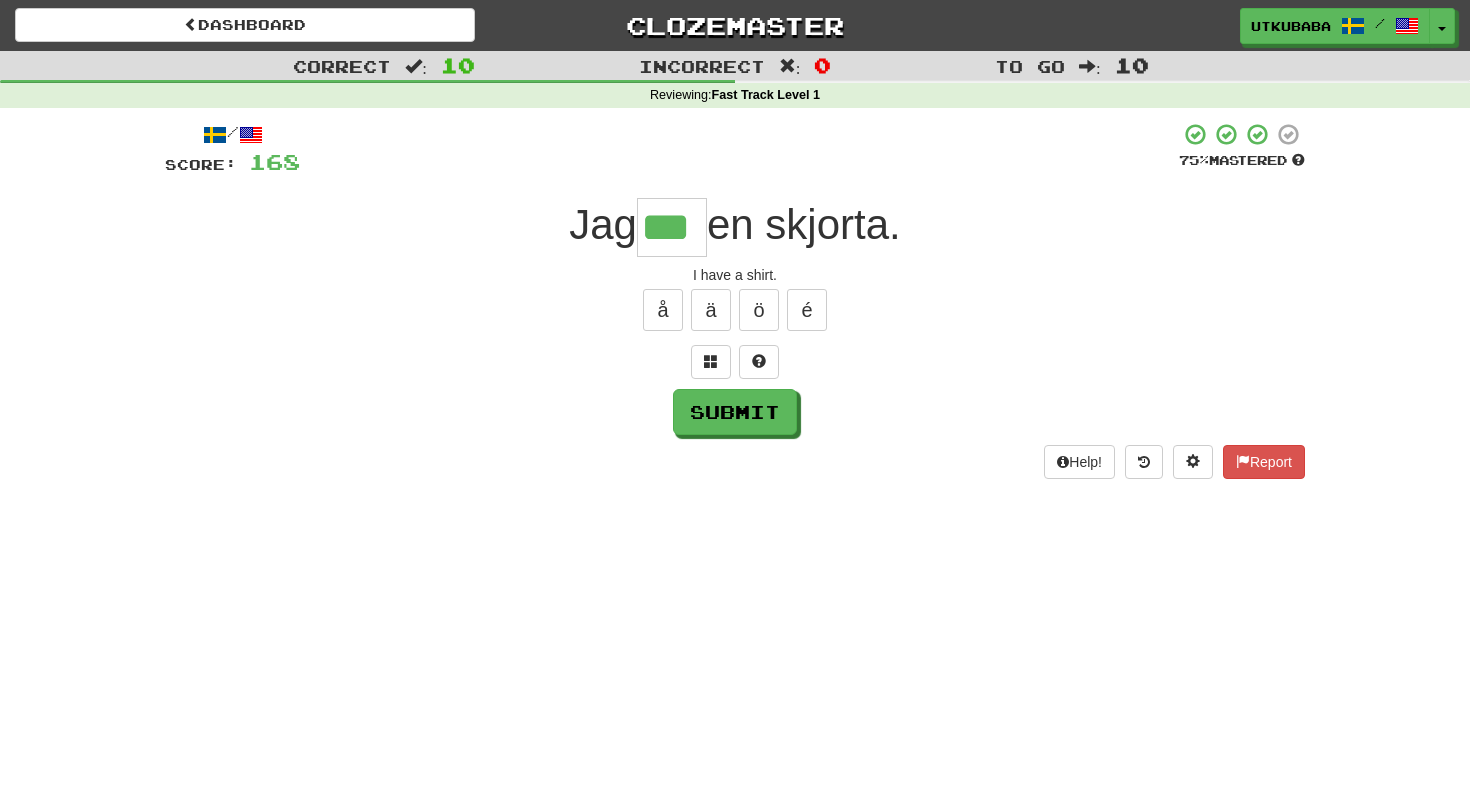 type on "***" 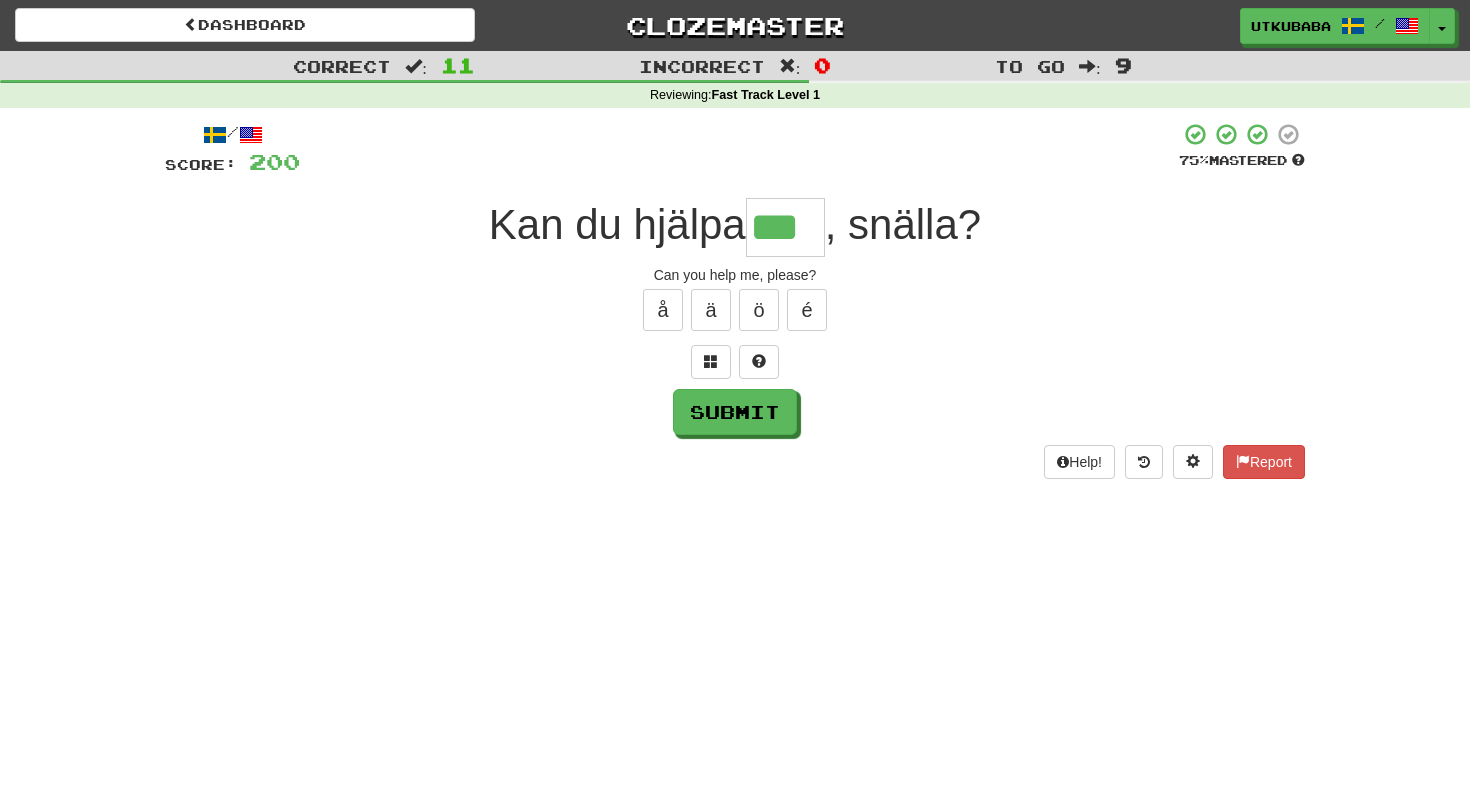 type on "***" 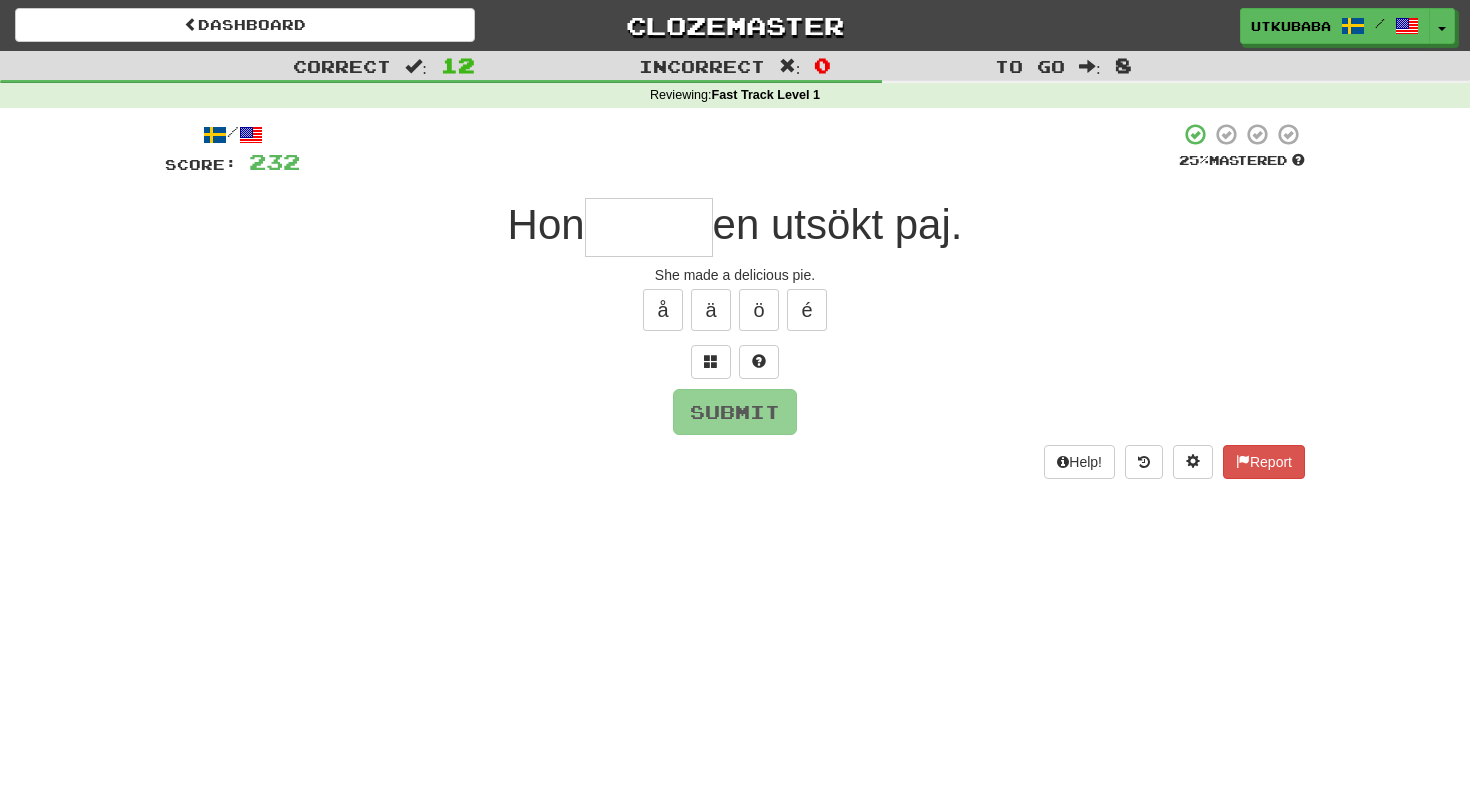type on "*" 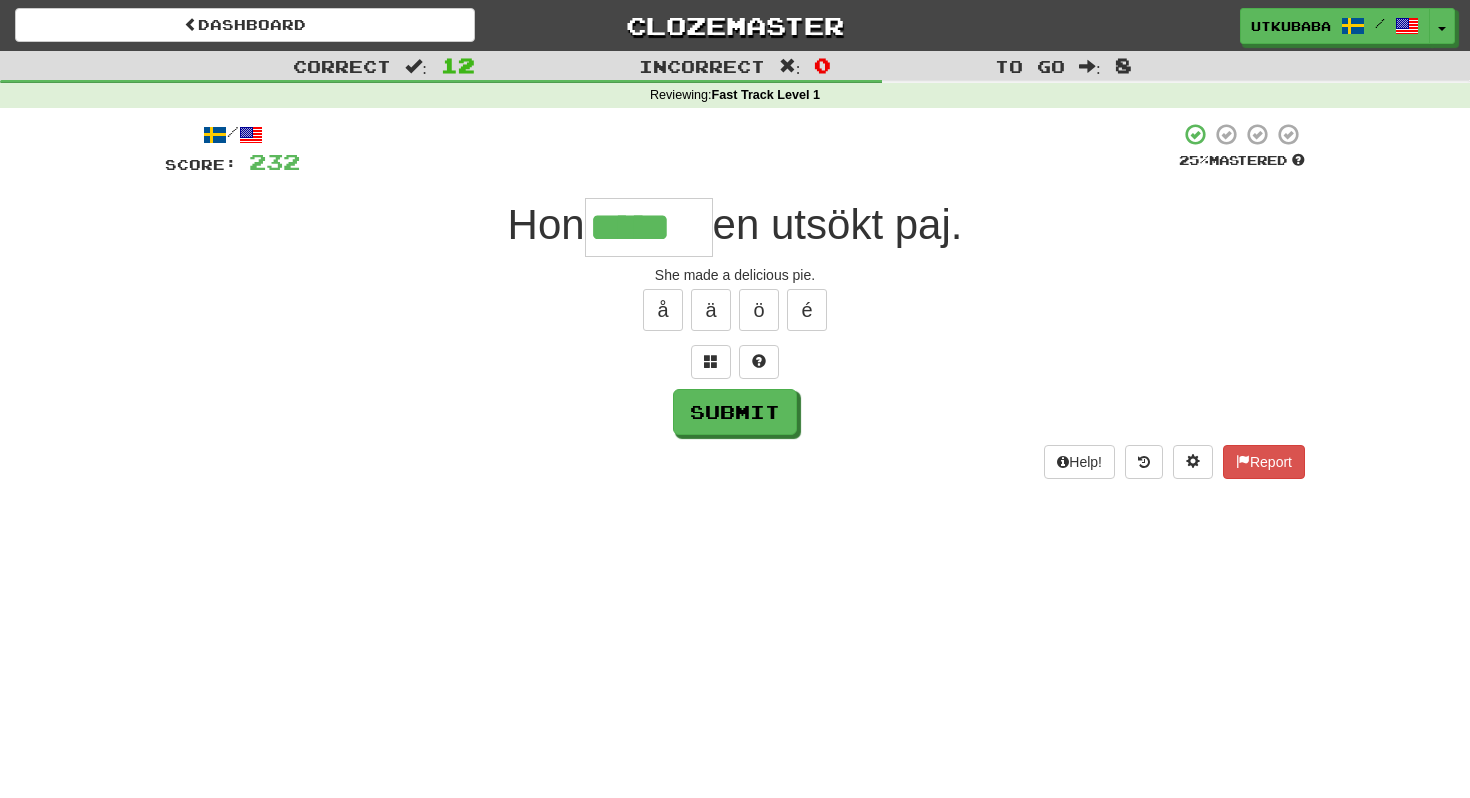 type on "******" 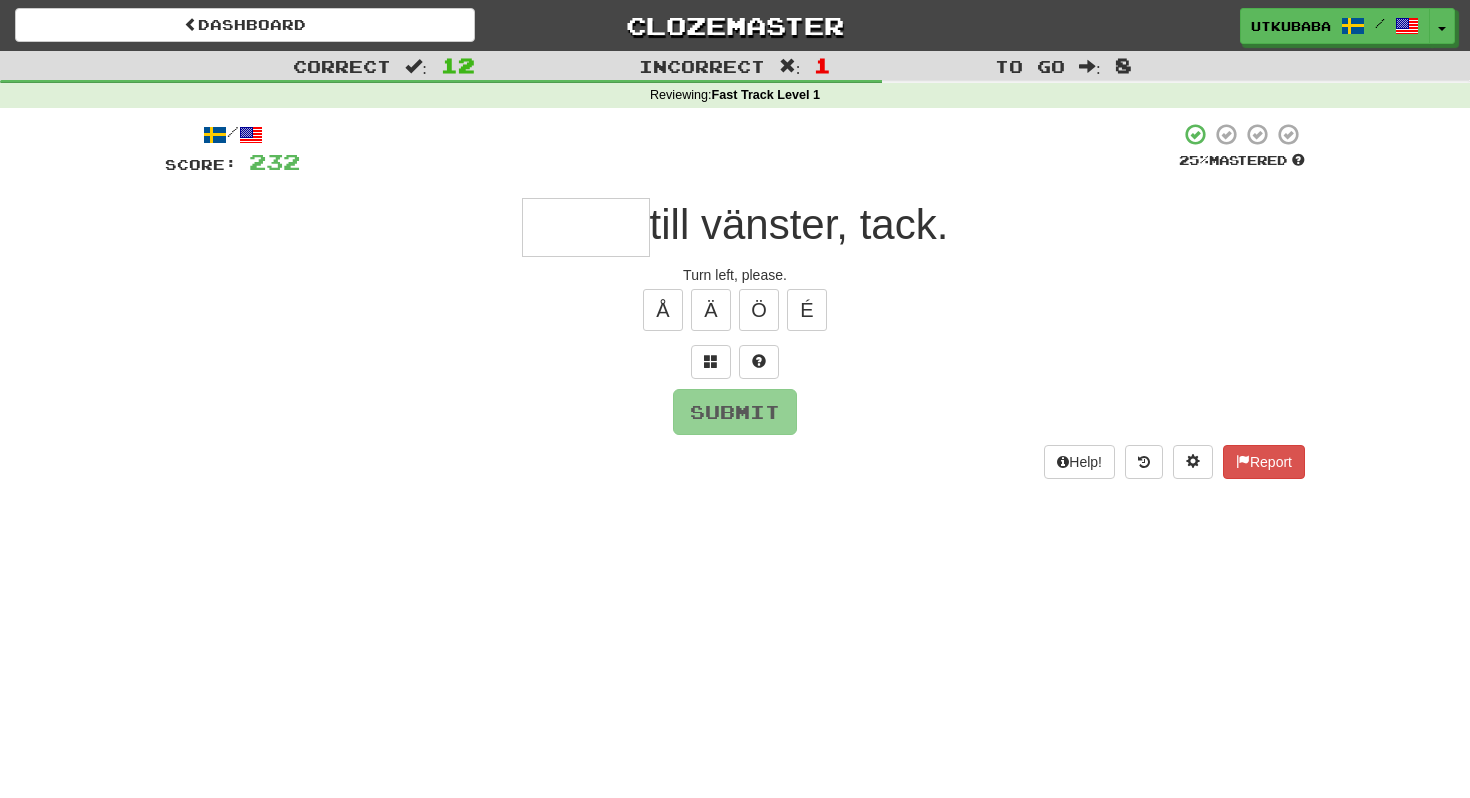 type on "*" 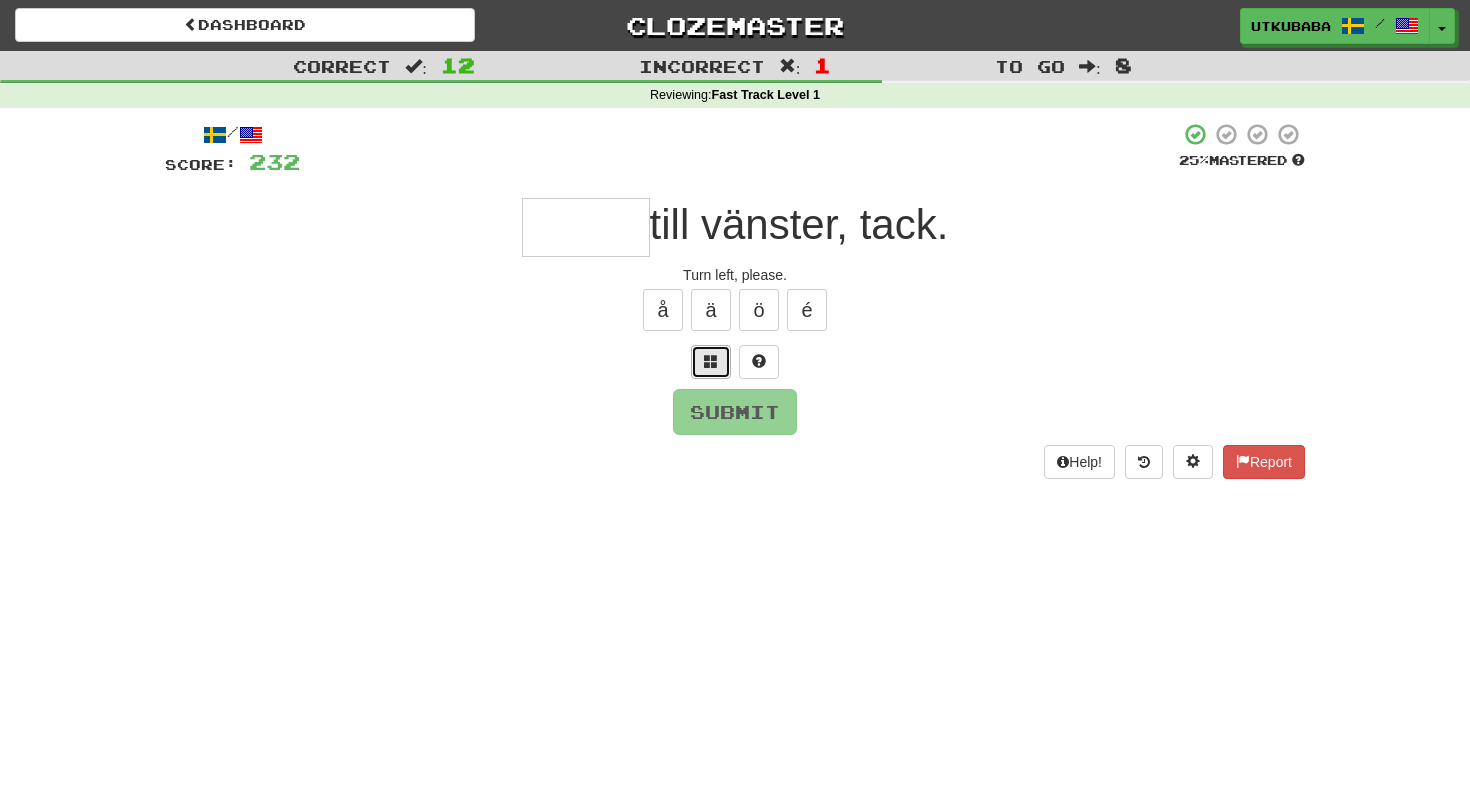 click at bounding box center (711, 362) 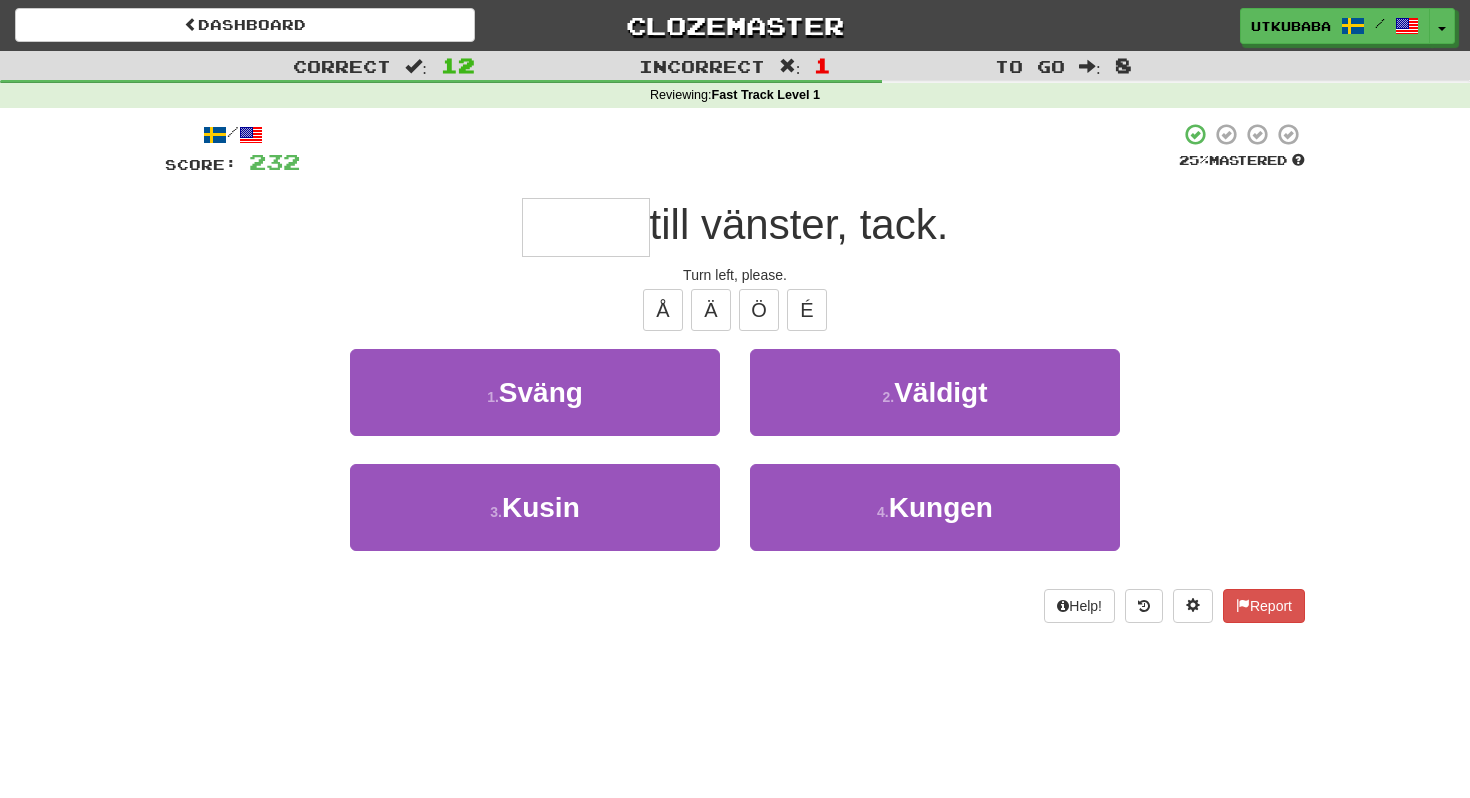 type on "*" 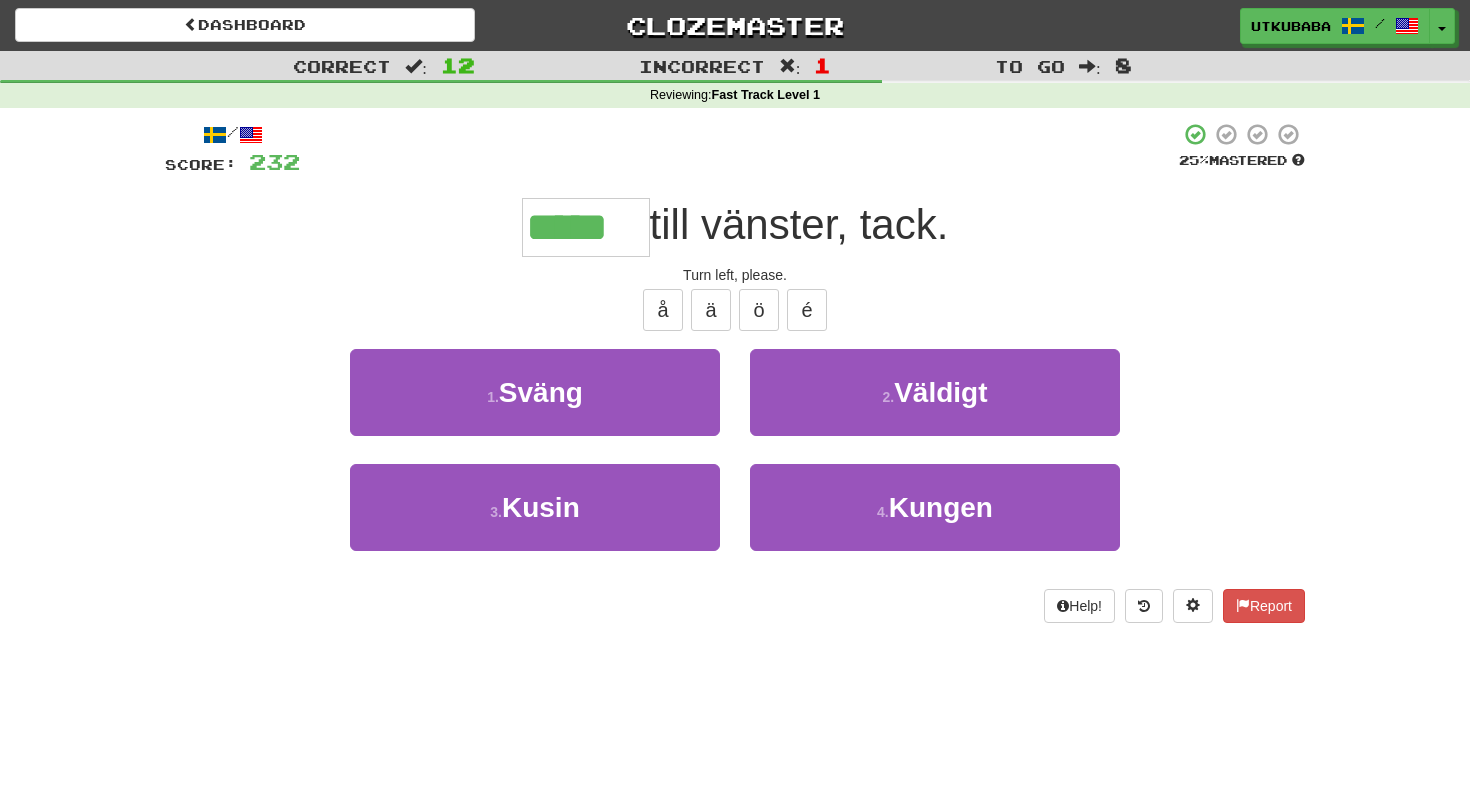 type on "*****" 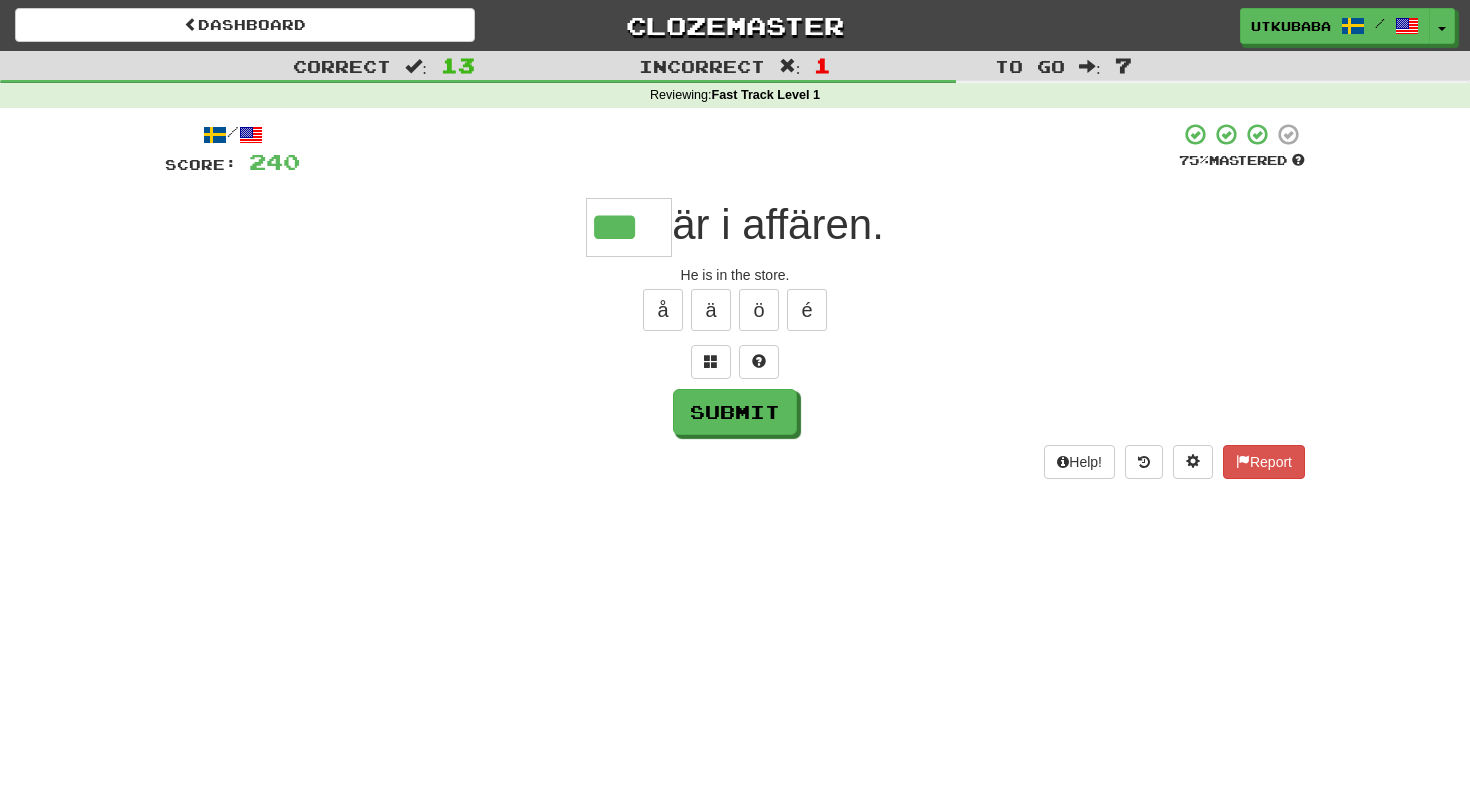 type on "***" 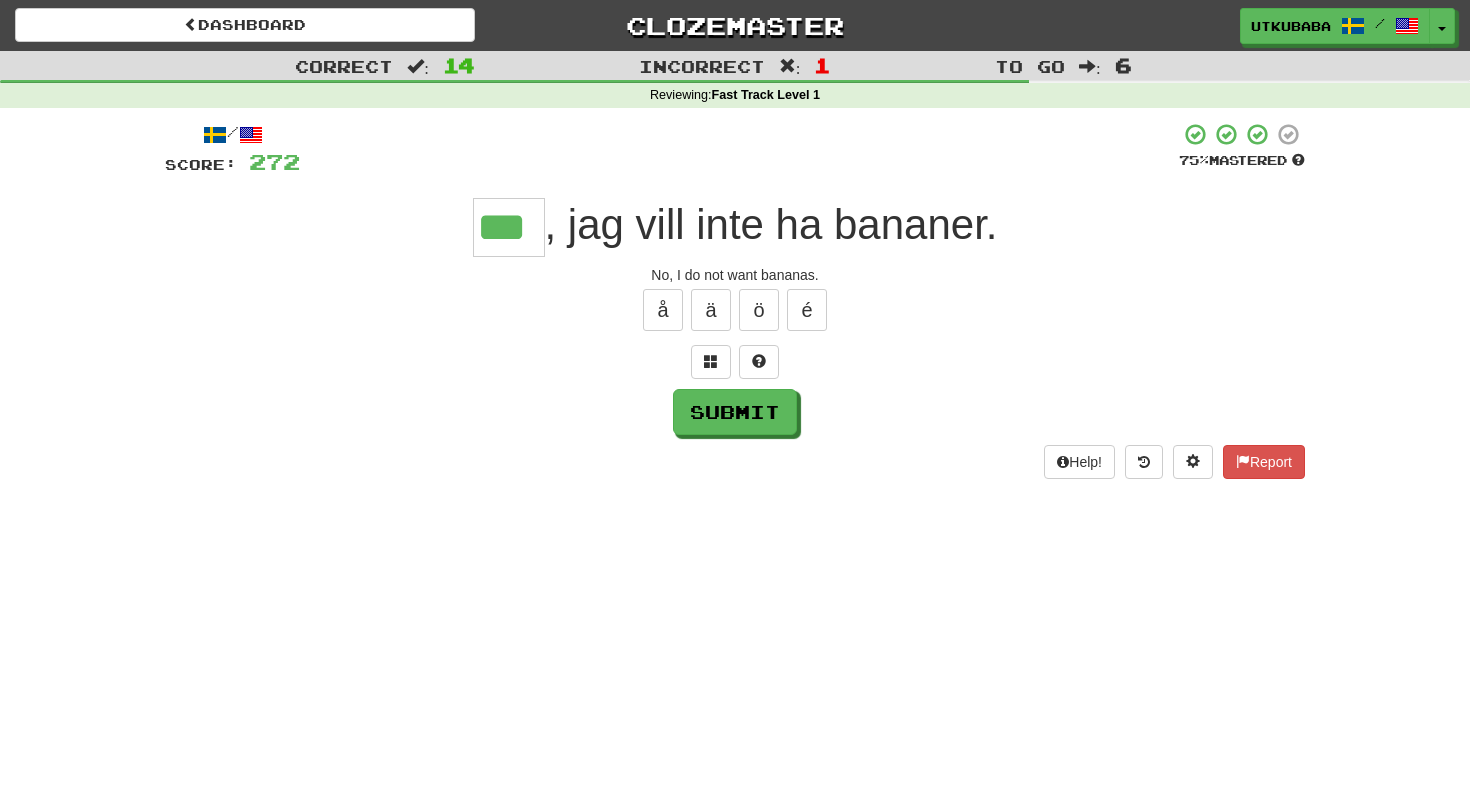 type on "***" 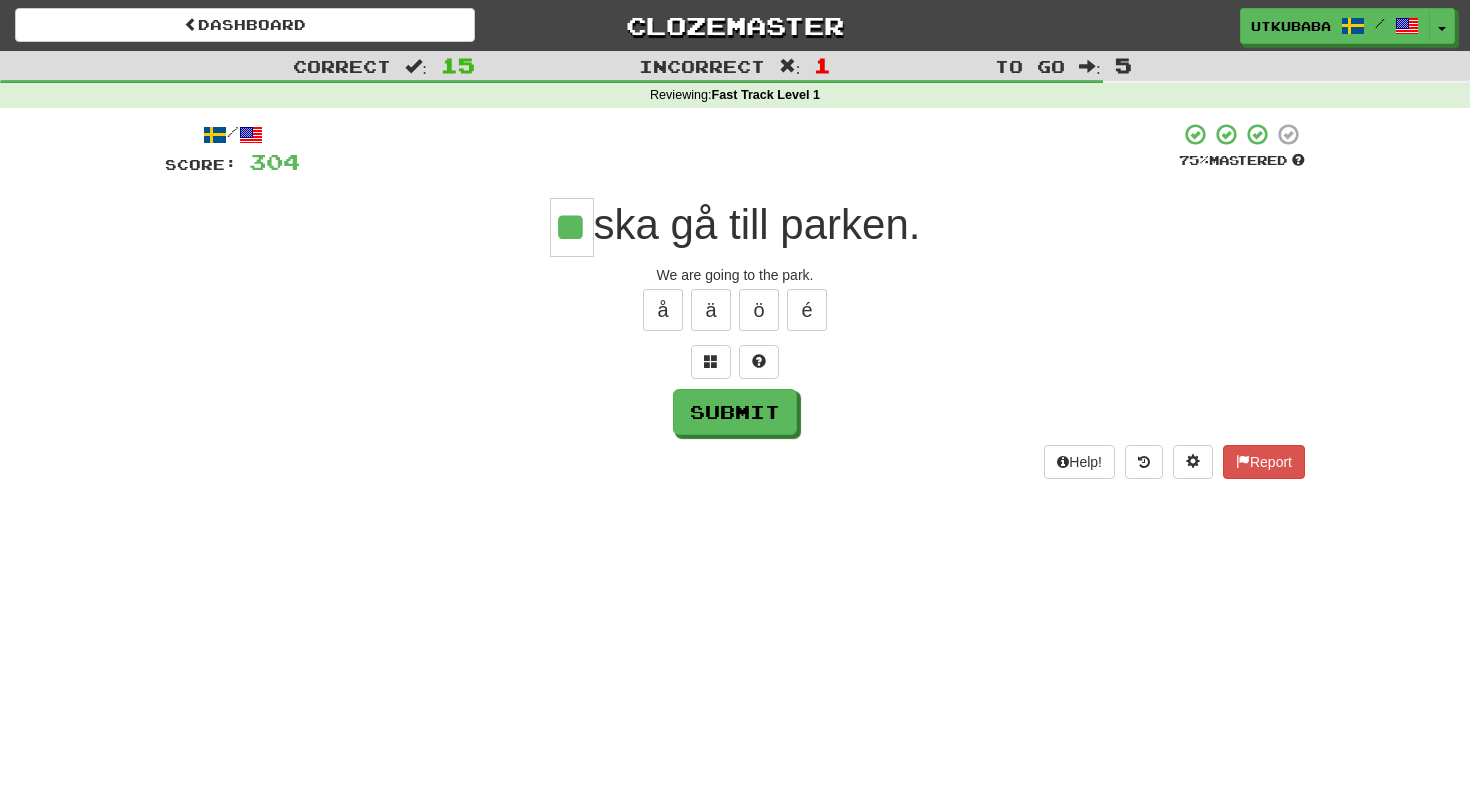 type on "**" 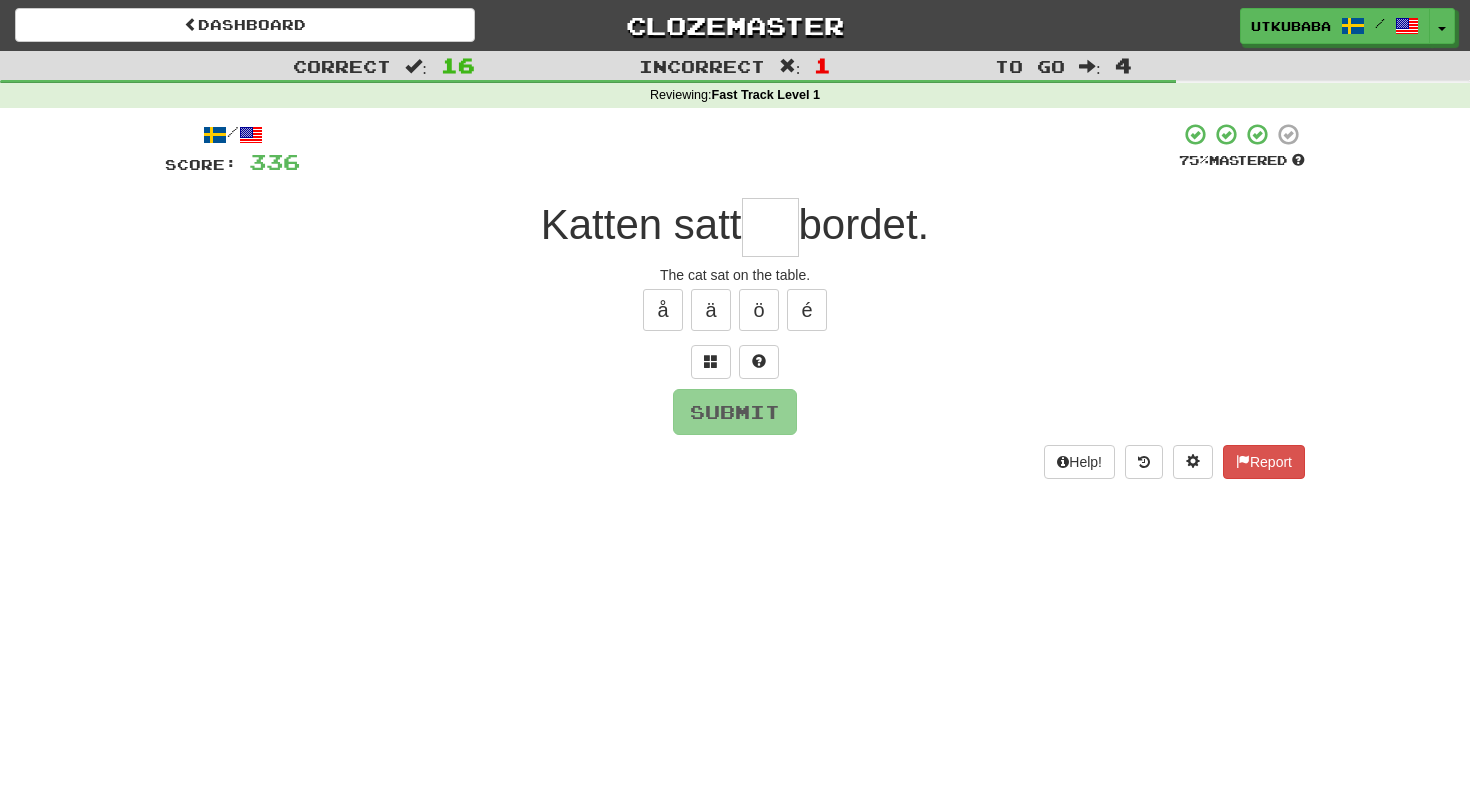 type on "*" 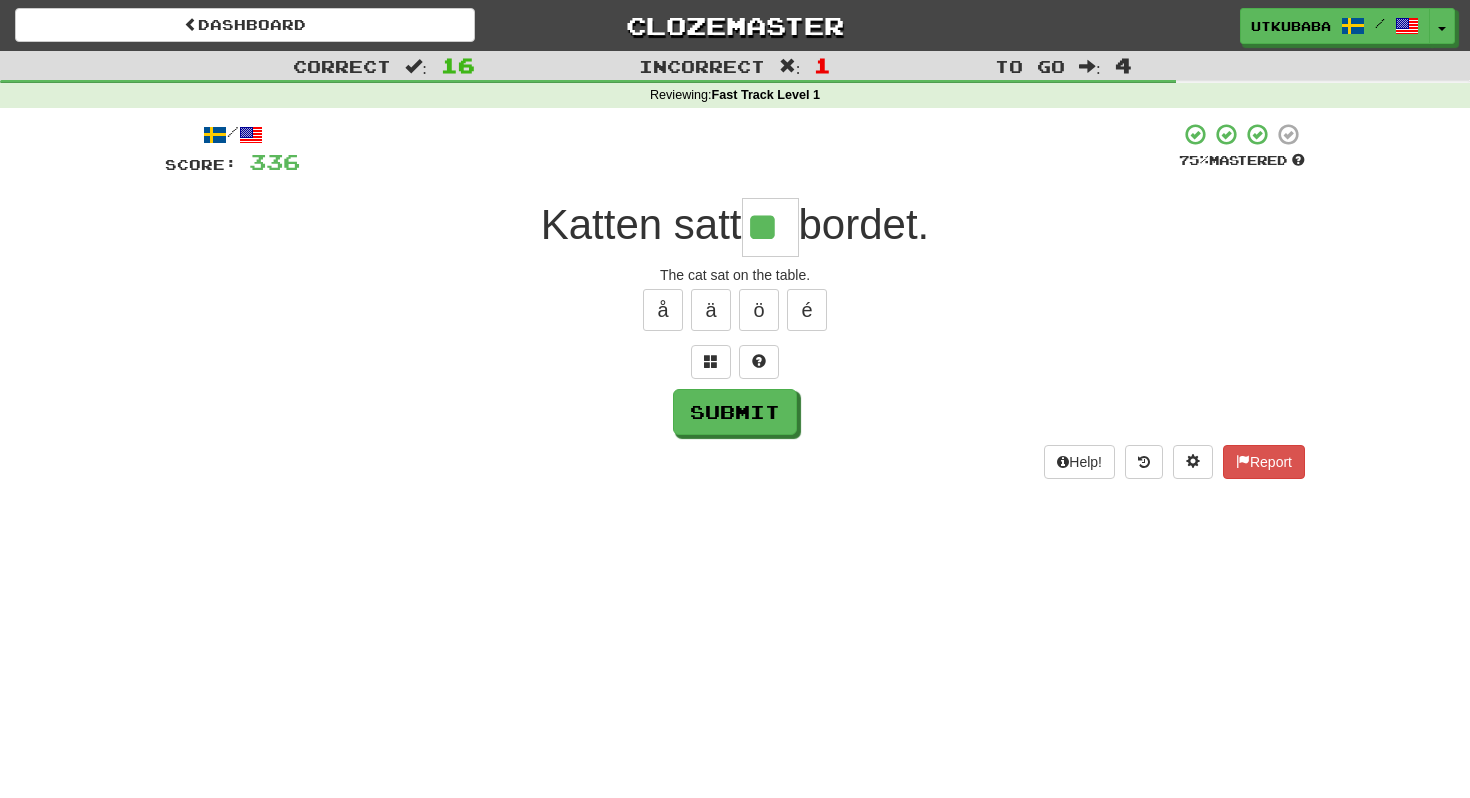 type on "**" 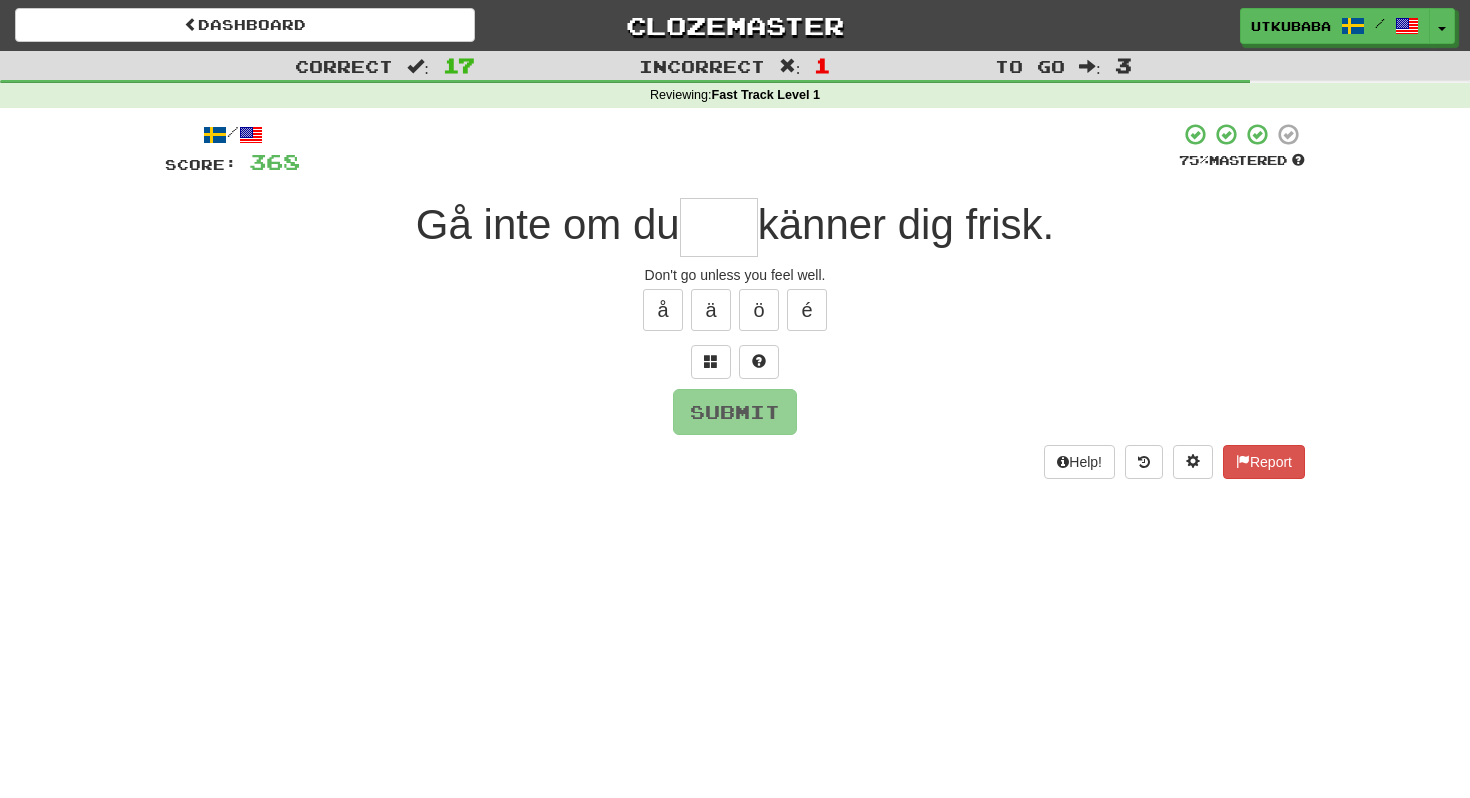 type on "*" 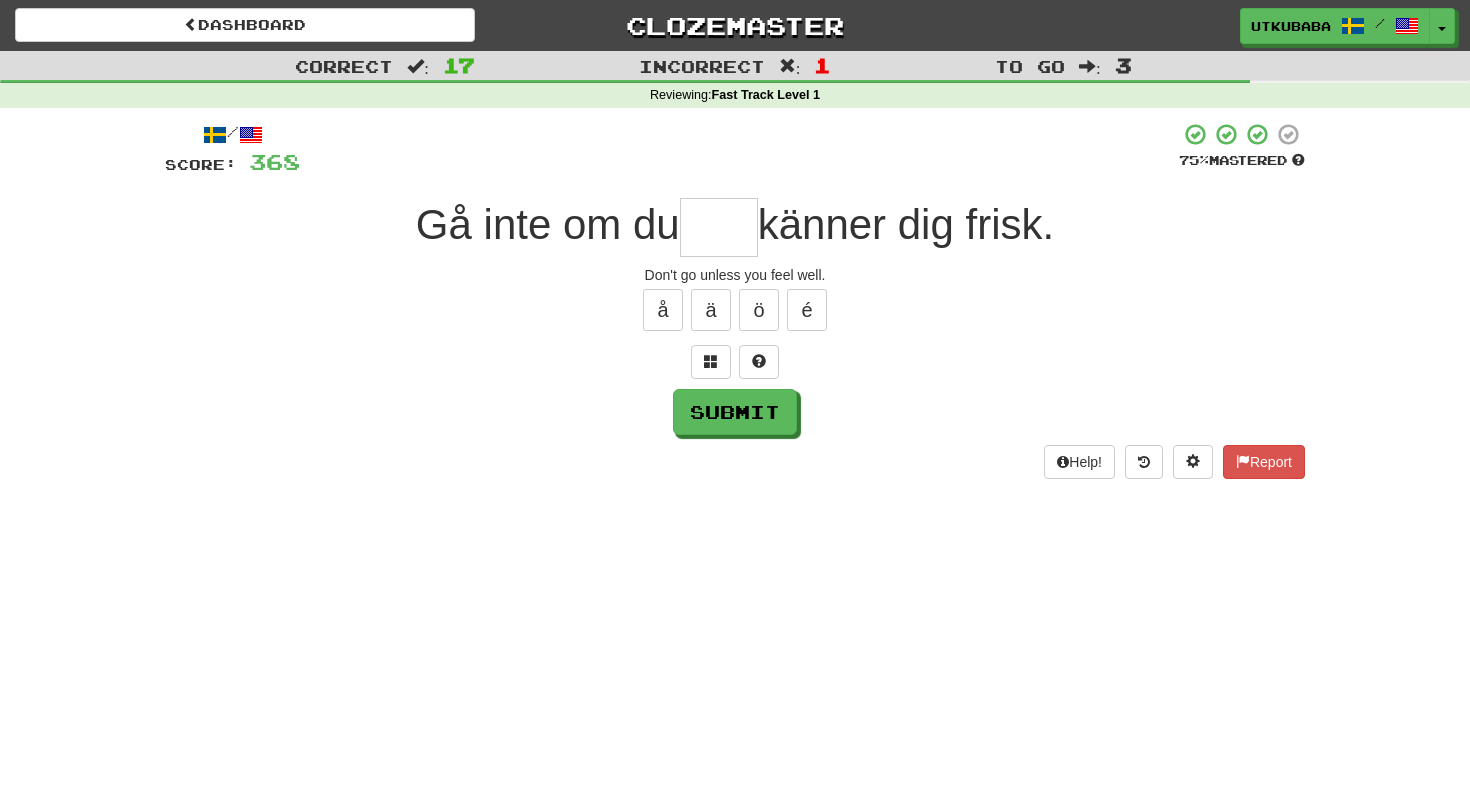 type on "*" 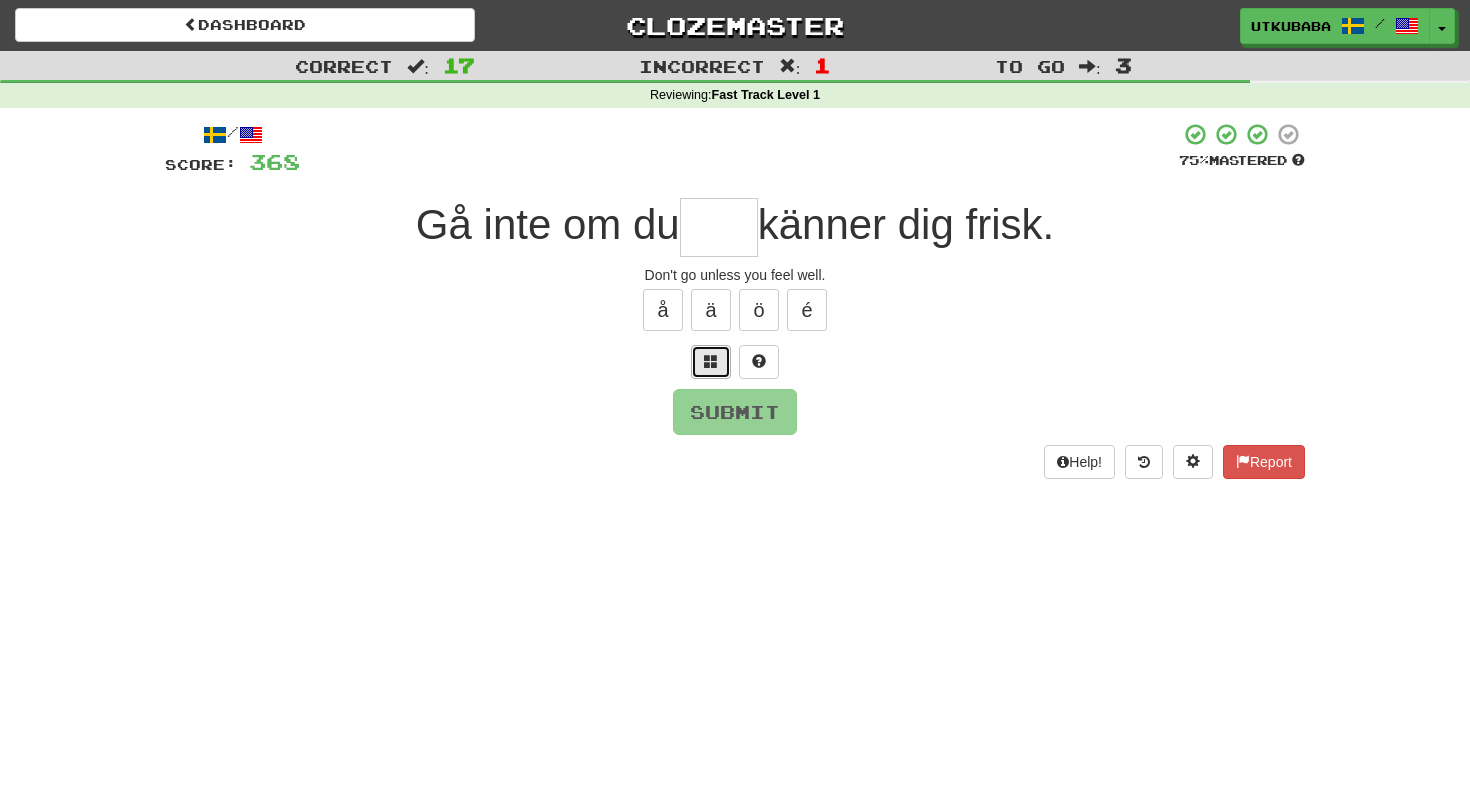 click at bounding box center [711, 361] 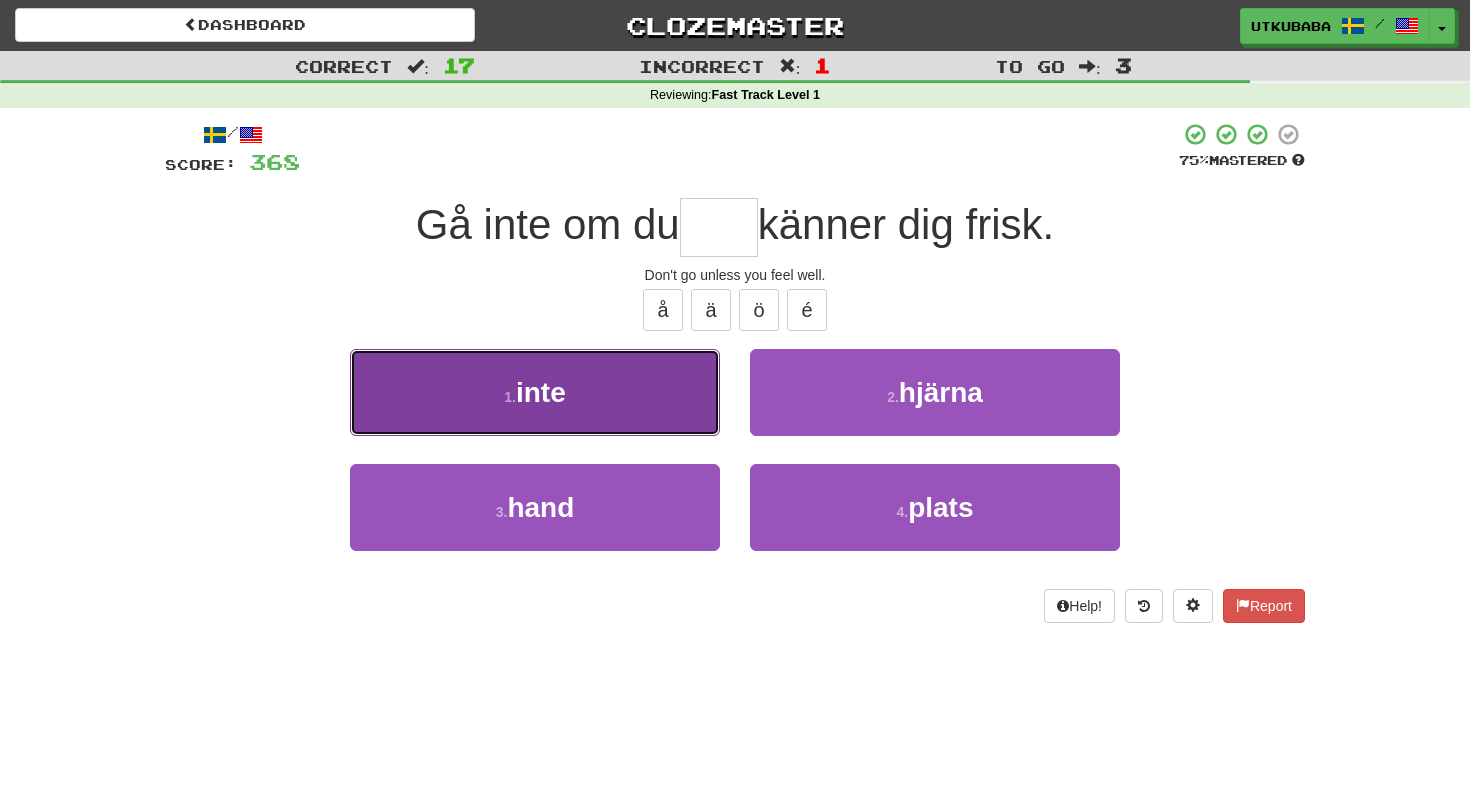 click on "1 .  inte" at bounding box center [535, 392] 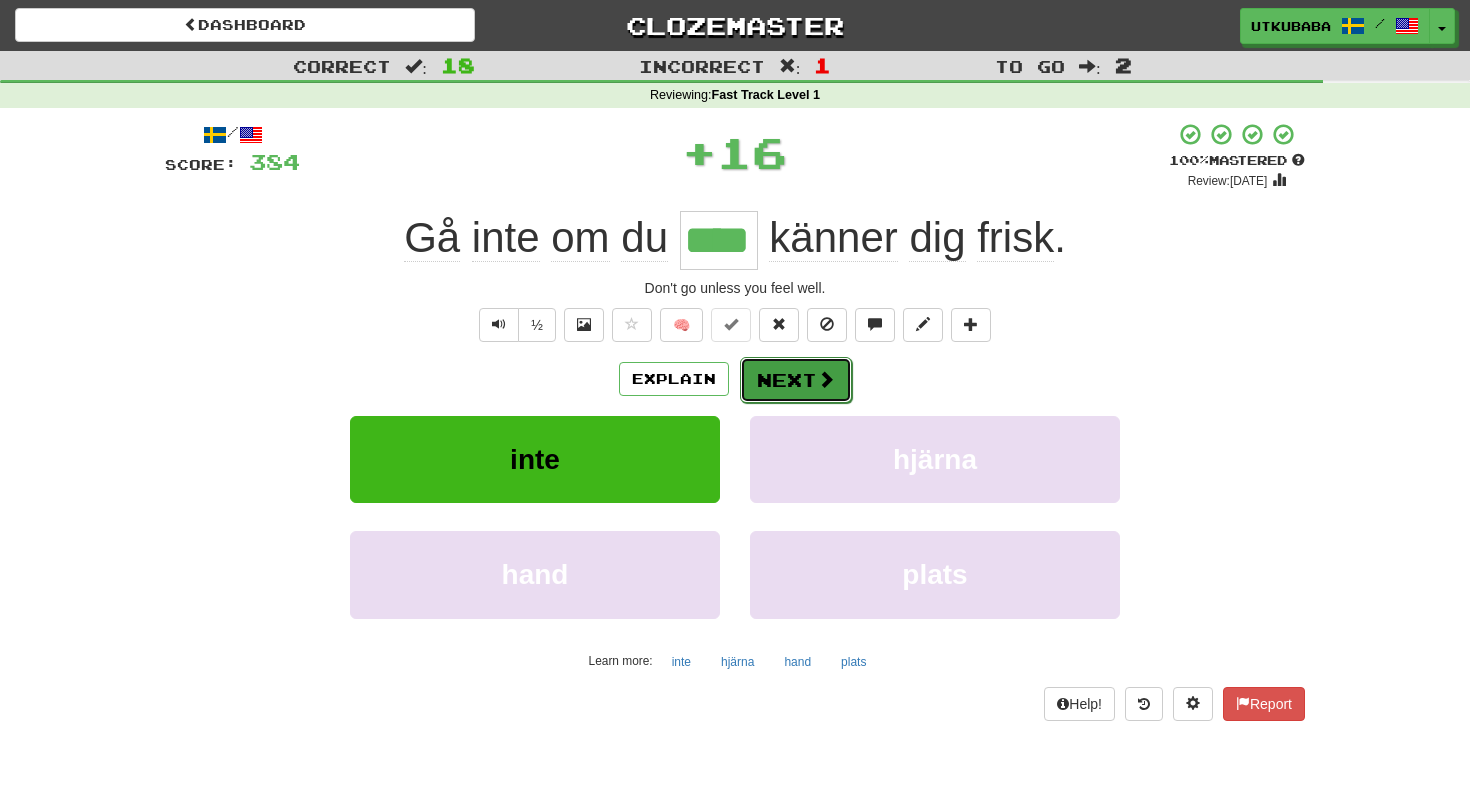 click on "Next" at bounding box center [796, 380] 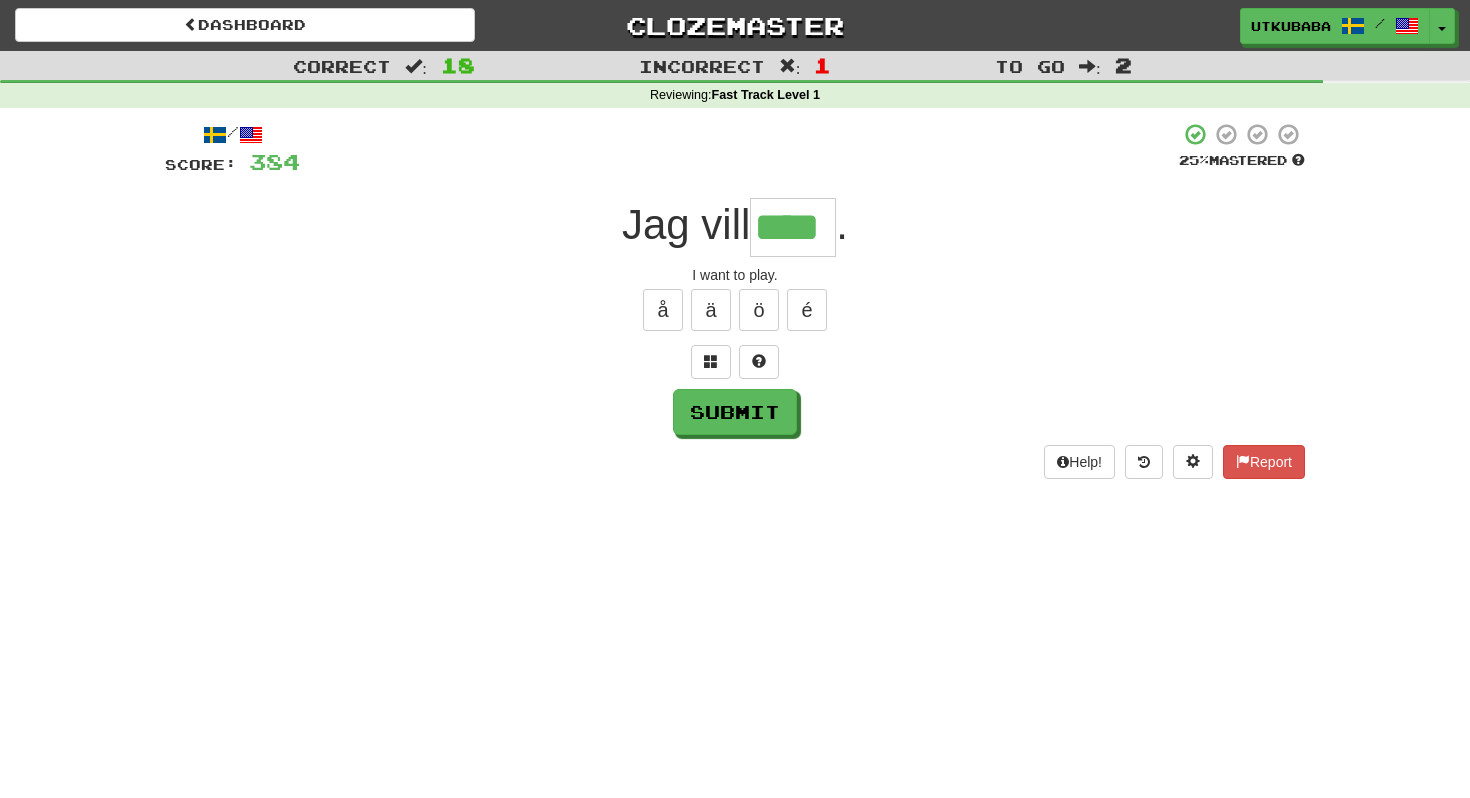 type on "*****" 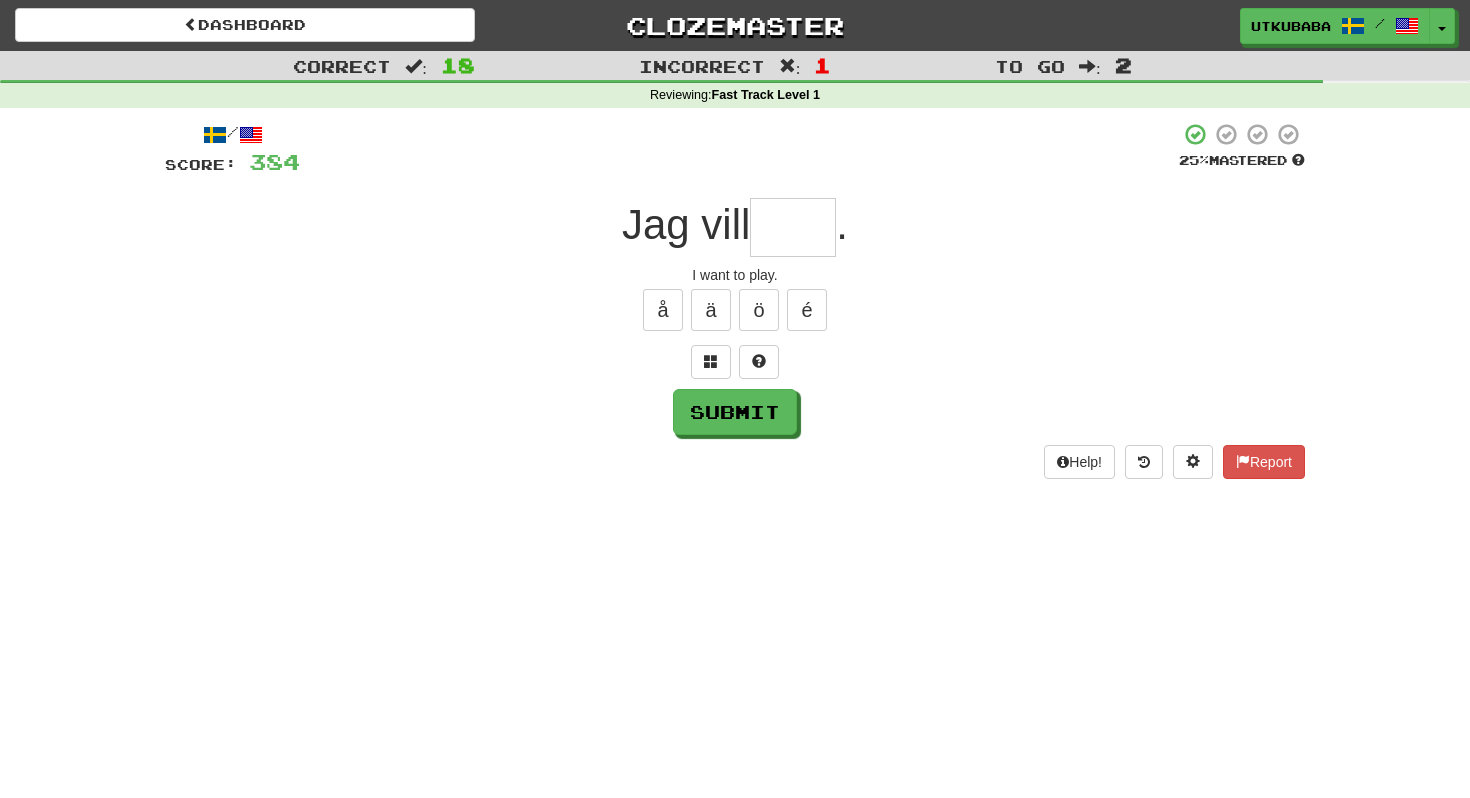 scroll, scrollTop: 0, scrollLeft: 0, axis: both 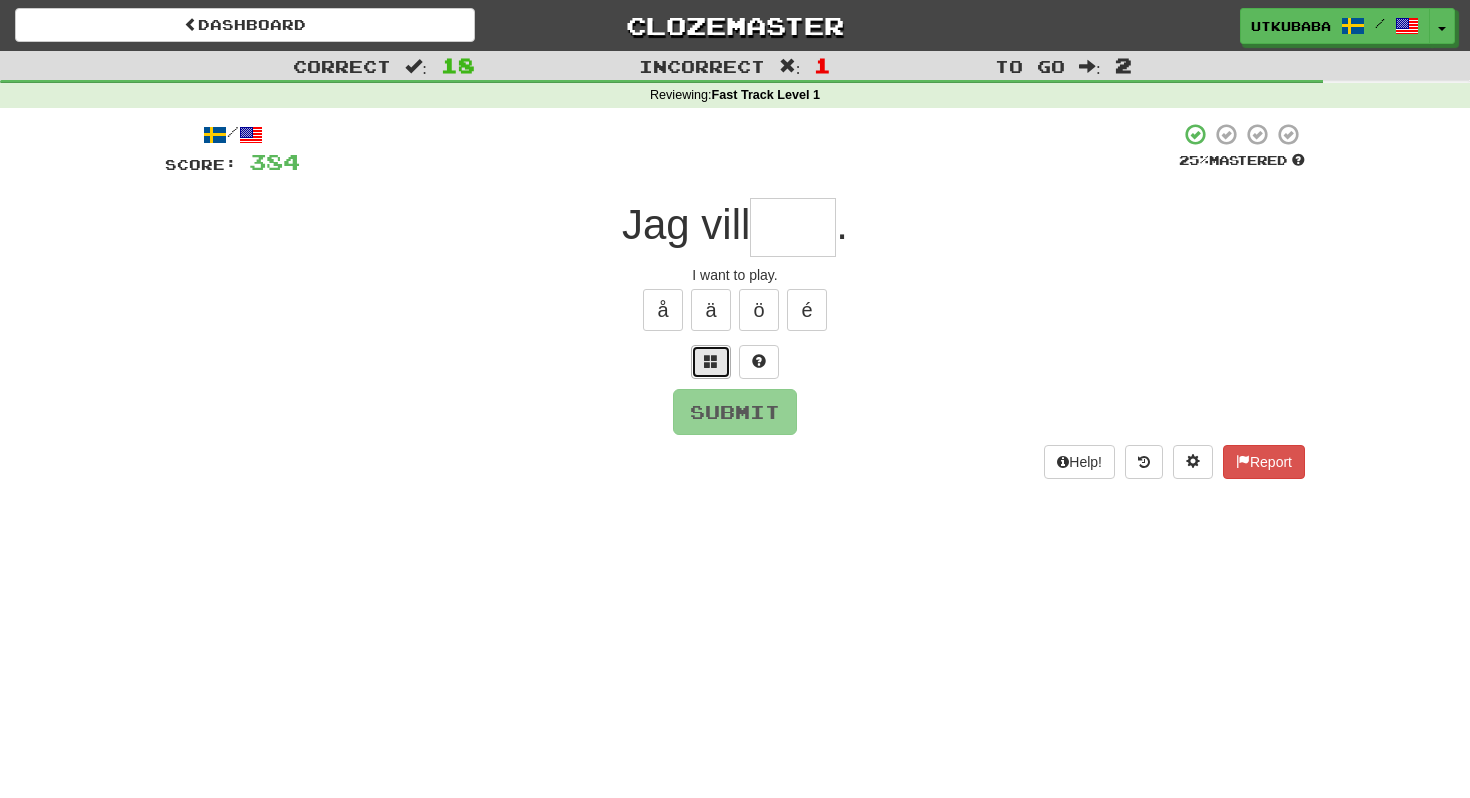 click at bounding box center [711, 362] 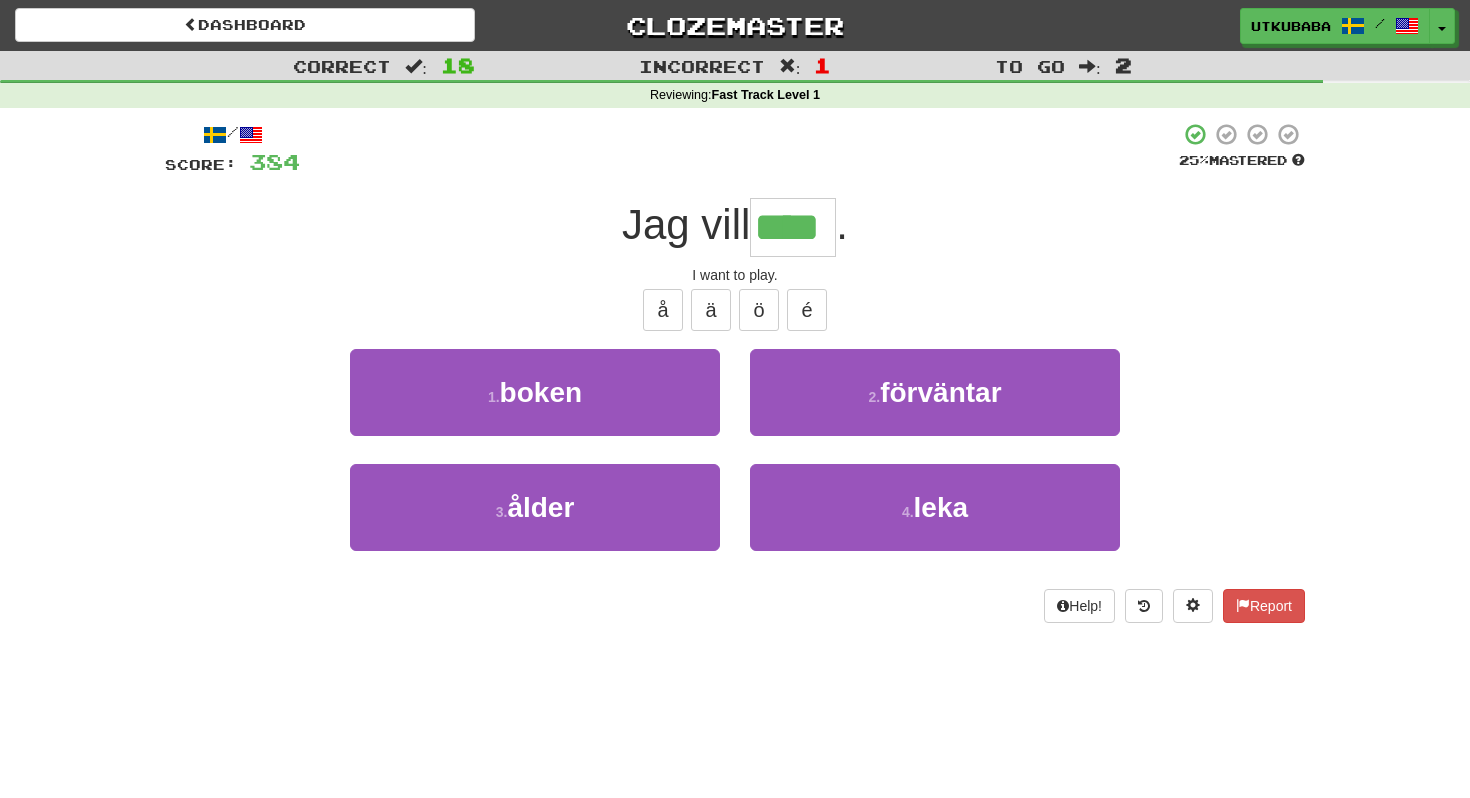 type on "****" 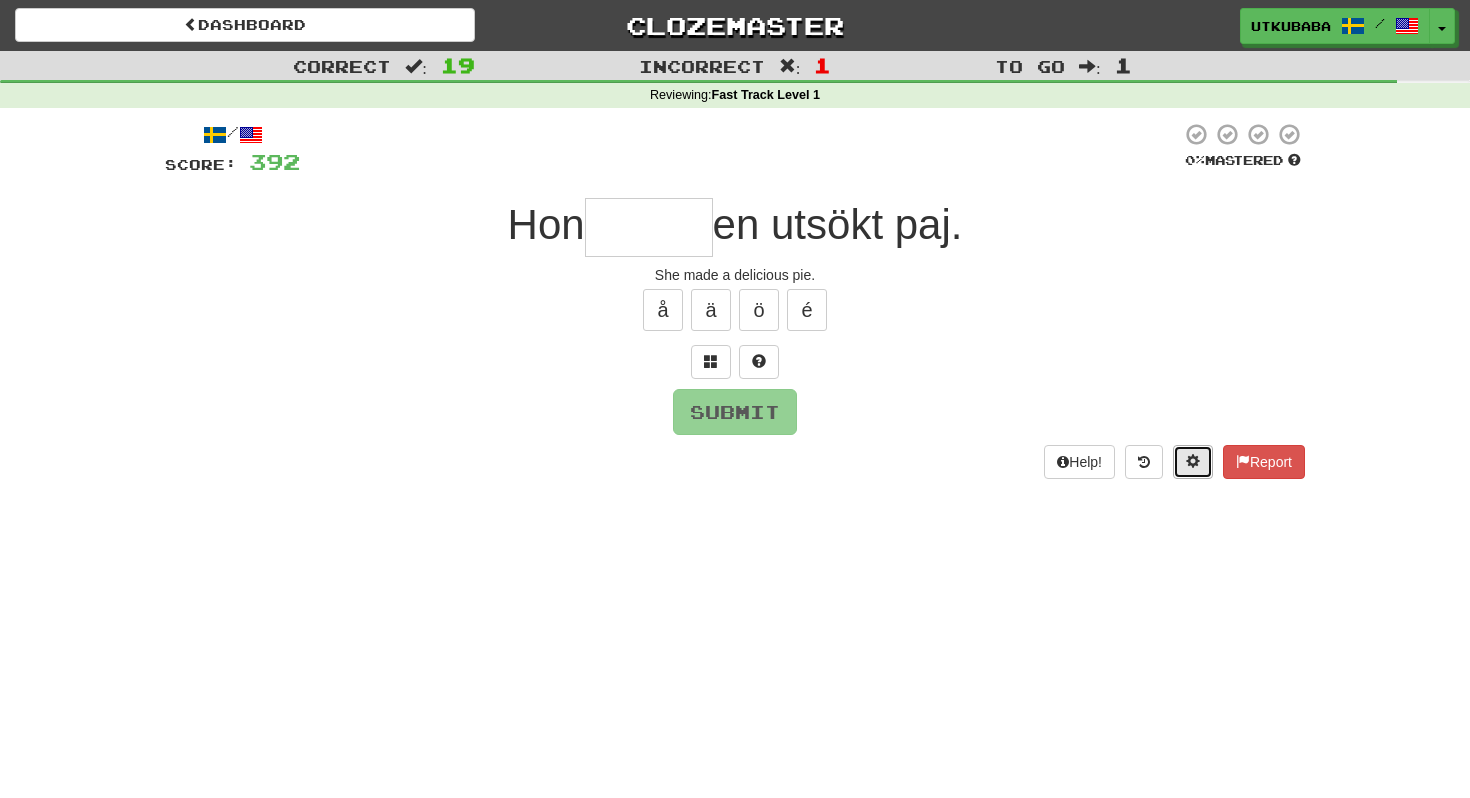 click at bounding box center (1193, 462) 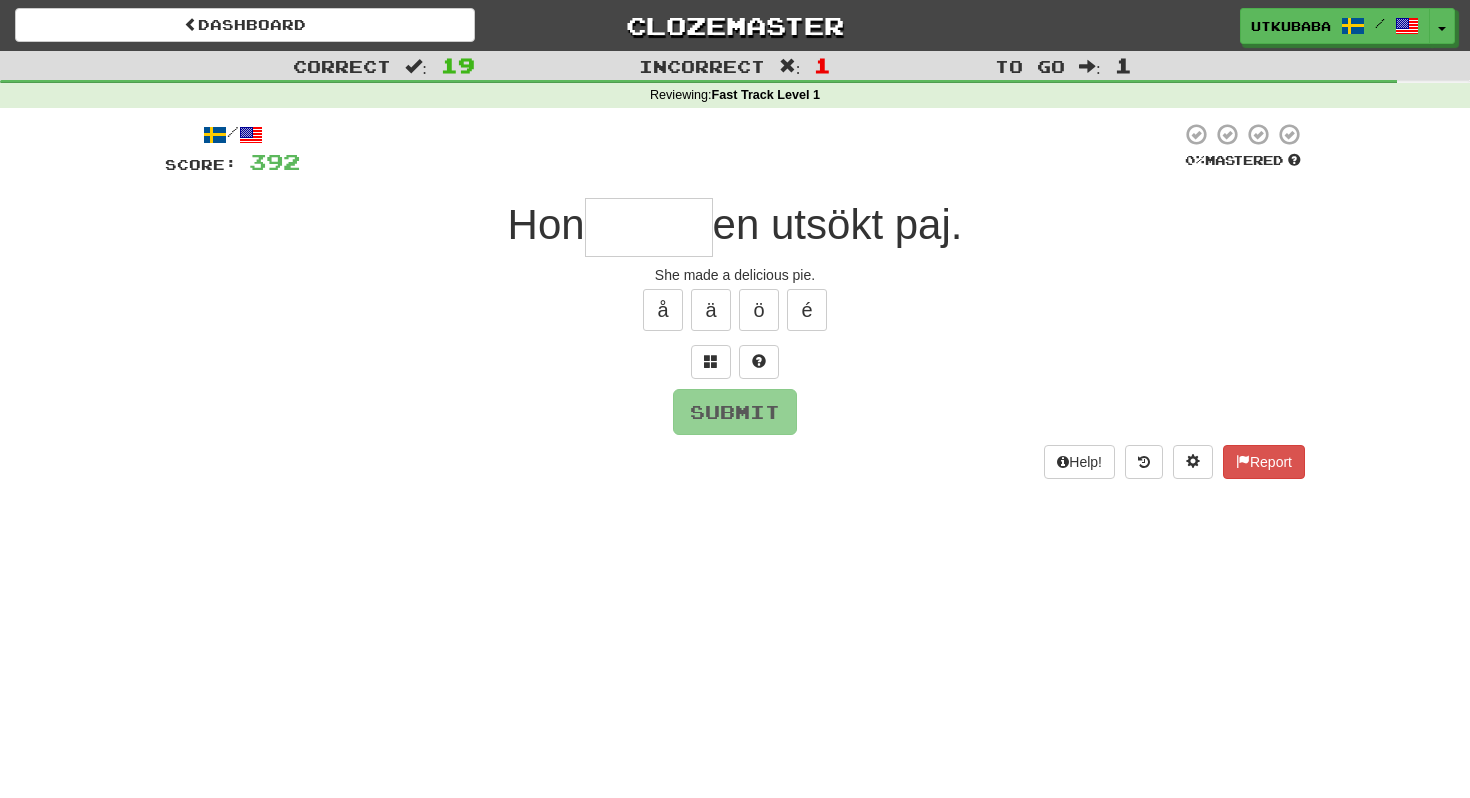 click on "Submit" at bounding box center [735, 412] 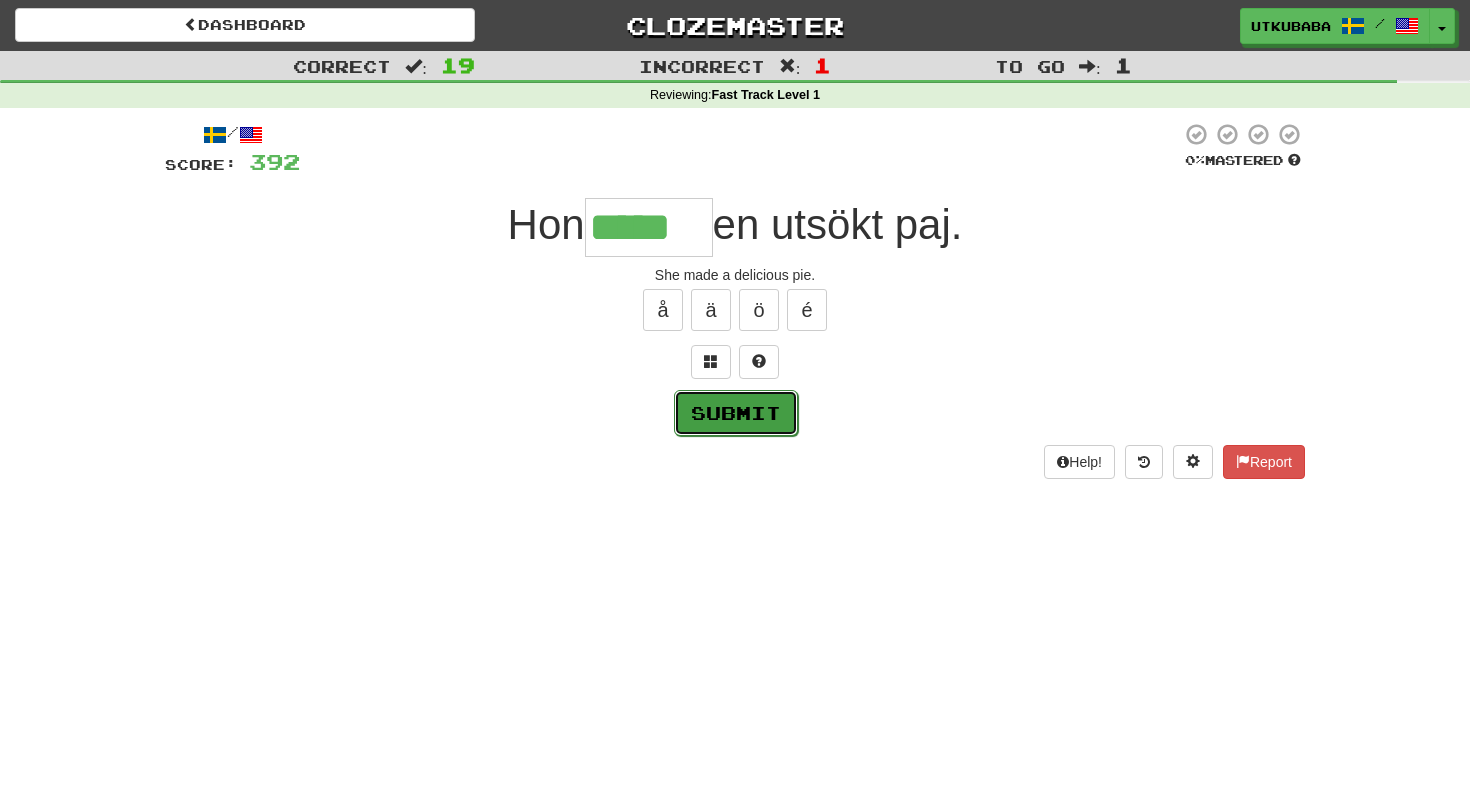 click on "Submit" at bounding box center [736, 413] 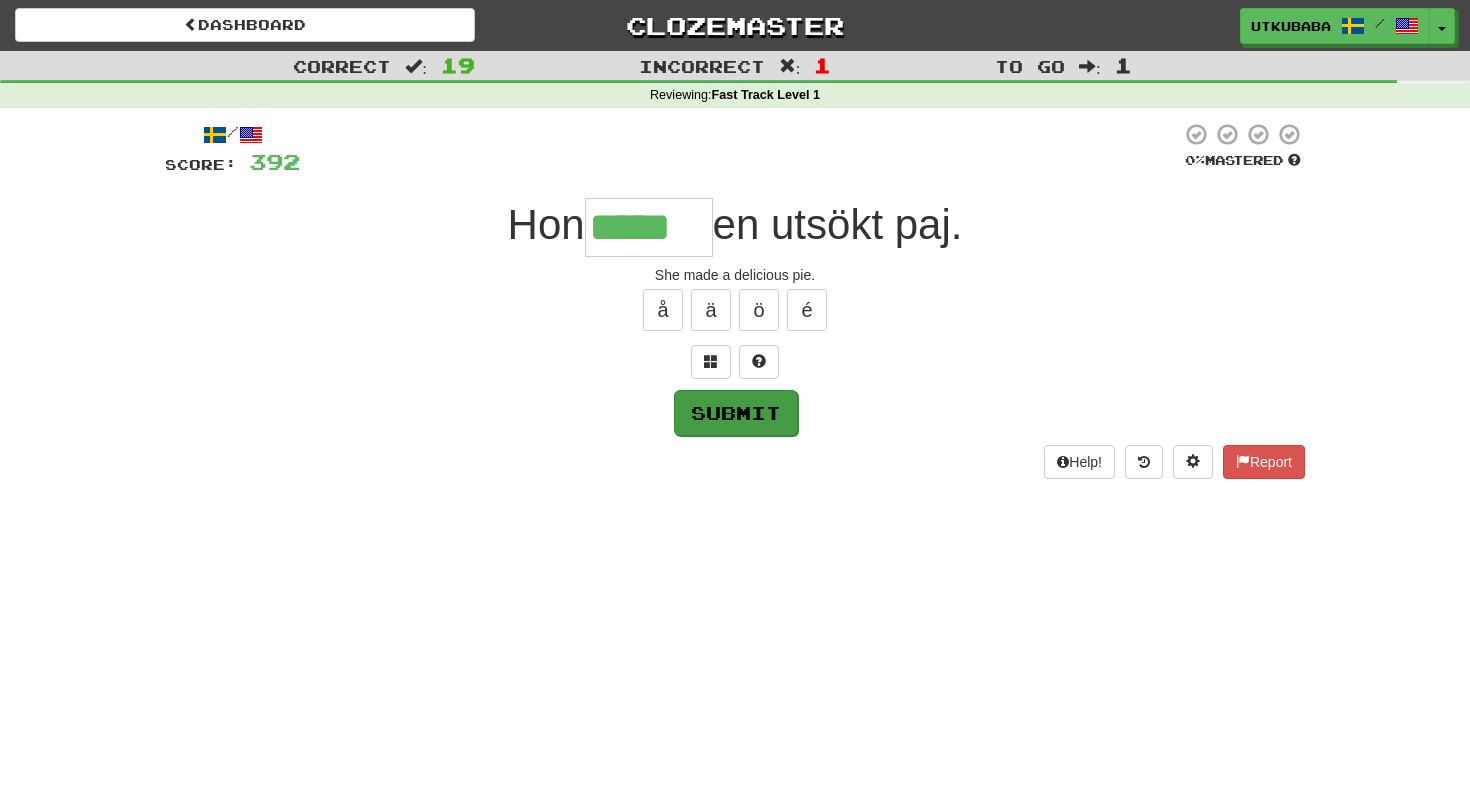 type on "******" 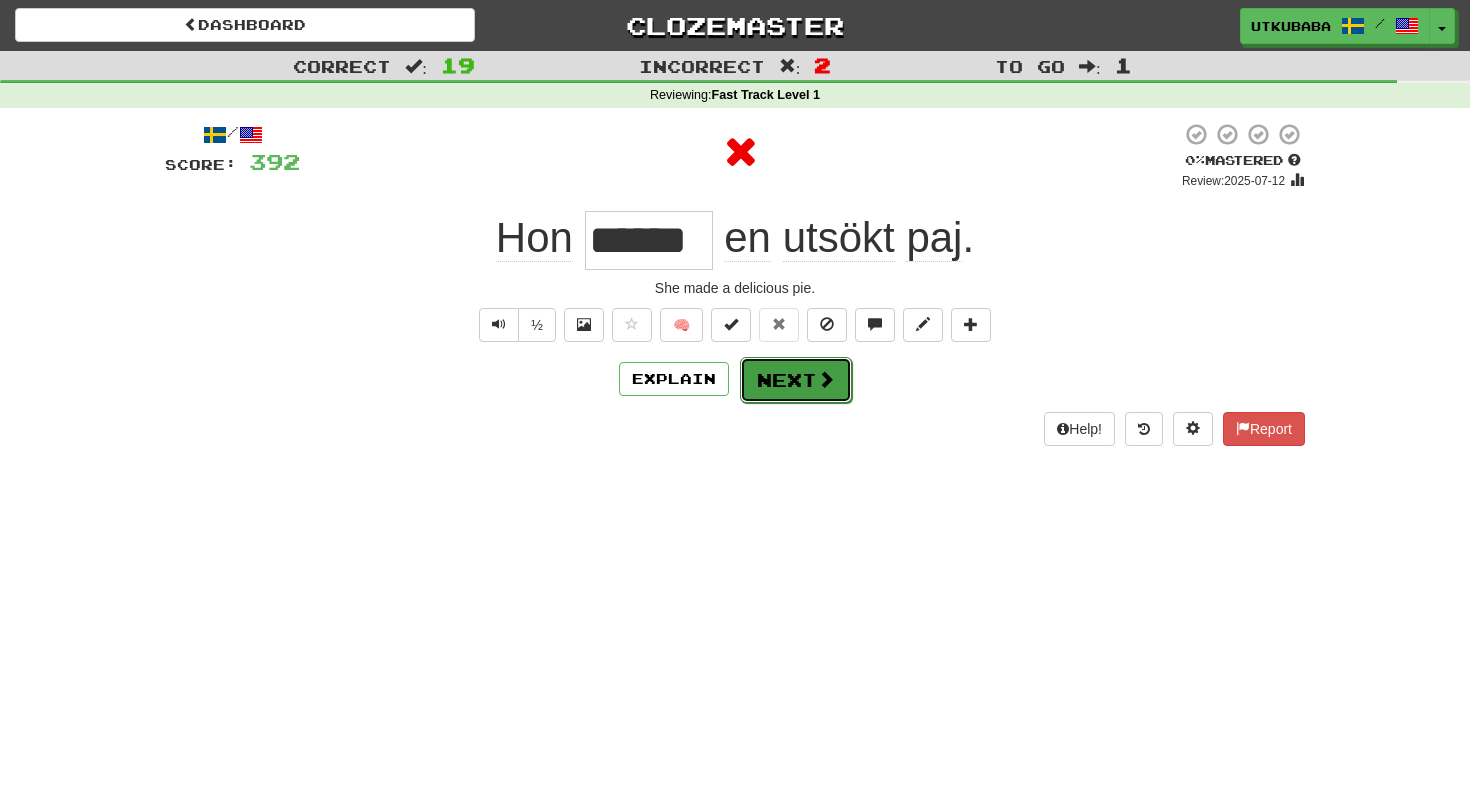 click on "Next" at bounding box center (796, 380) 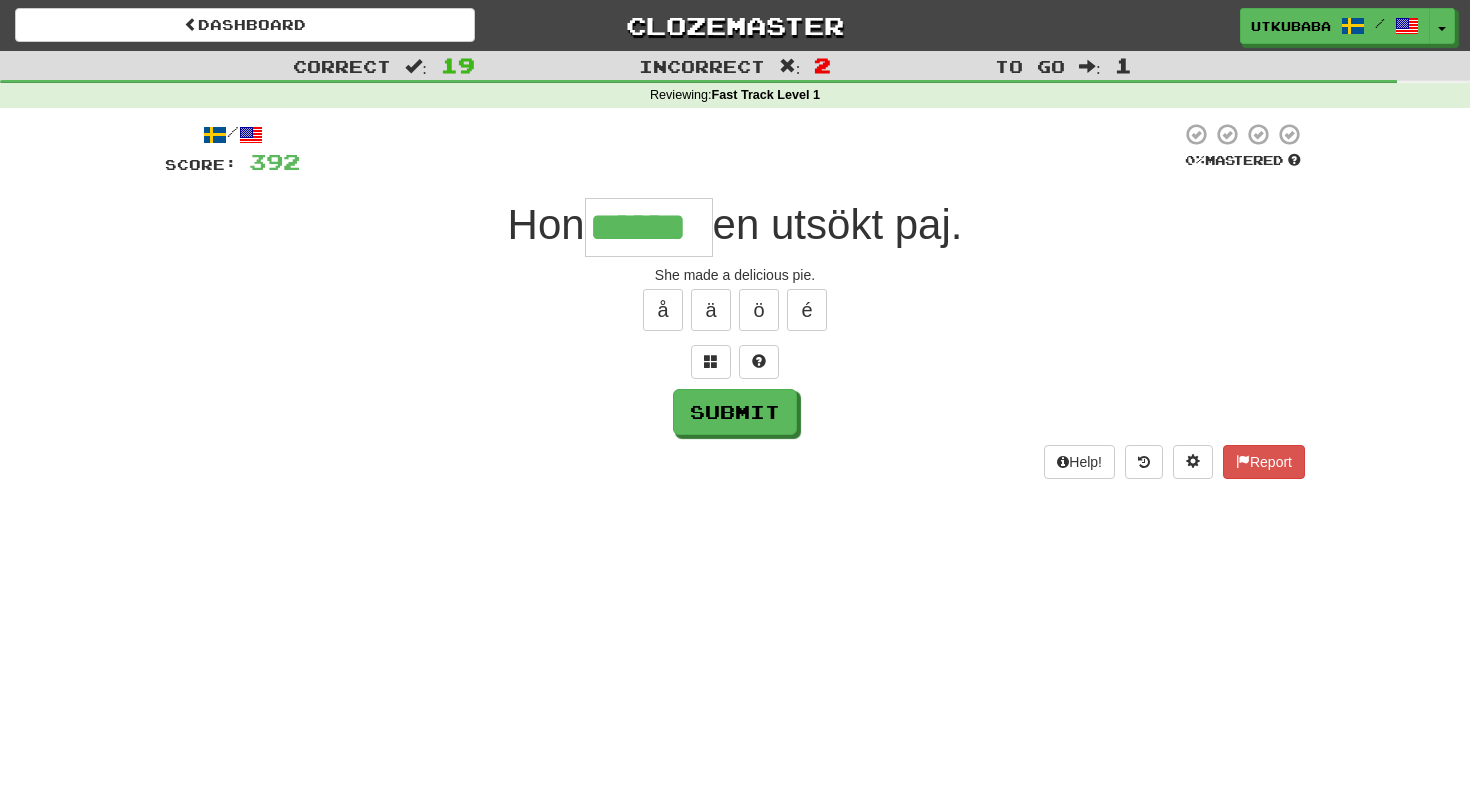 type on "******" 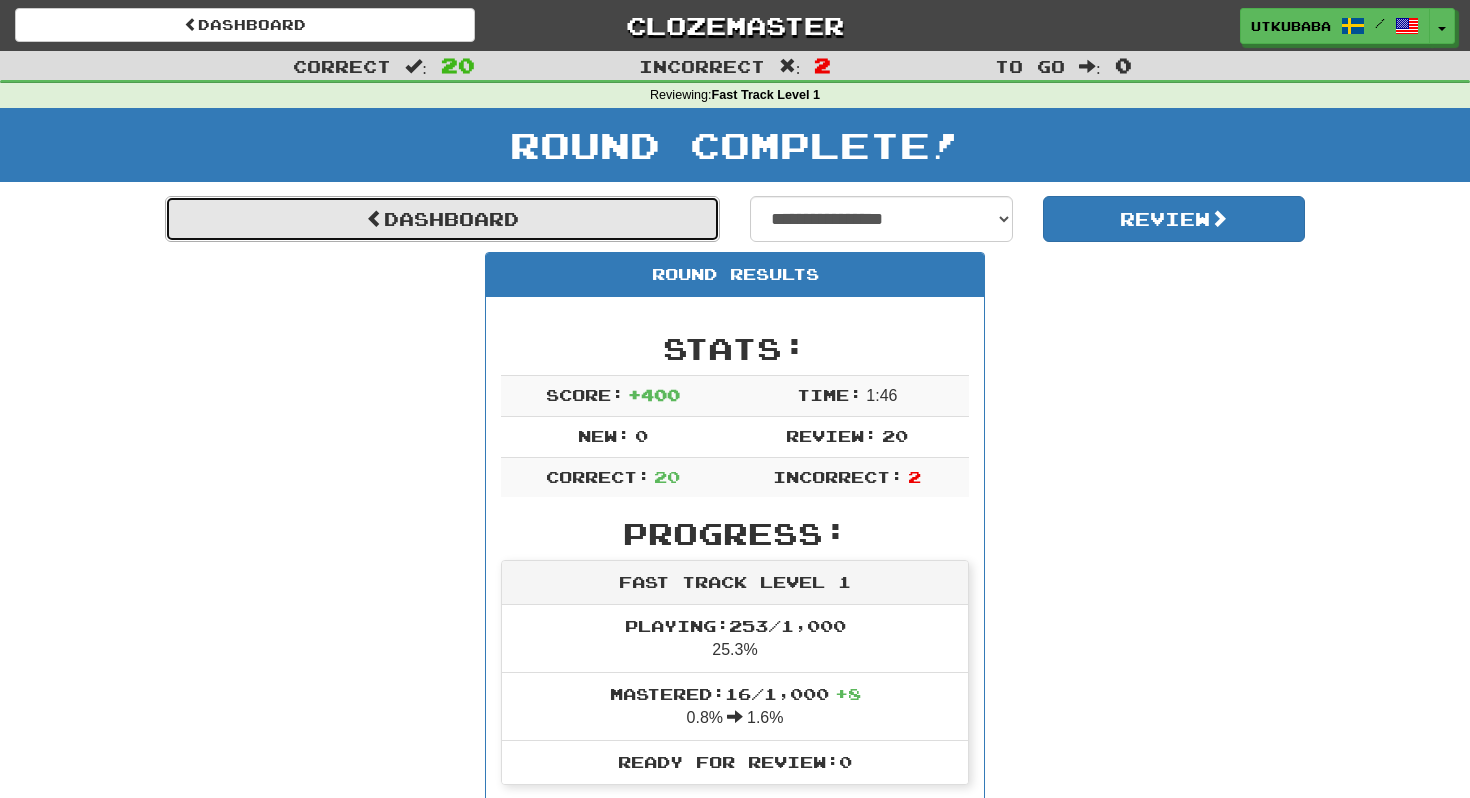 click on "Dashboard" at bounding box center (442, 219) 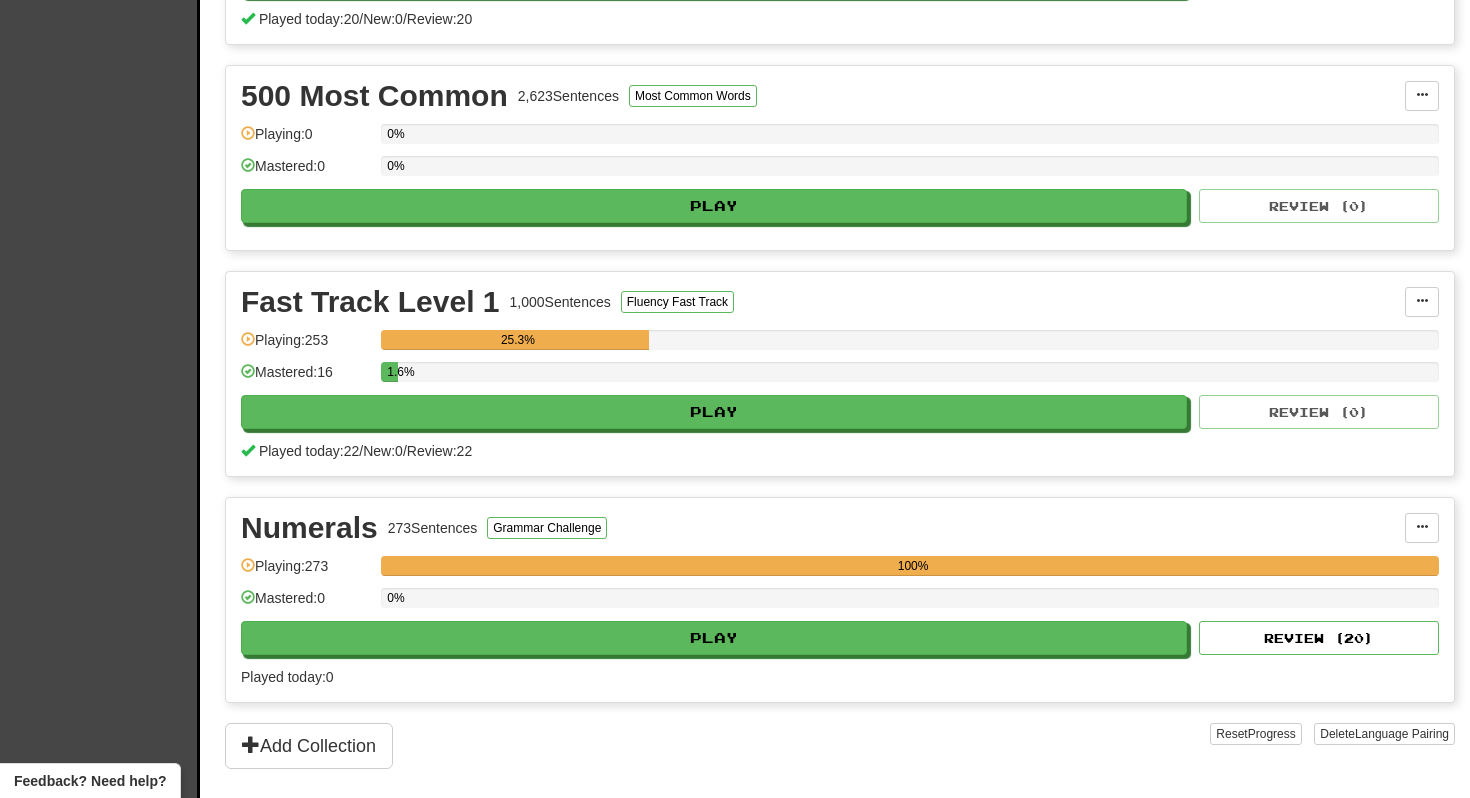 scroll, scrollTop: 541, scrollLeft: 0, axis: vertical 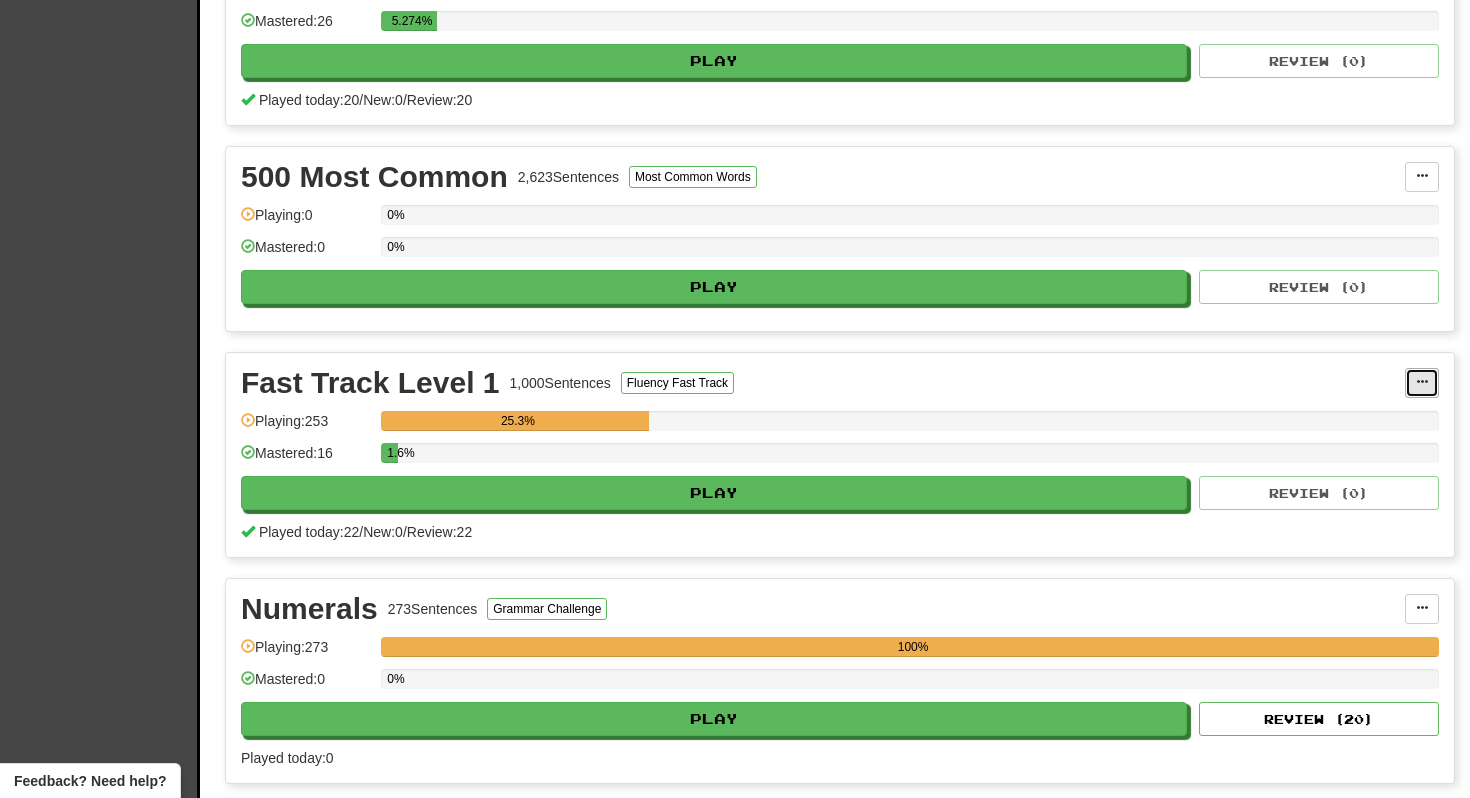 click at bounding box center (1422, 383) 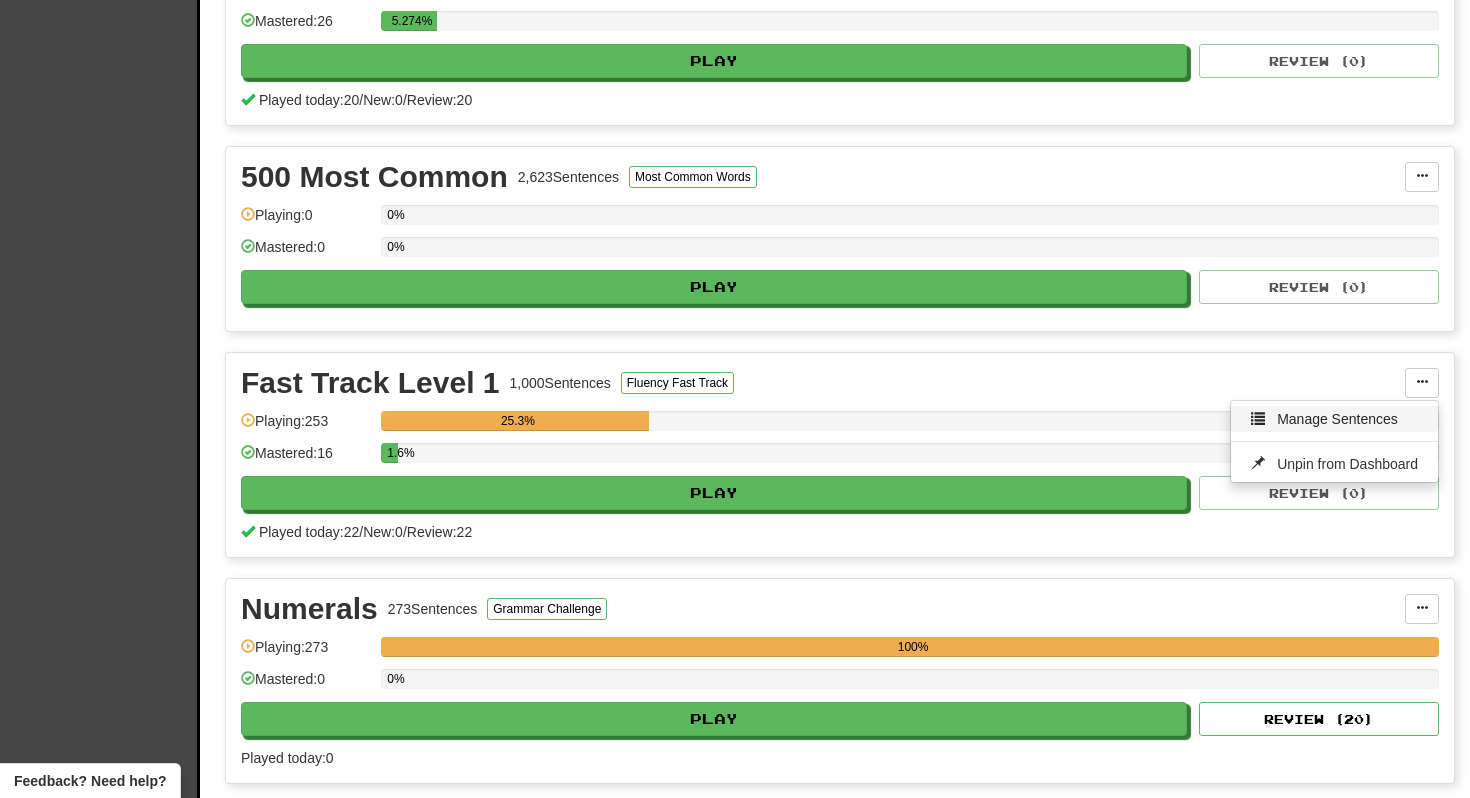 click on "Manage Sentences" at bounding box center (1334, 419) 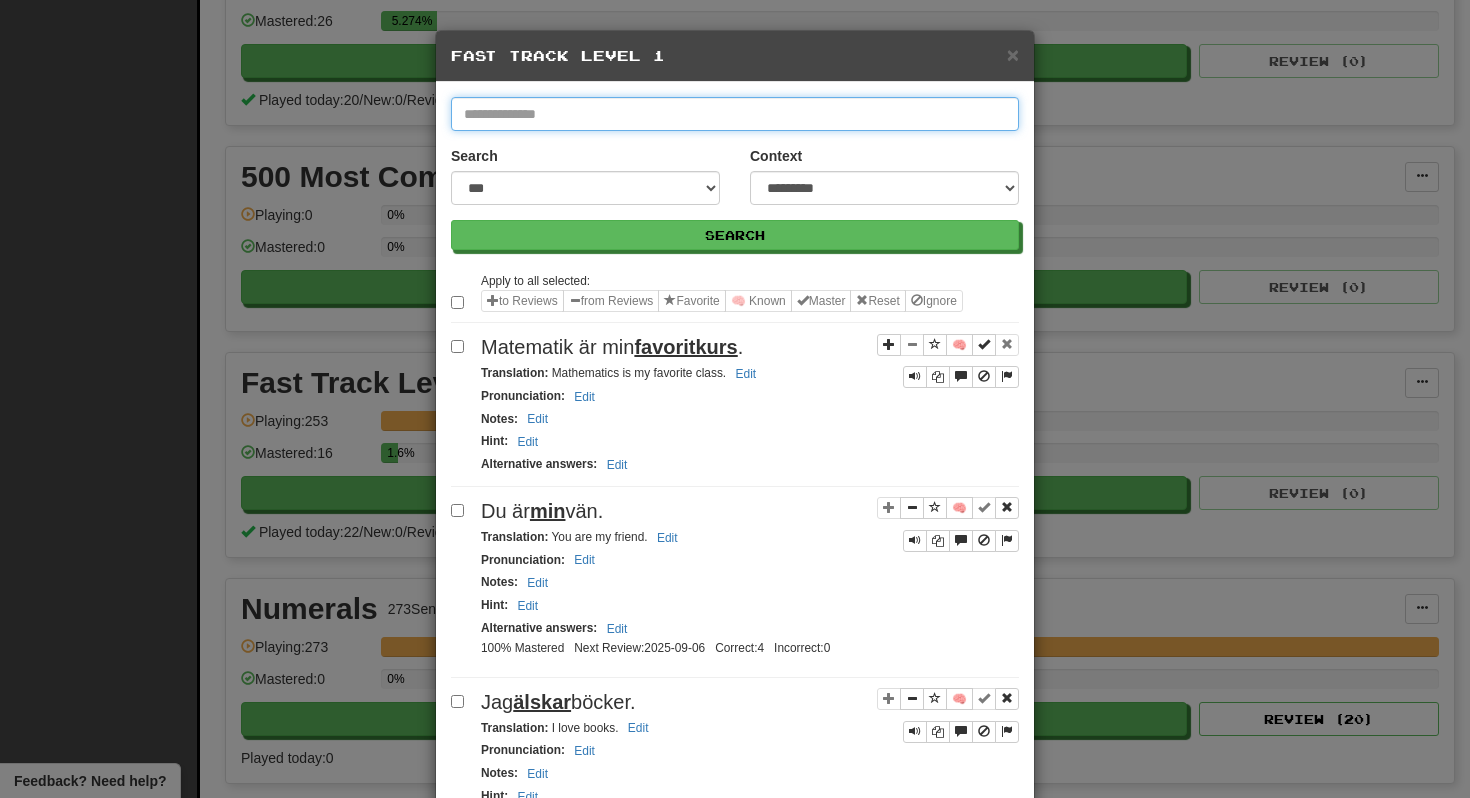 click at bounding box center [735, 114] 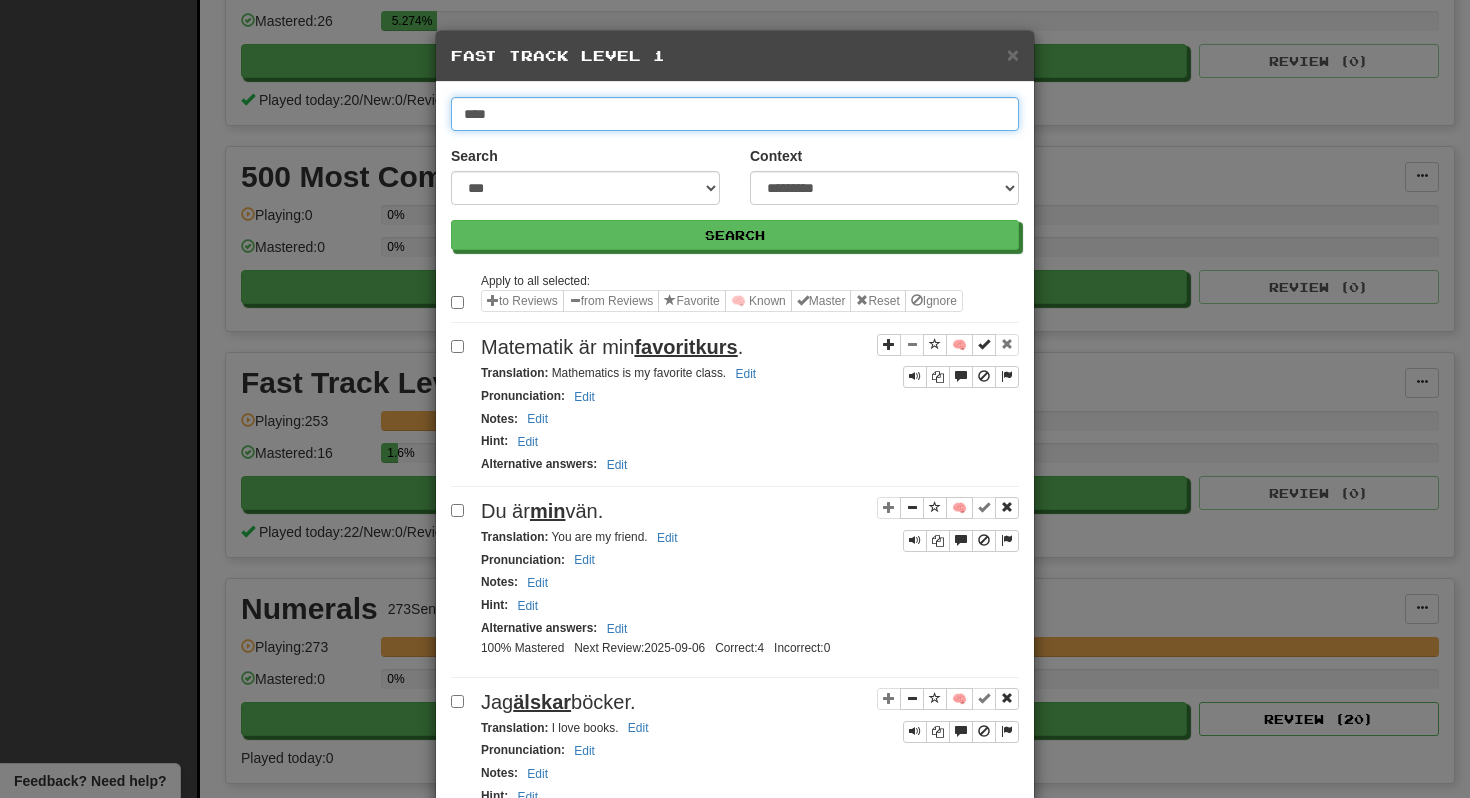 type on "*****" 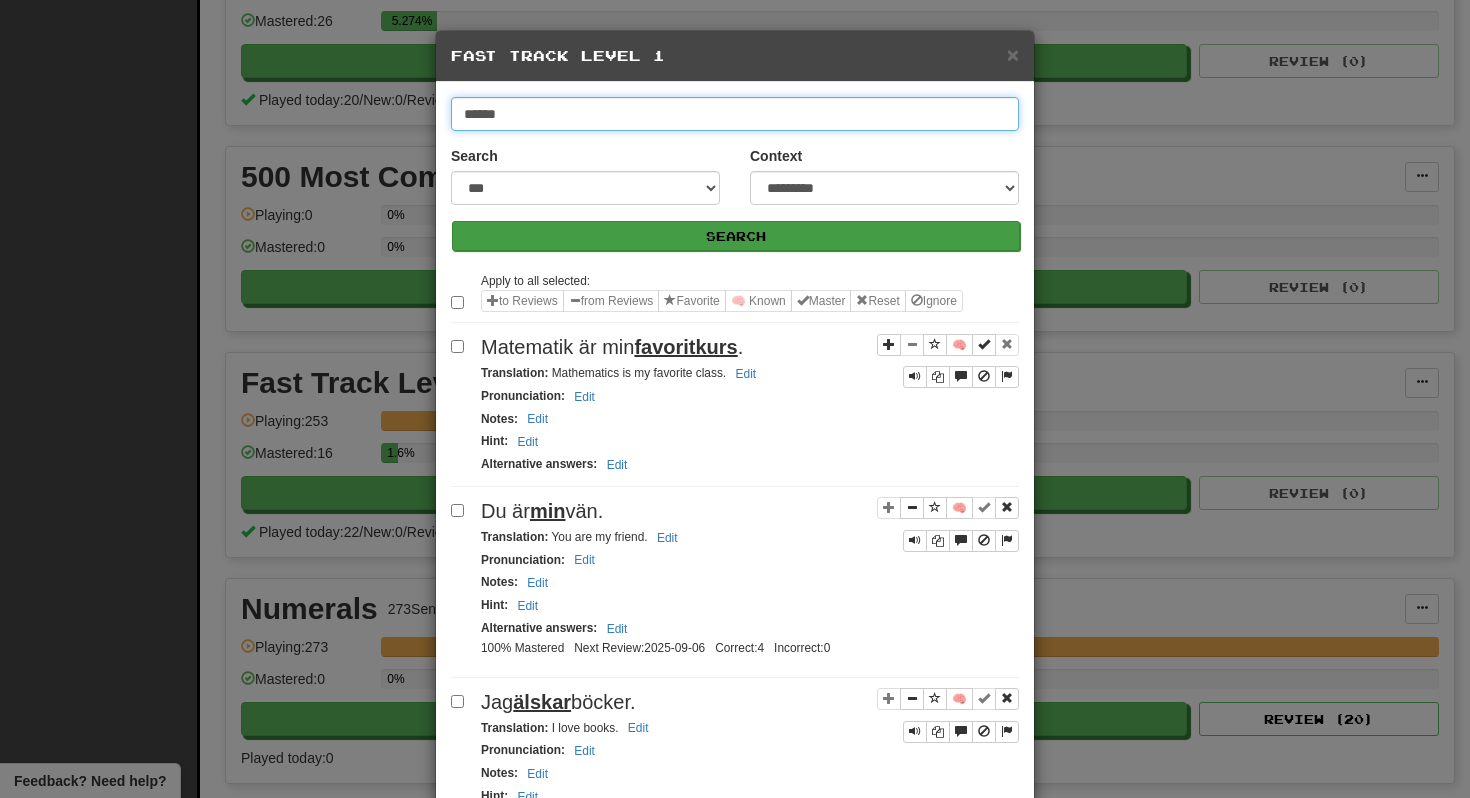 type on "******" 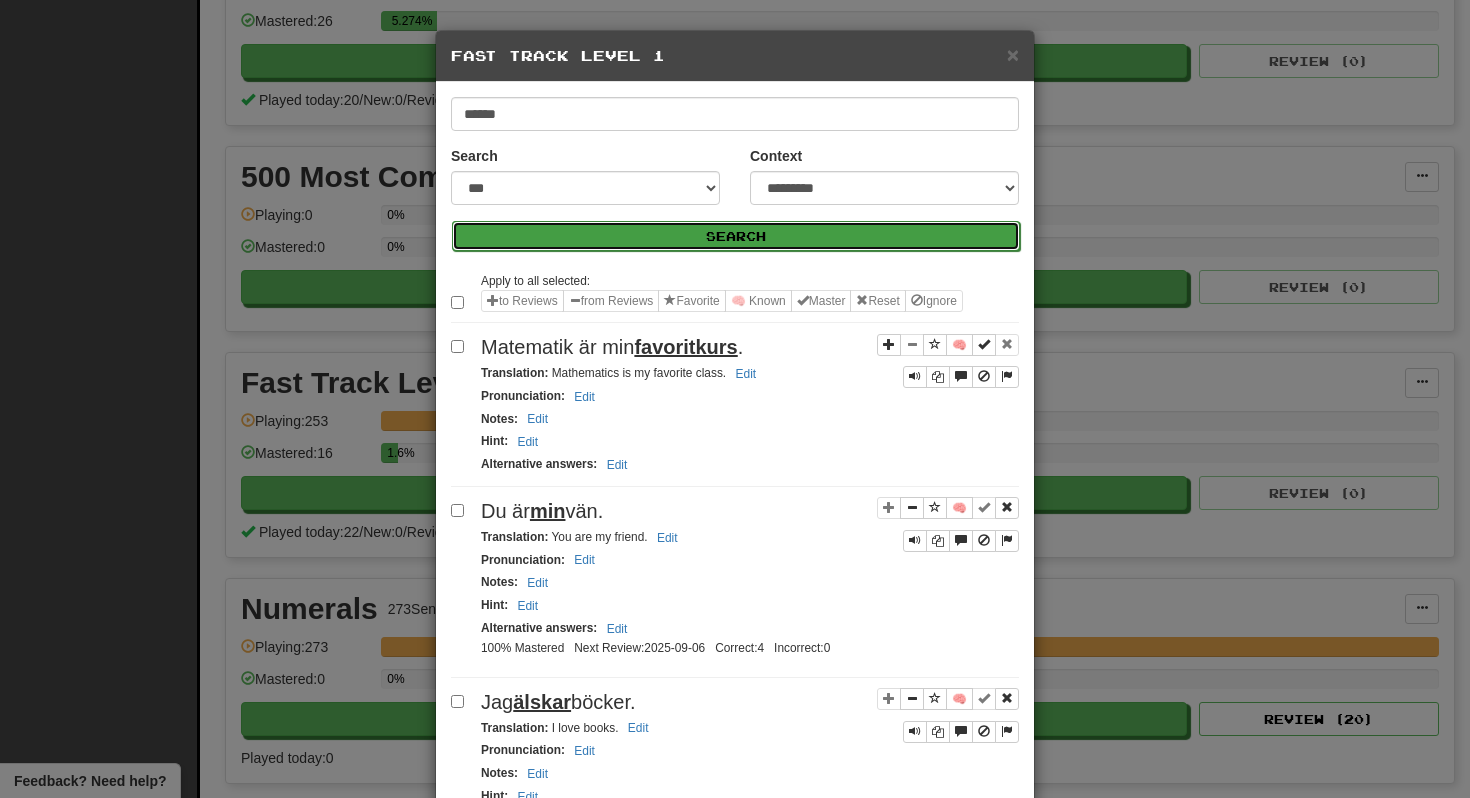 click on "Search" at bounding box center (736, 236) 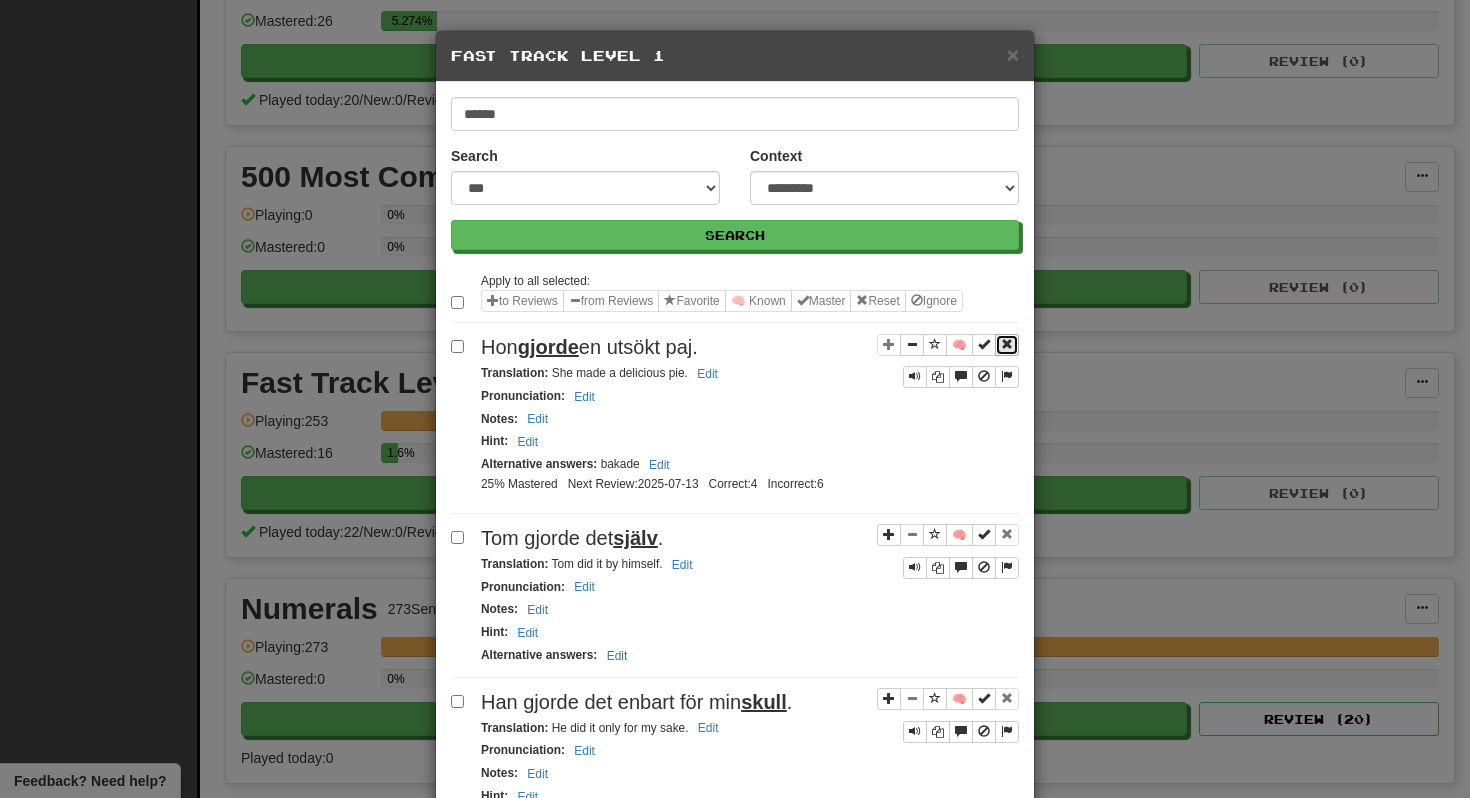 click at bounding box center (1007, 345) 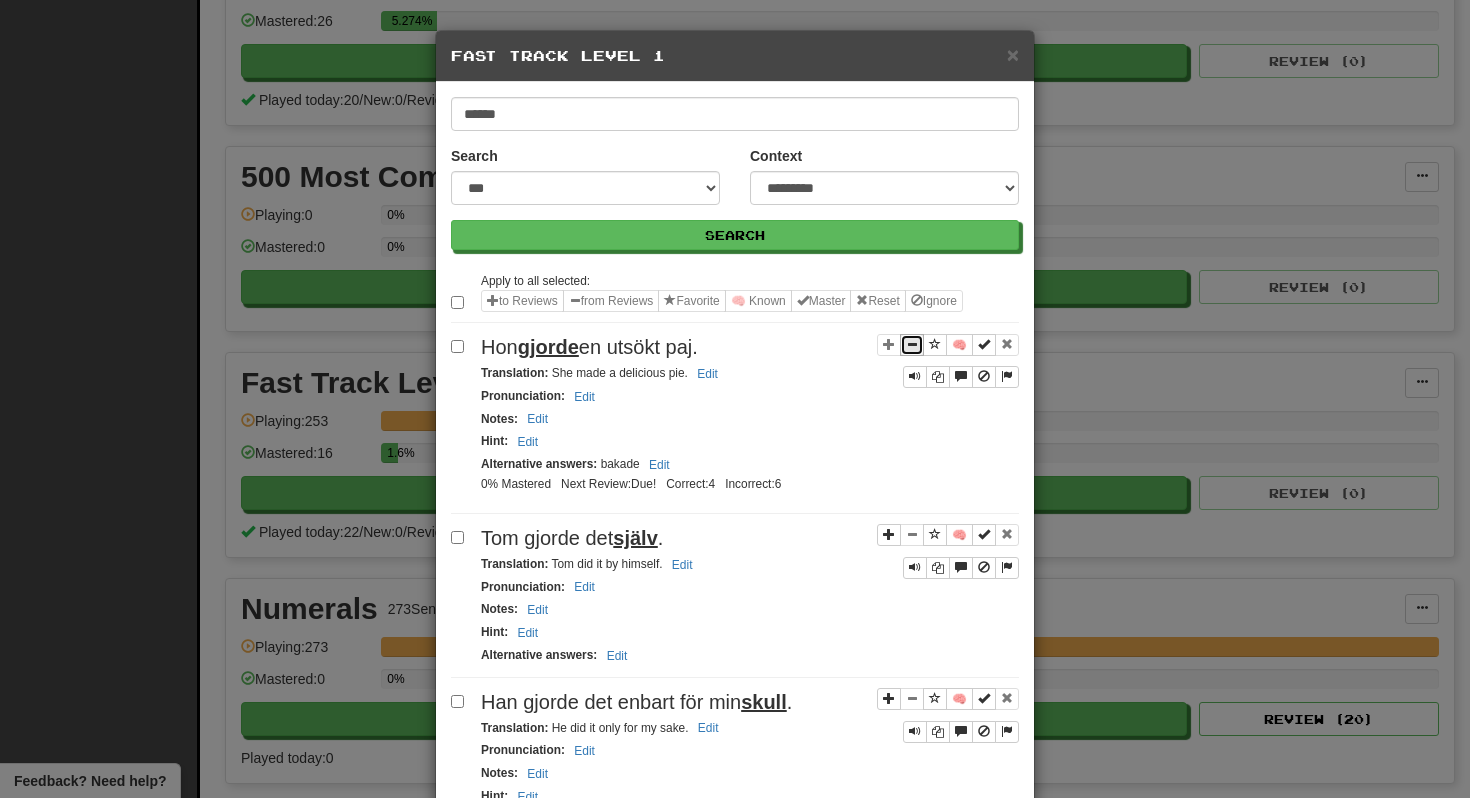 click at bounding box center [912, 344] 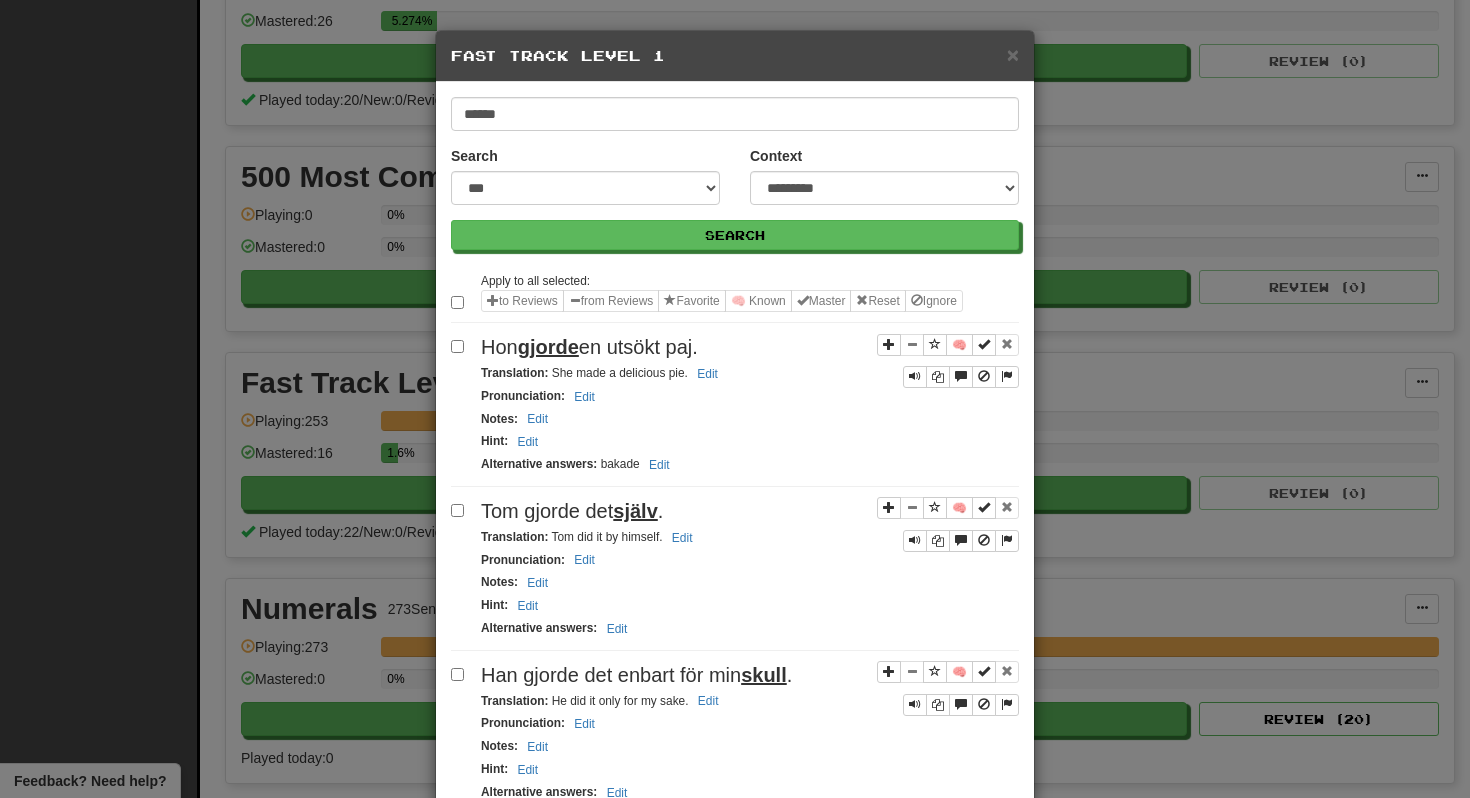click at bounding box center (461, 346) 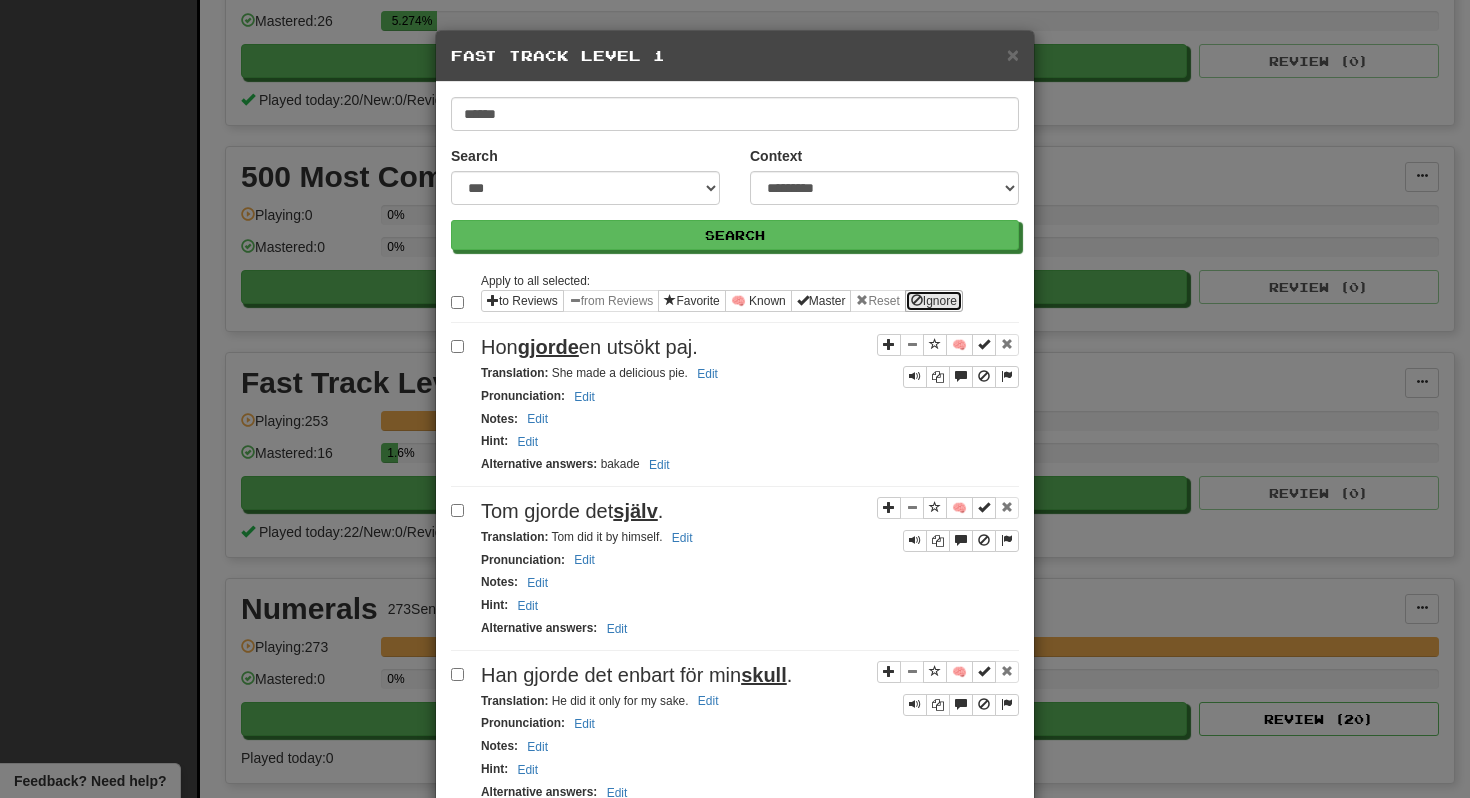 click on "Ignore" at bounding box center (934, 301) 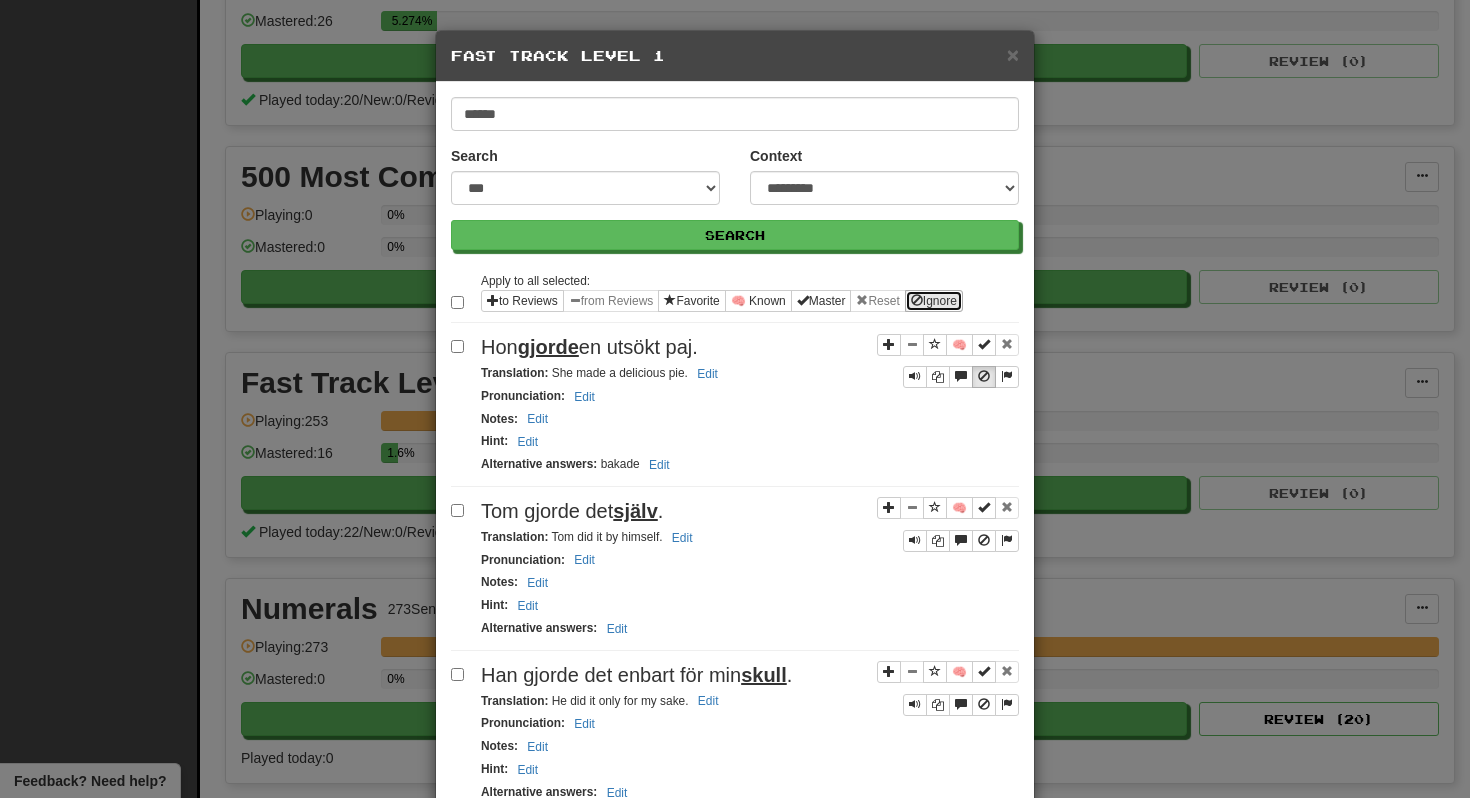 click on "Ignore" at bounding box center (934, 301) 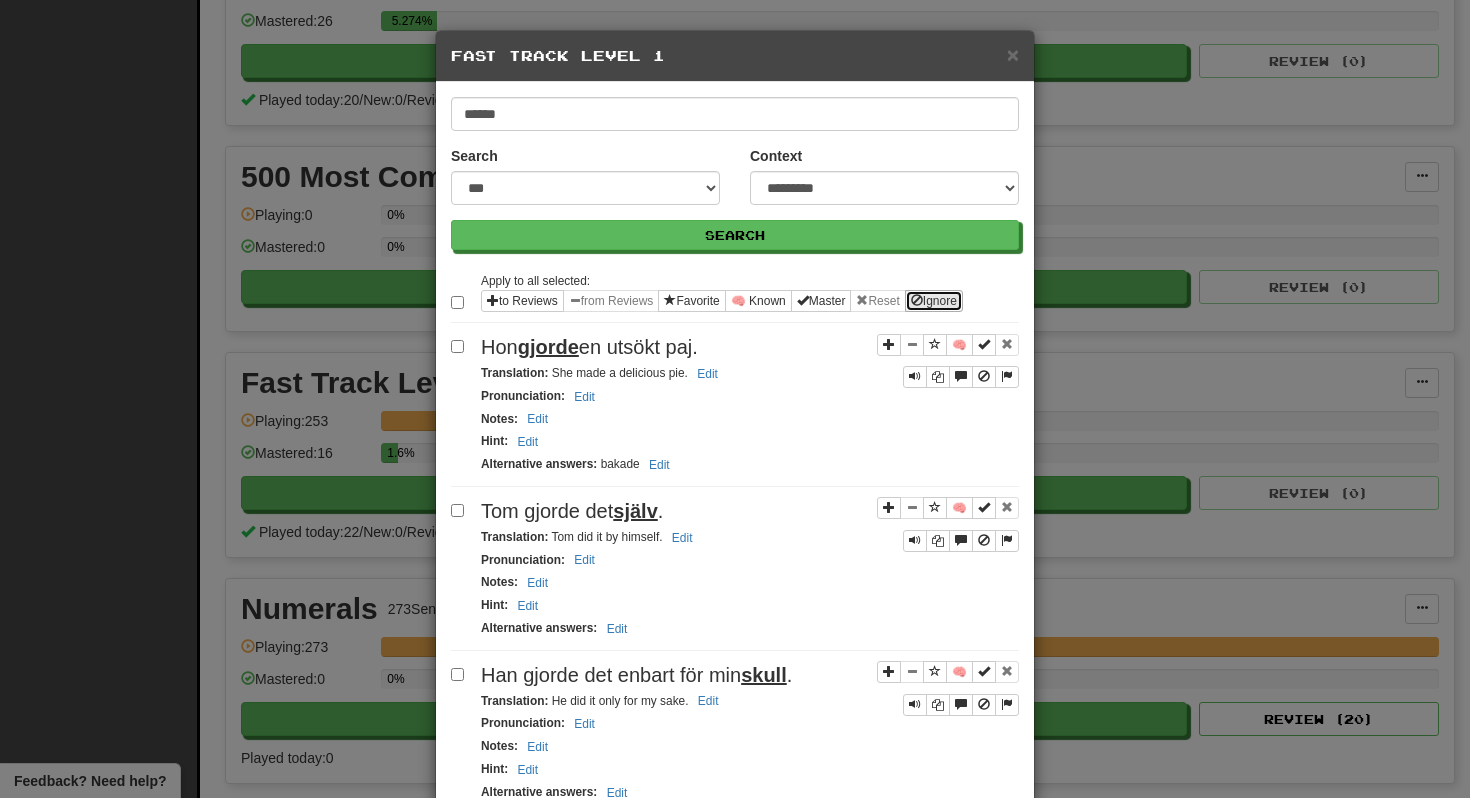 click on "Ignore" at bounding box center (934, 301) 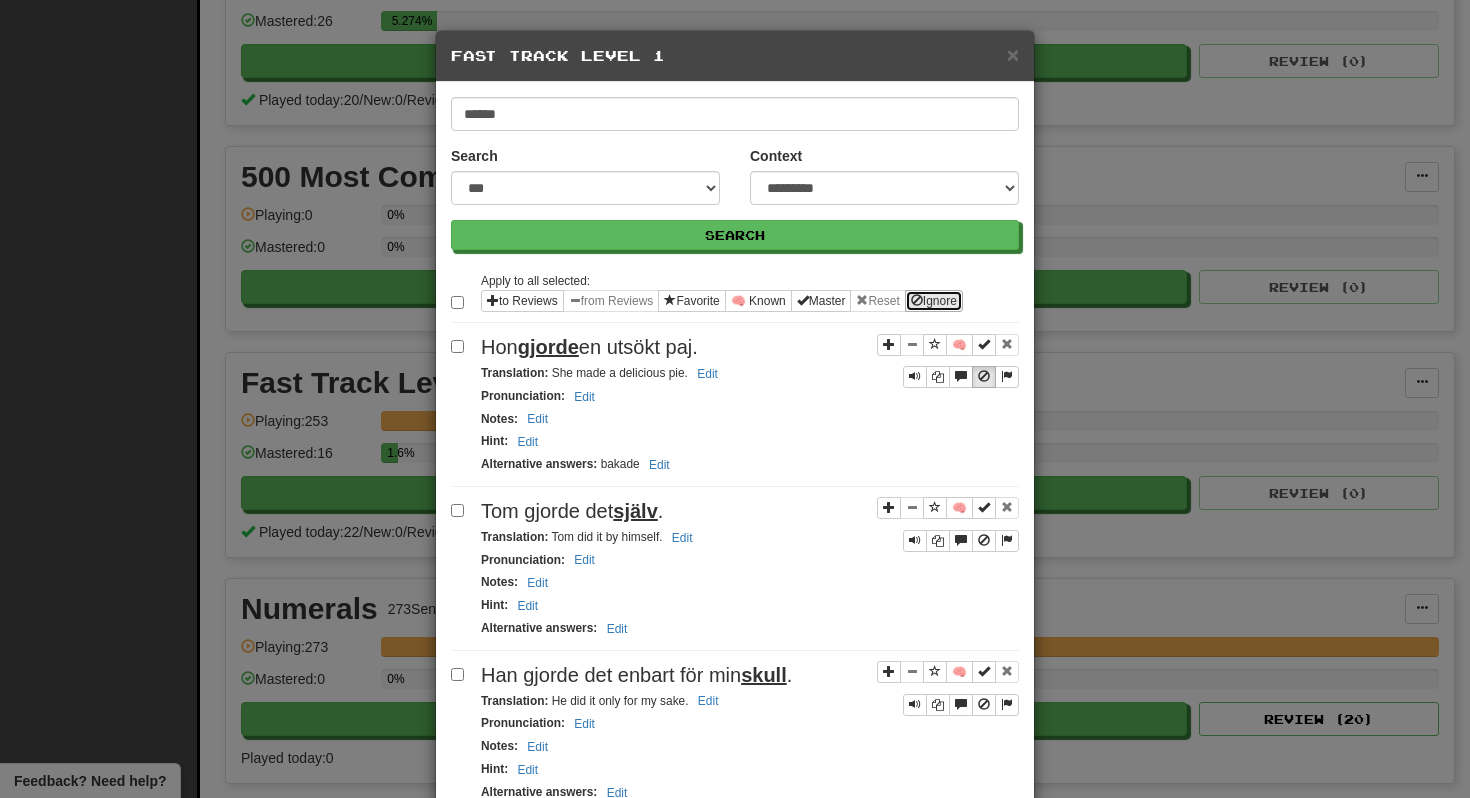 click on "Ignore" at bounding box center [934, 301] 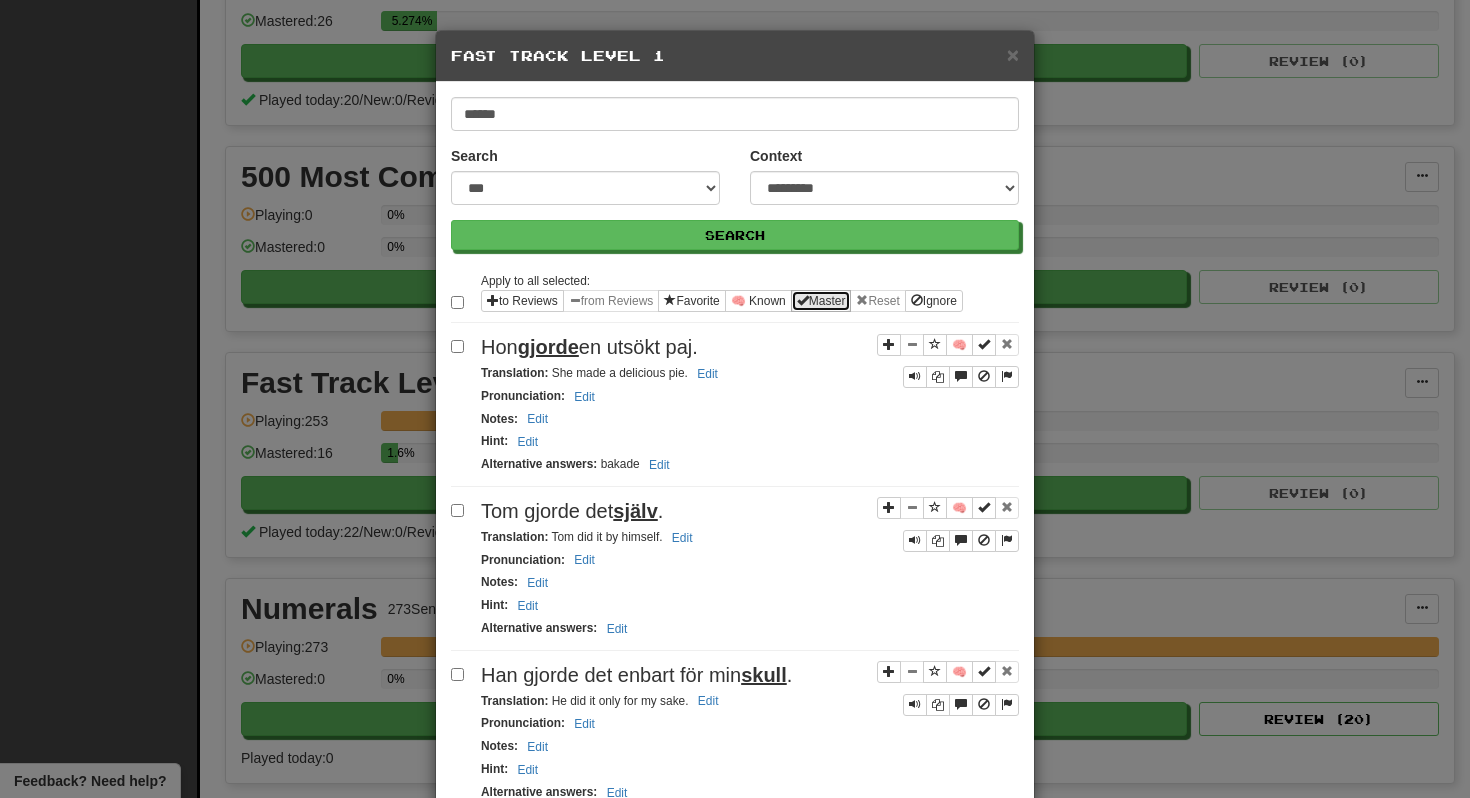 click on "Master" at bounding box center (821, 301) 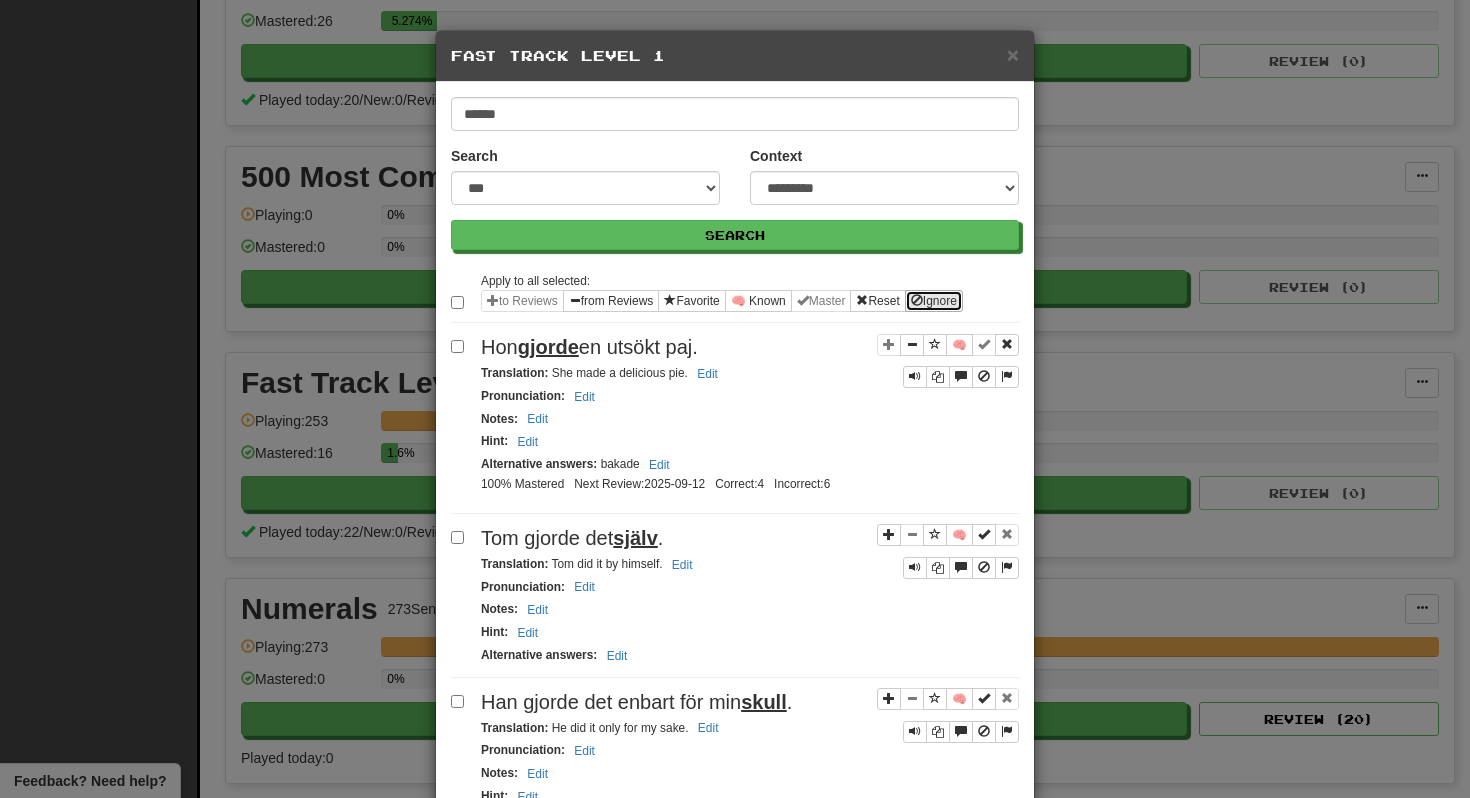 click on "Ignore" at bounding box center [934, 301] 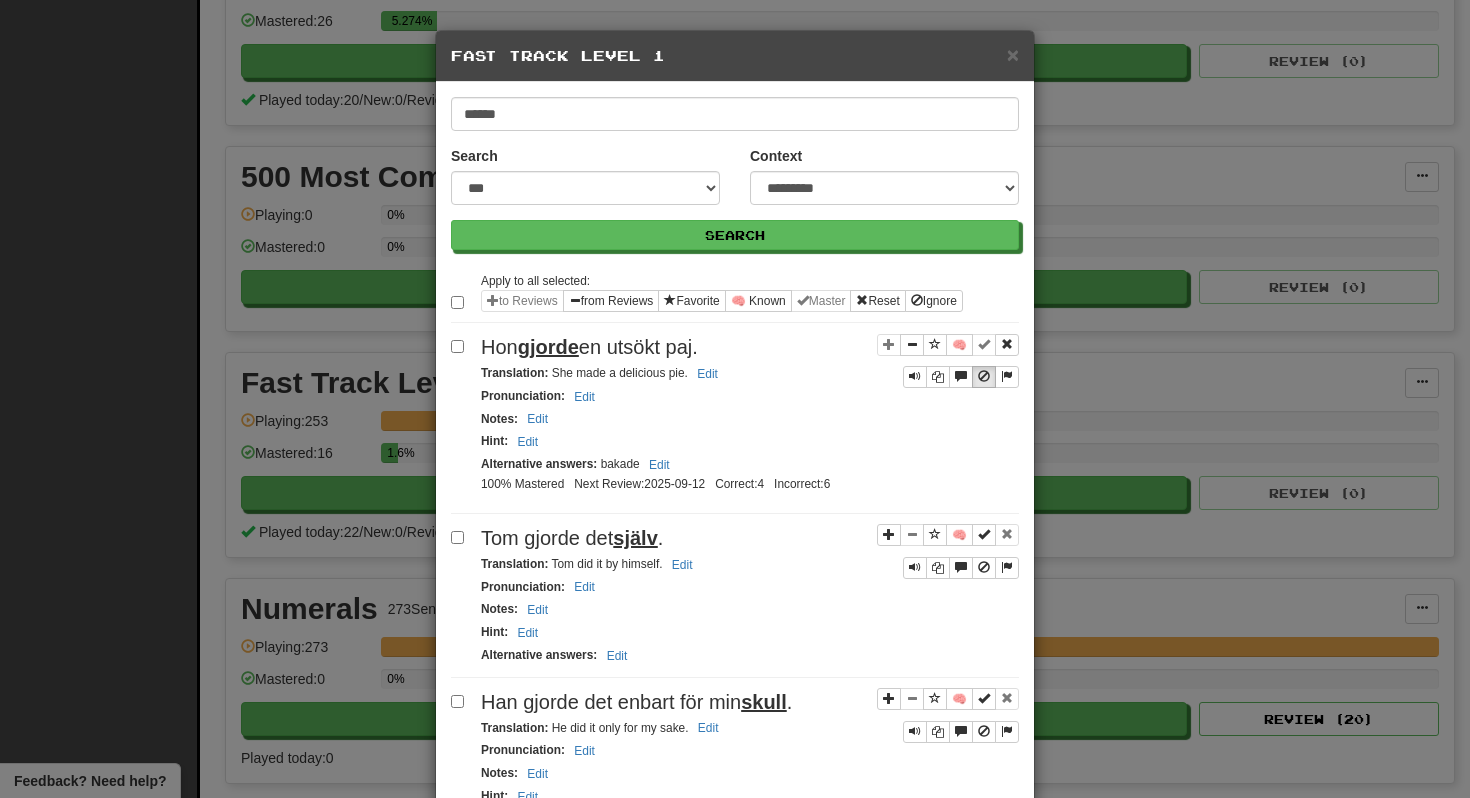 click on "Fast Track Level 1" at bounding box center (735, 56) 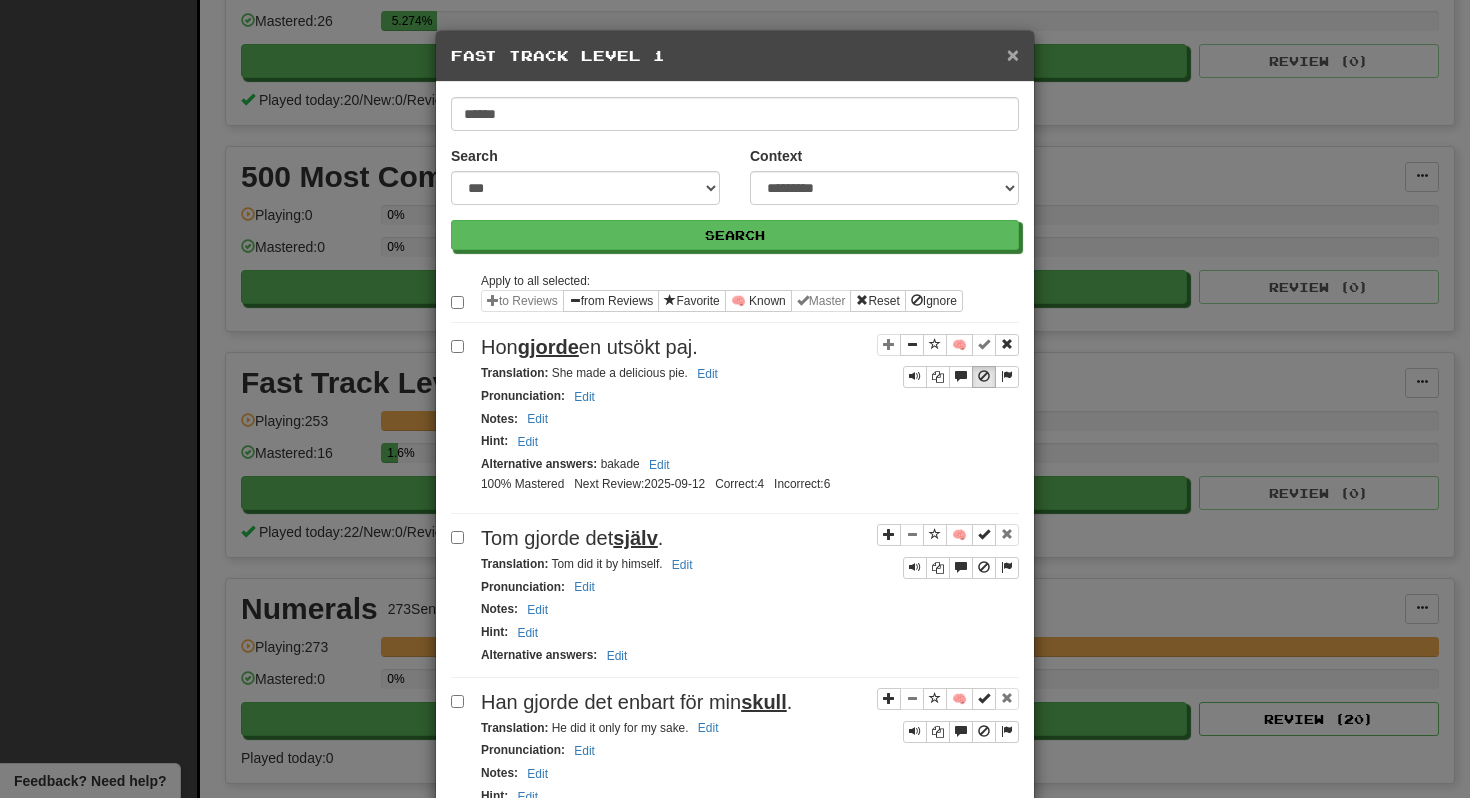 click on "×" at bounding box center (1013, 54) 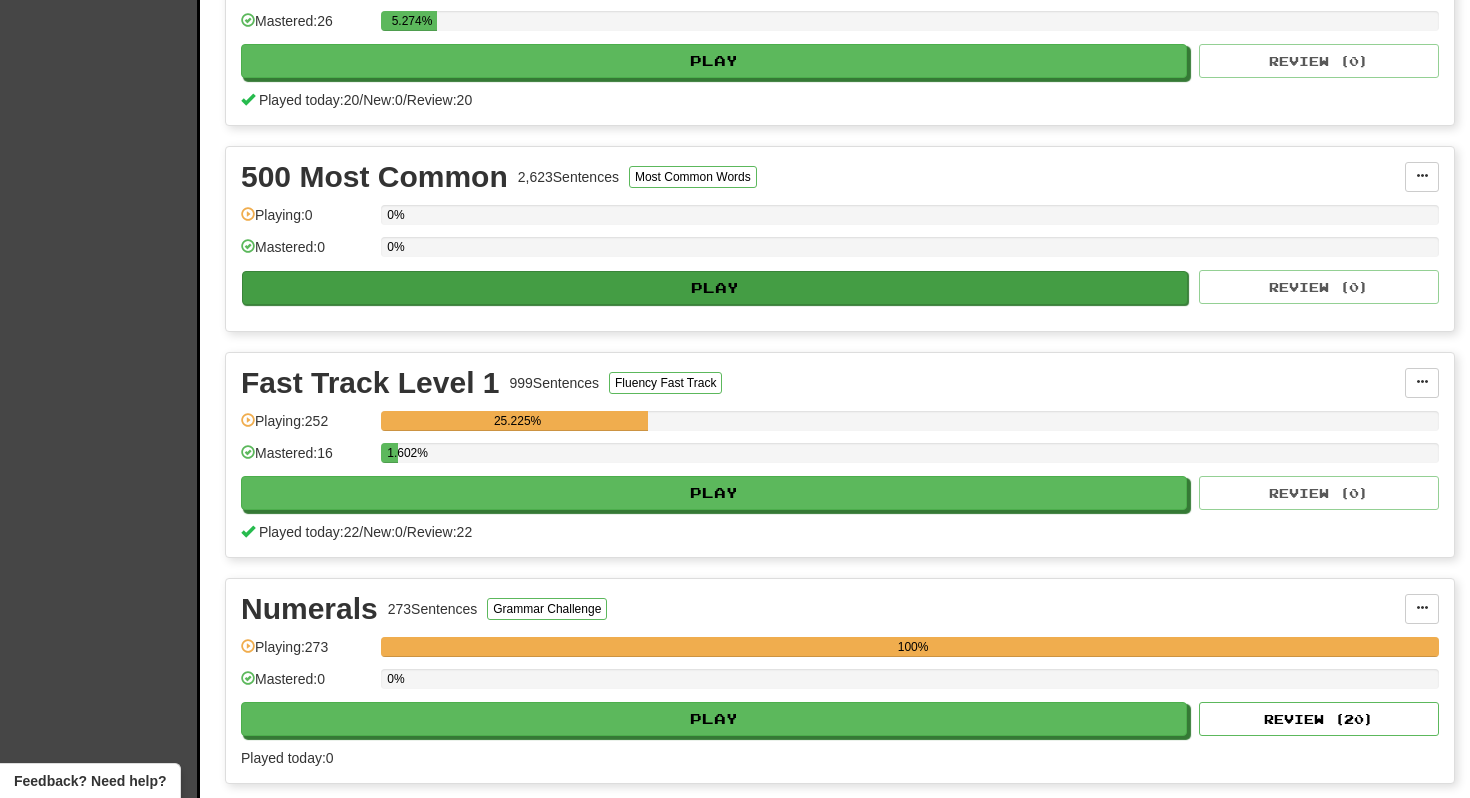 scroll, scrollTop: 0, scrollLeft: 0, axis: both 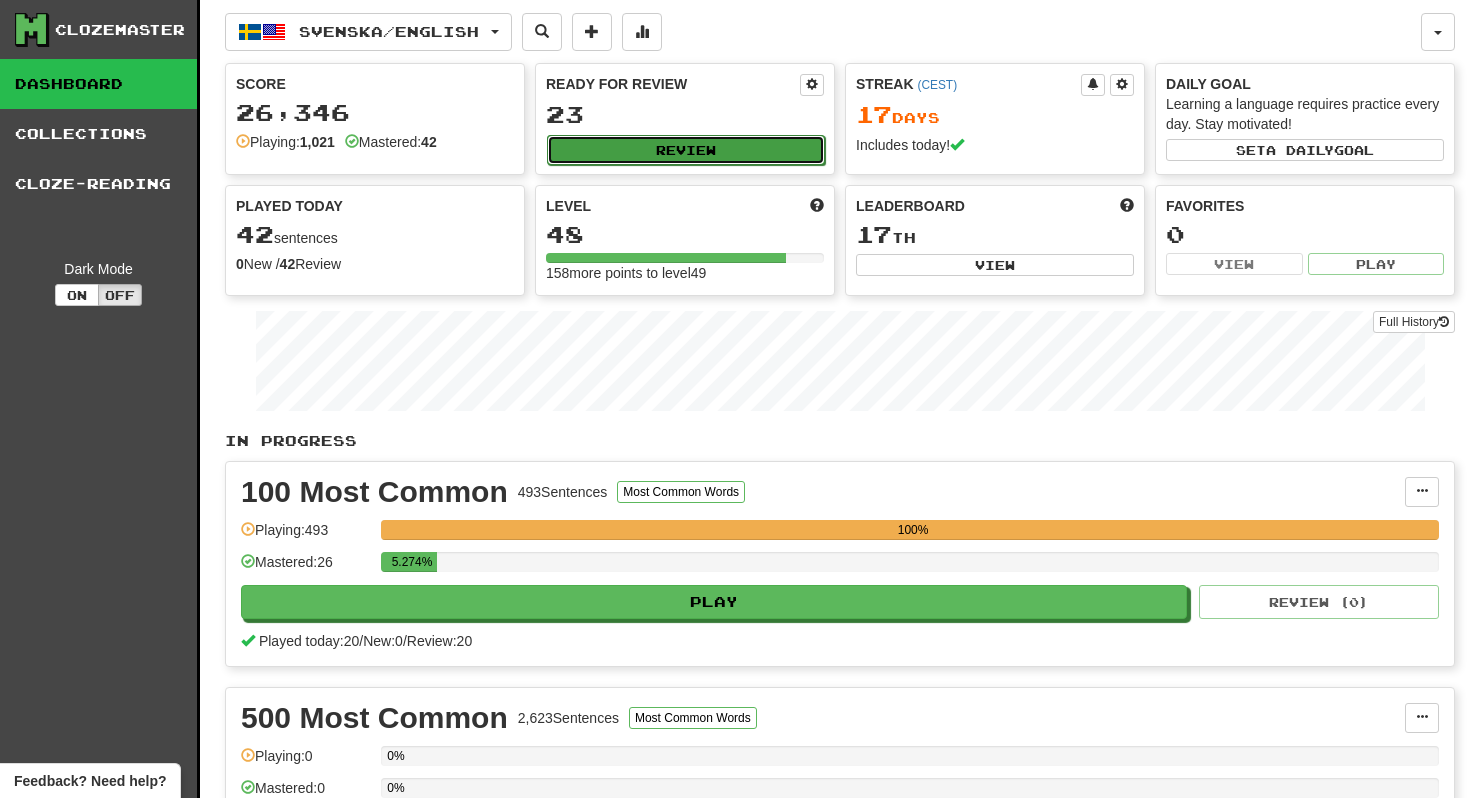 click on "Review" at bounding box center [686, 150] 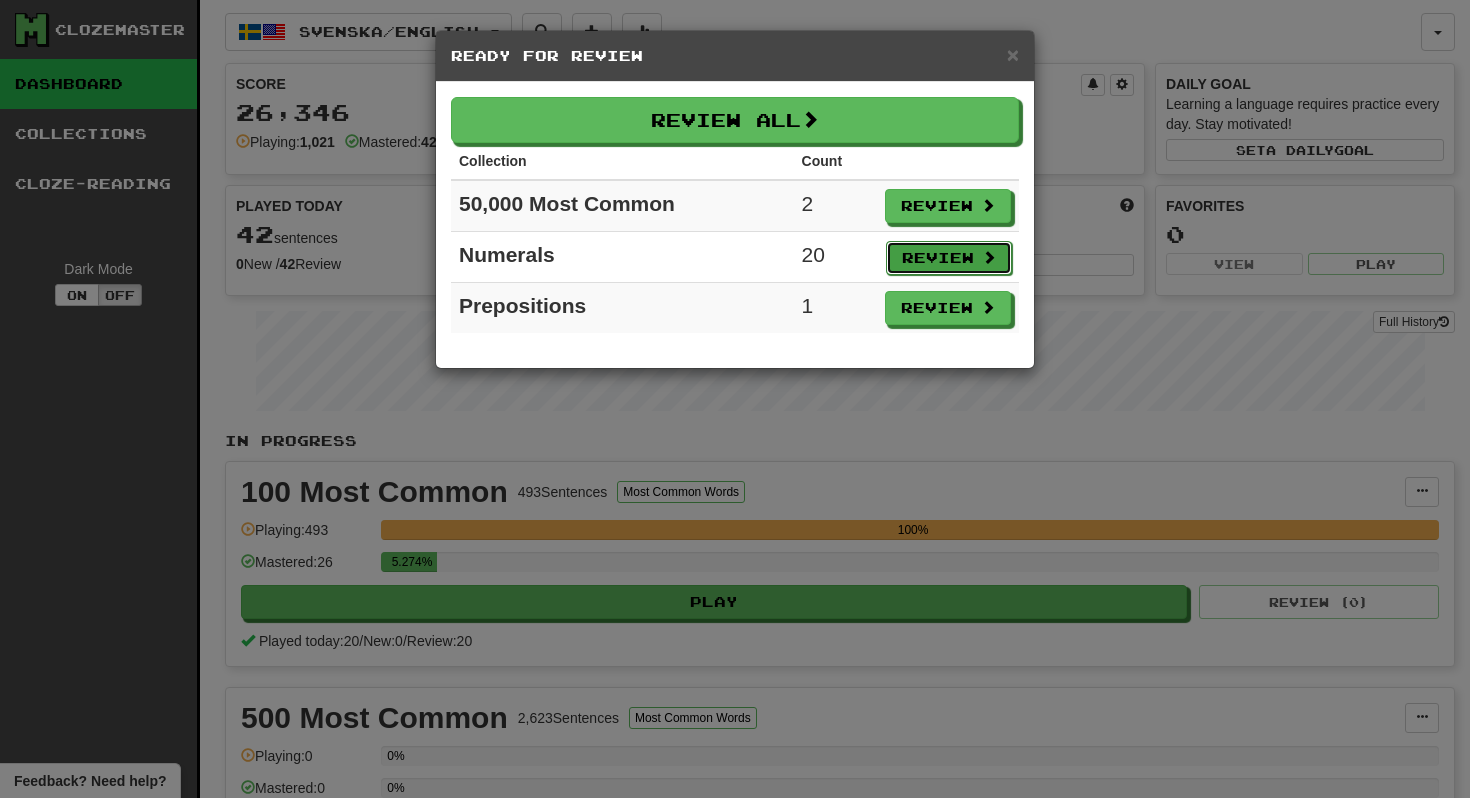 click on "Review" at bounding box center [949, 258] 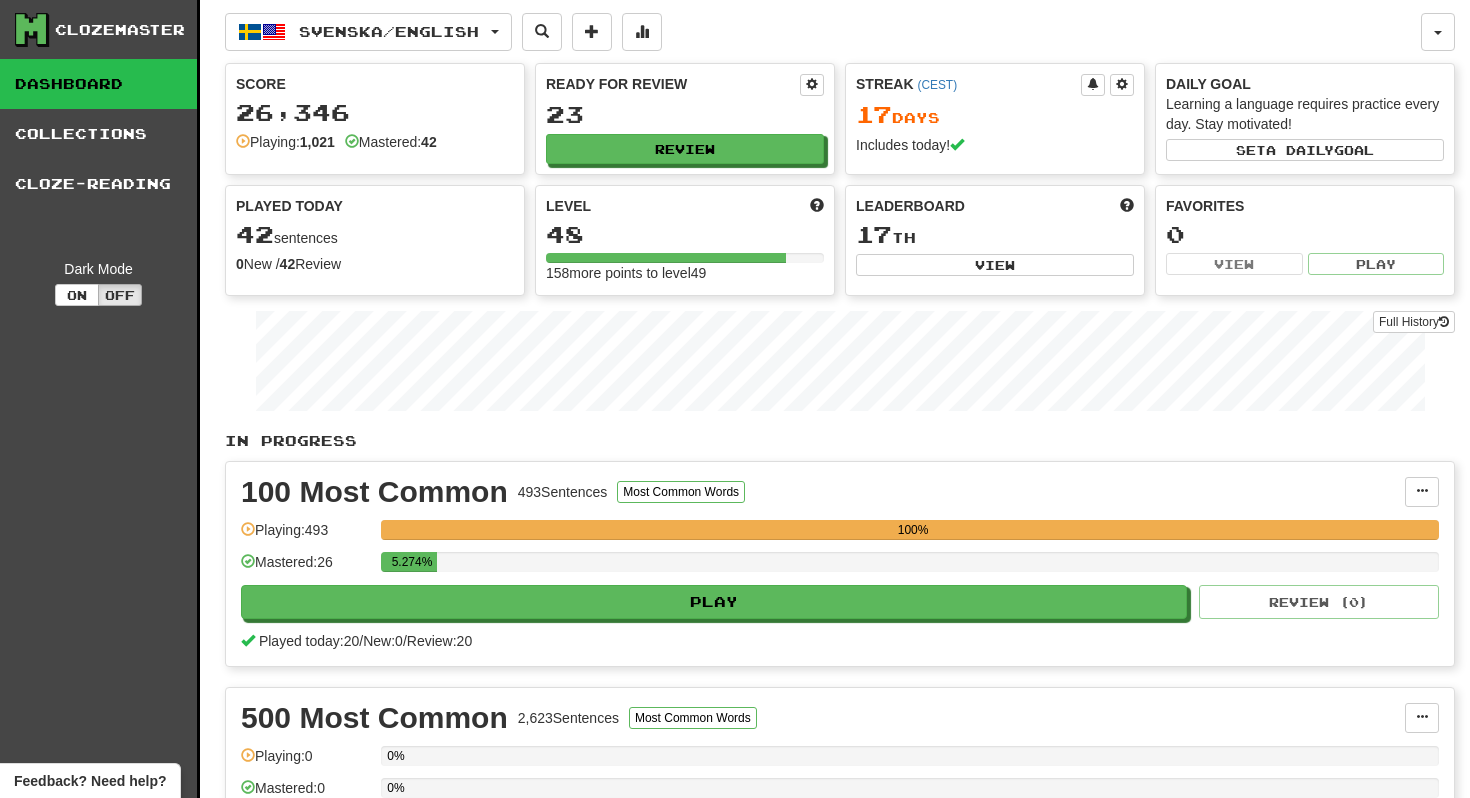 select on "**" 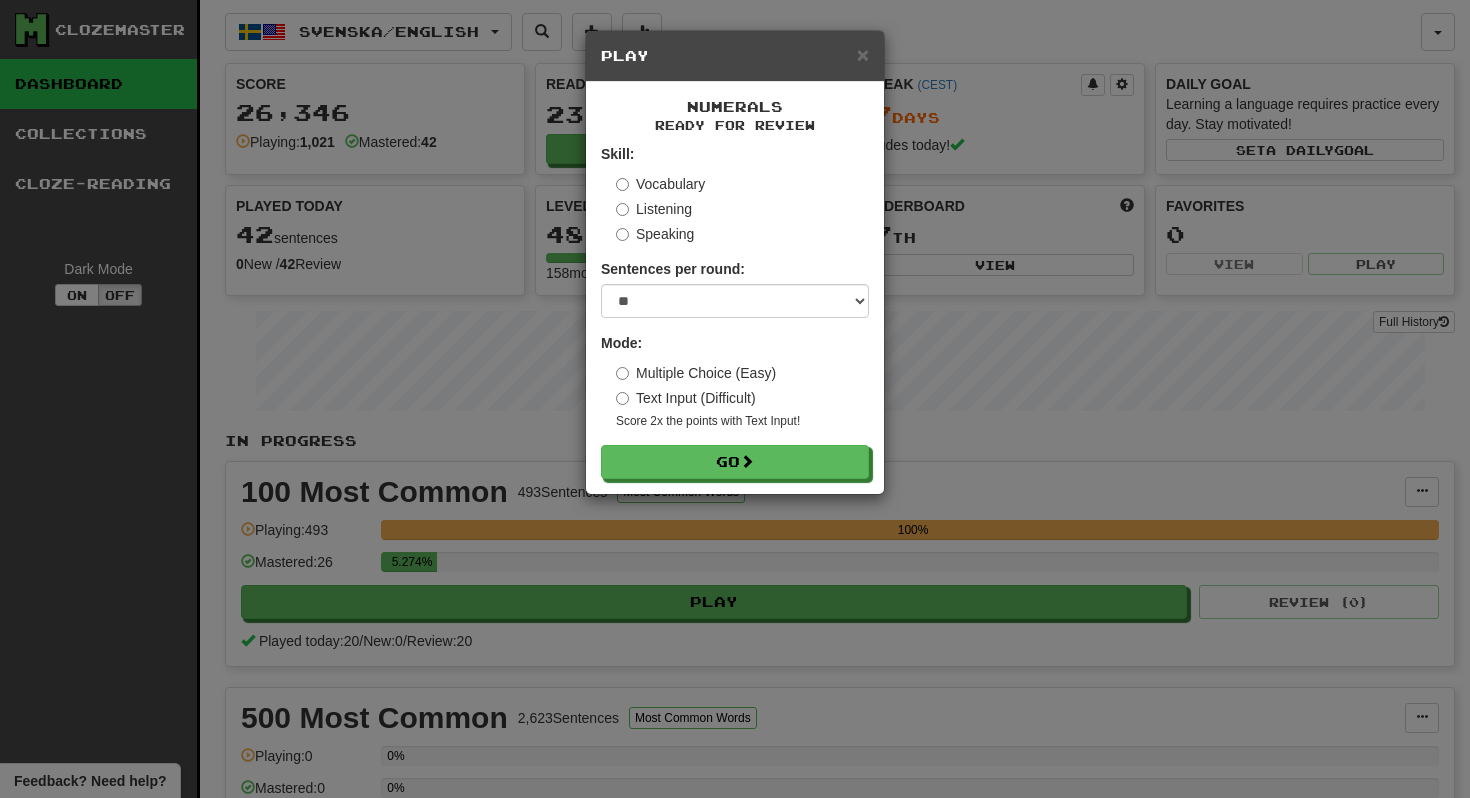 click on "Skill: Vocabulary Listening Speaking Sentences per round: * ** ** ** ** ** *** ******** Mode: Multiple Choice (Easy) Text Input (Difficult) Score 2x the points with Text Input ! Go" at bounding box center [735, 311] 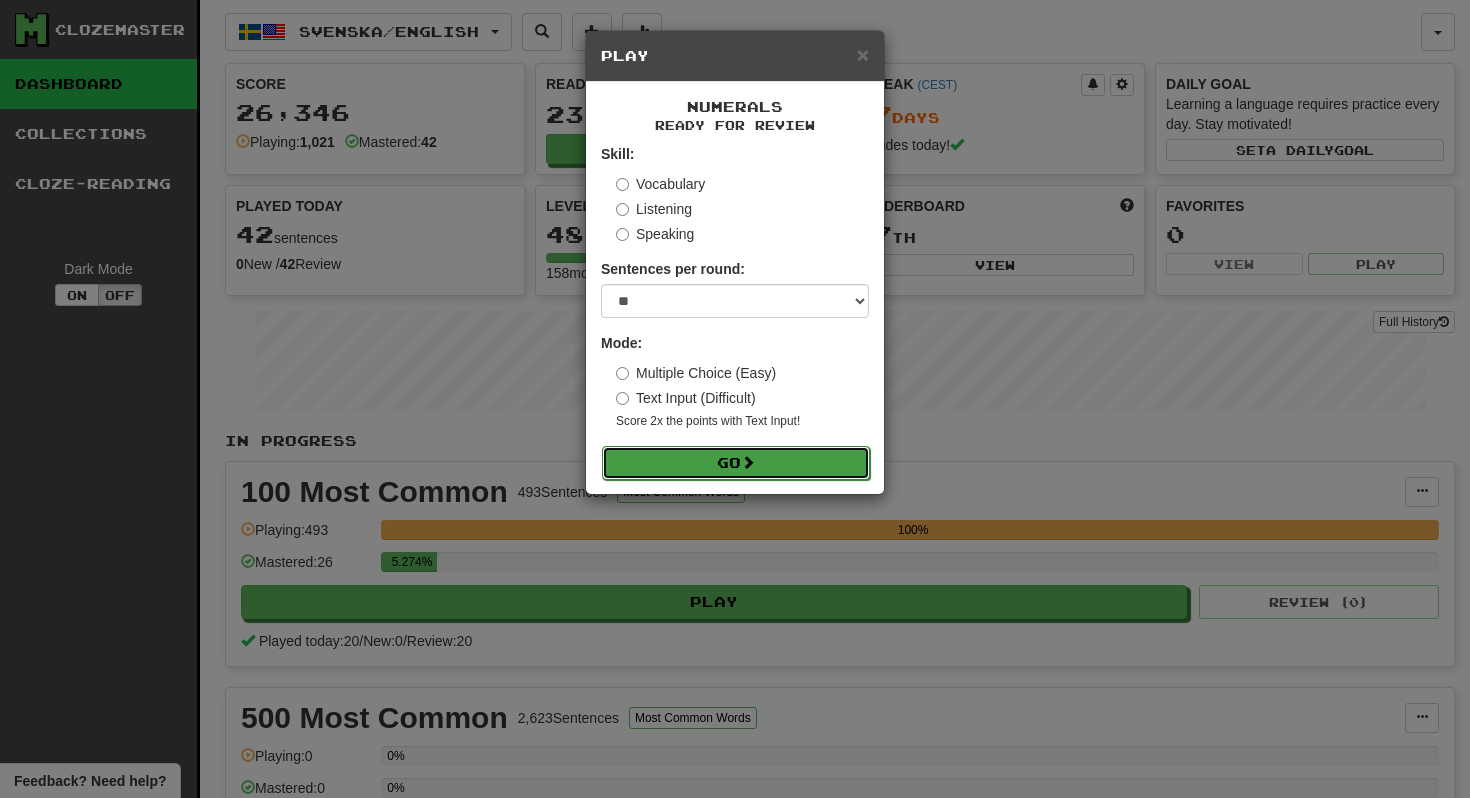 click on "Go" at bounding box center [736, 463] 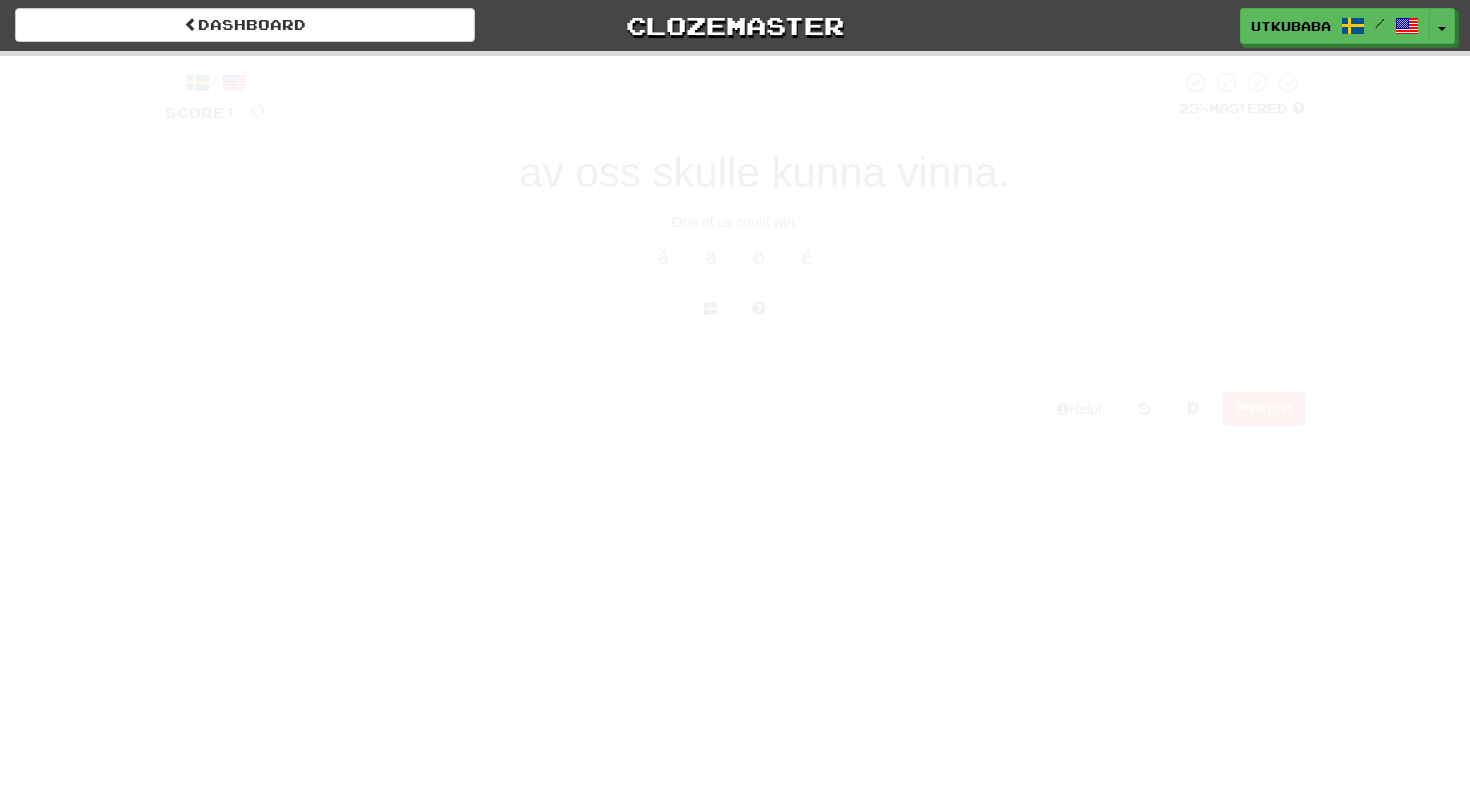 scroll, scrollTop: 0, scrollLeft: 0, axis: both 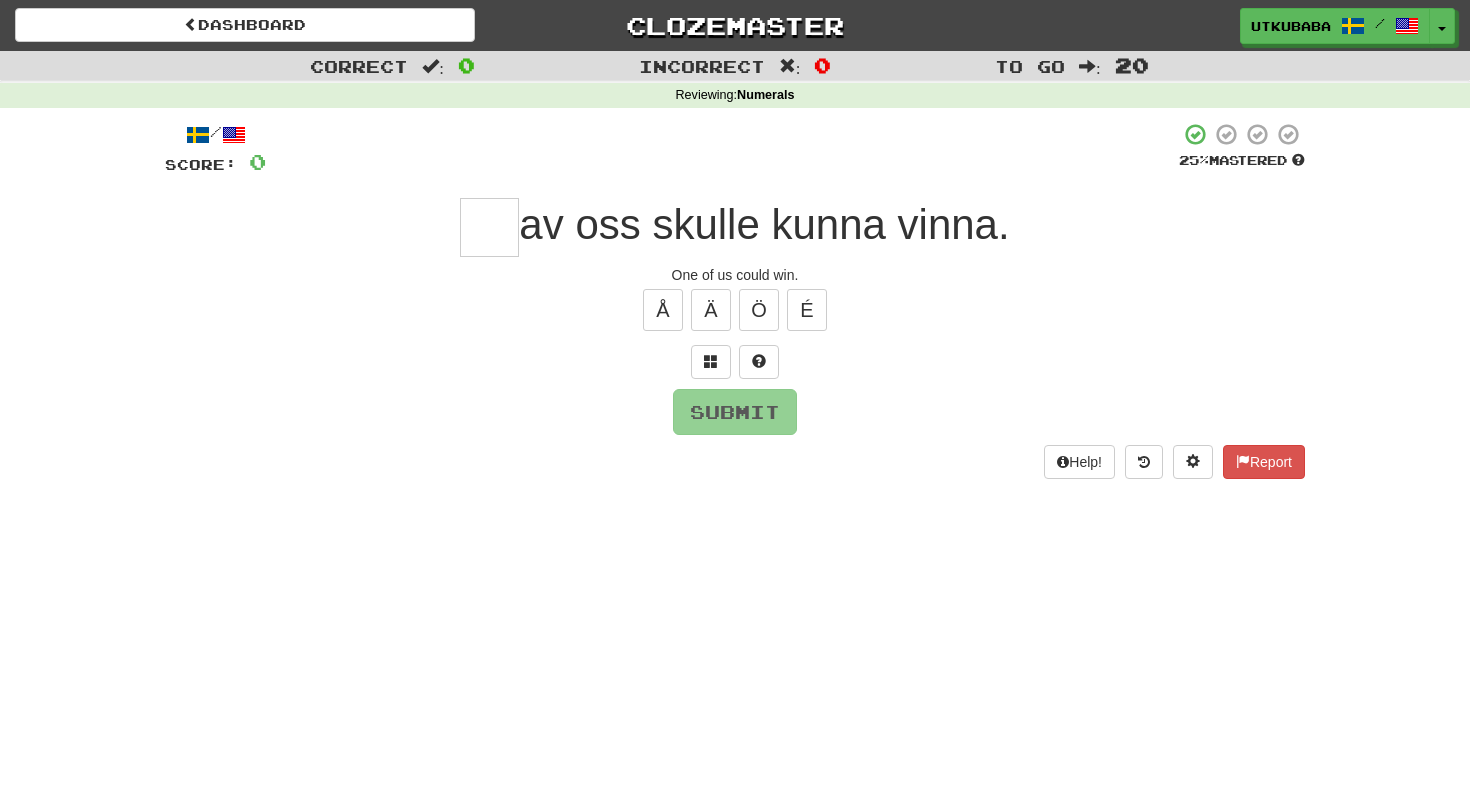 type on "*" 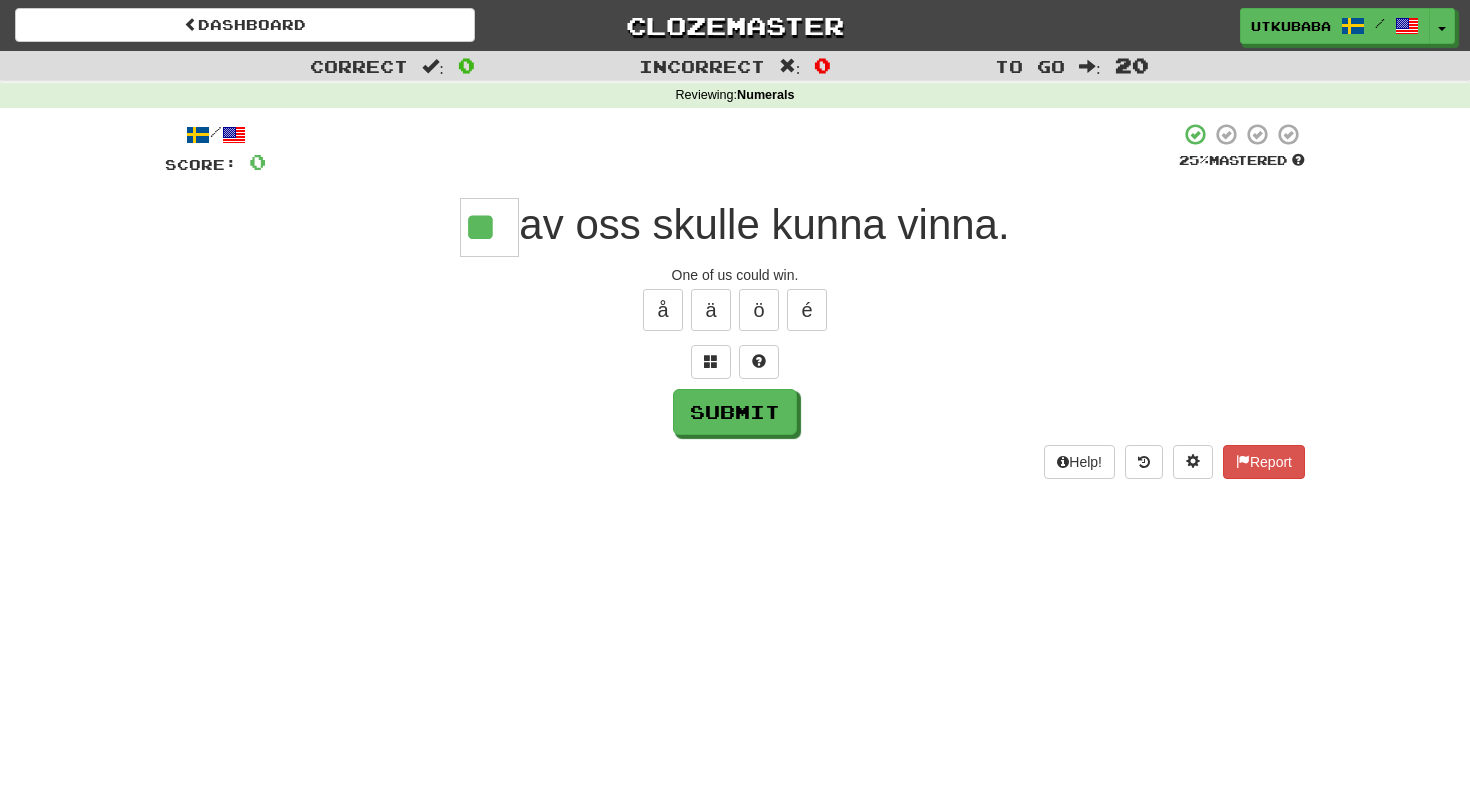 type on "**" 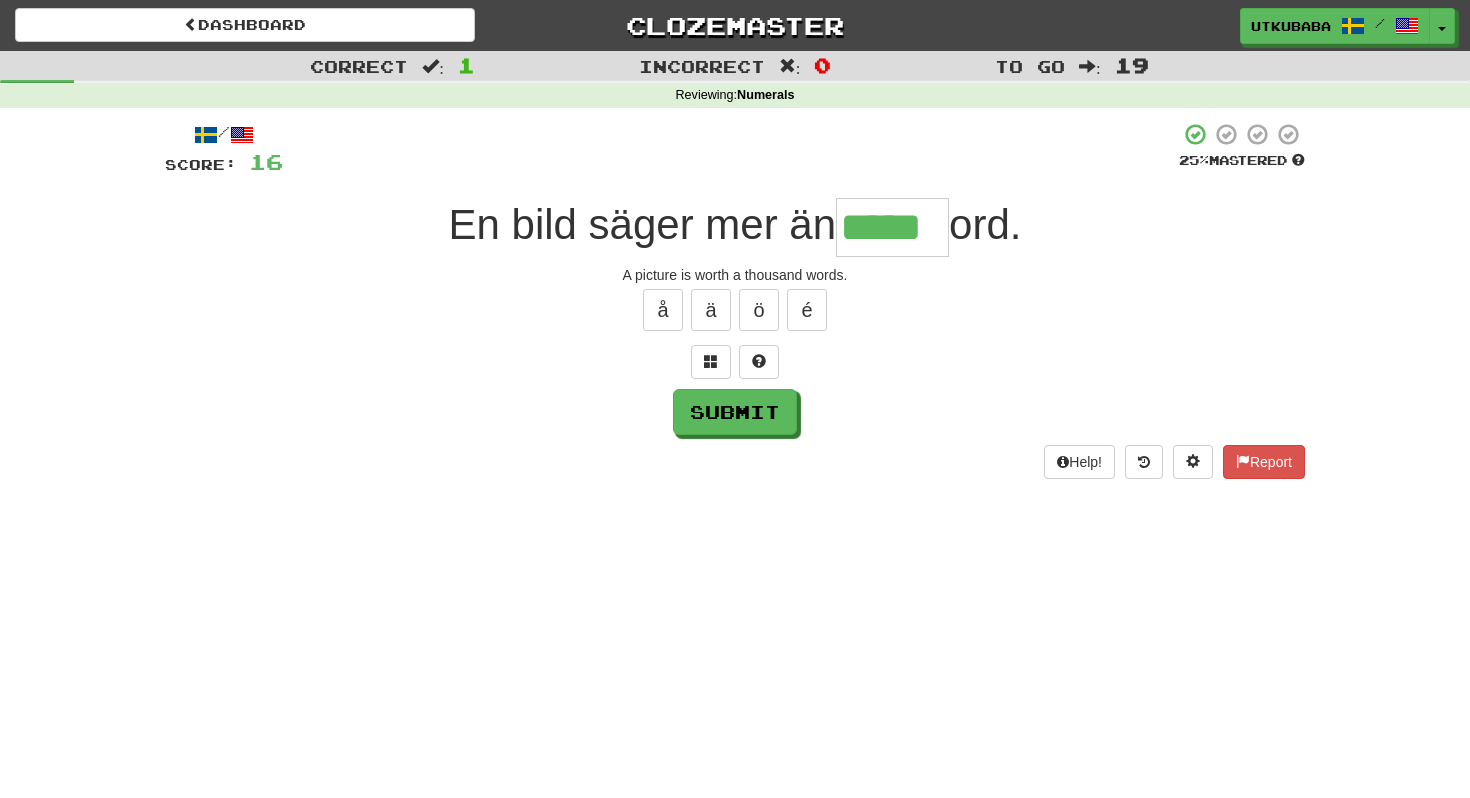 type on "*****" 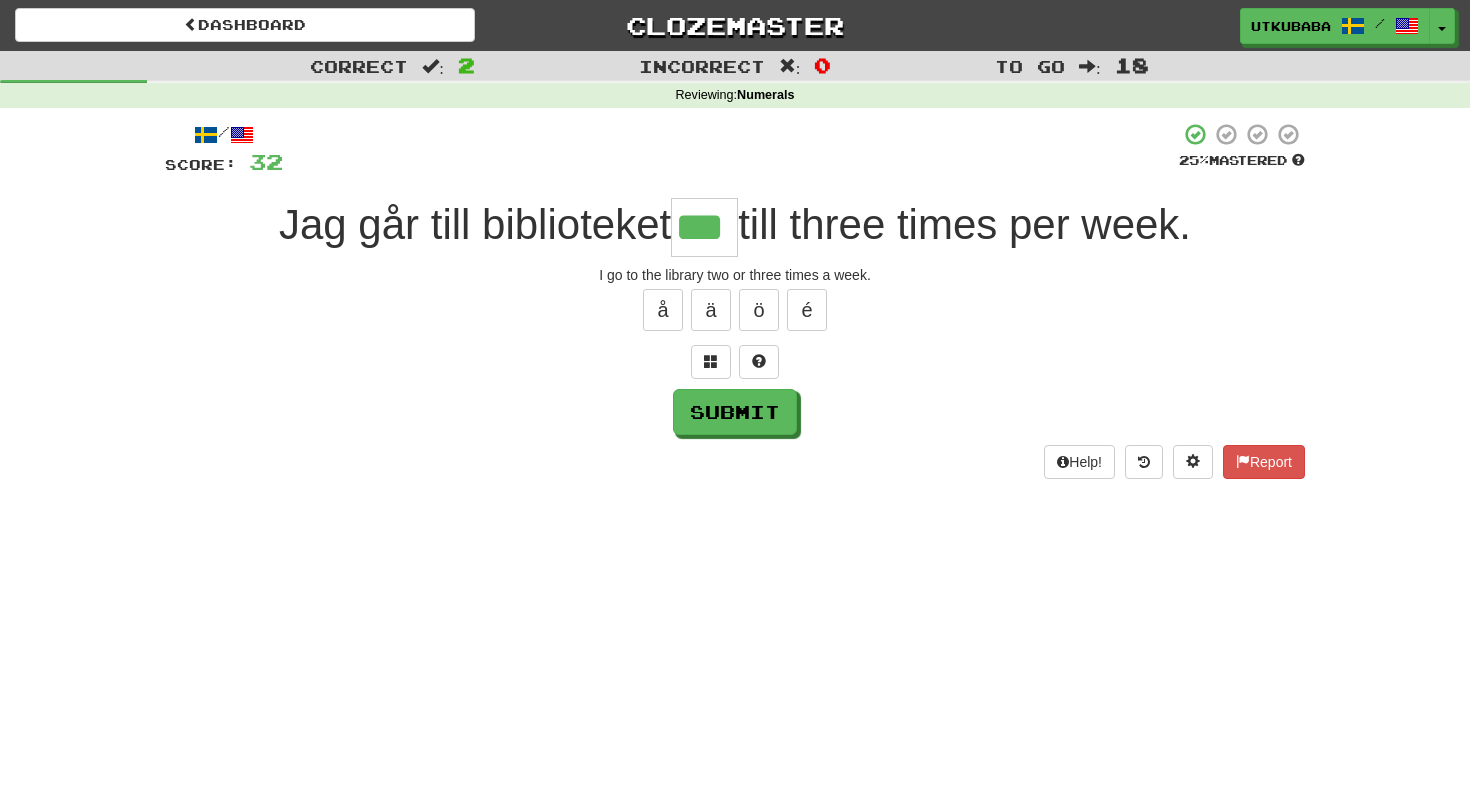 type on "***" 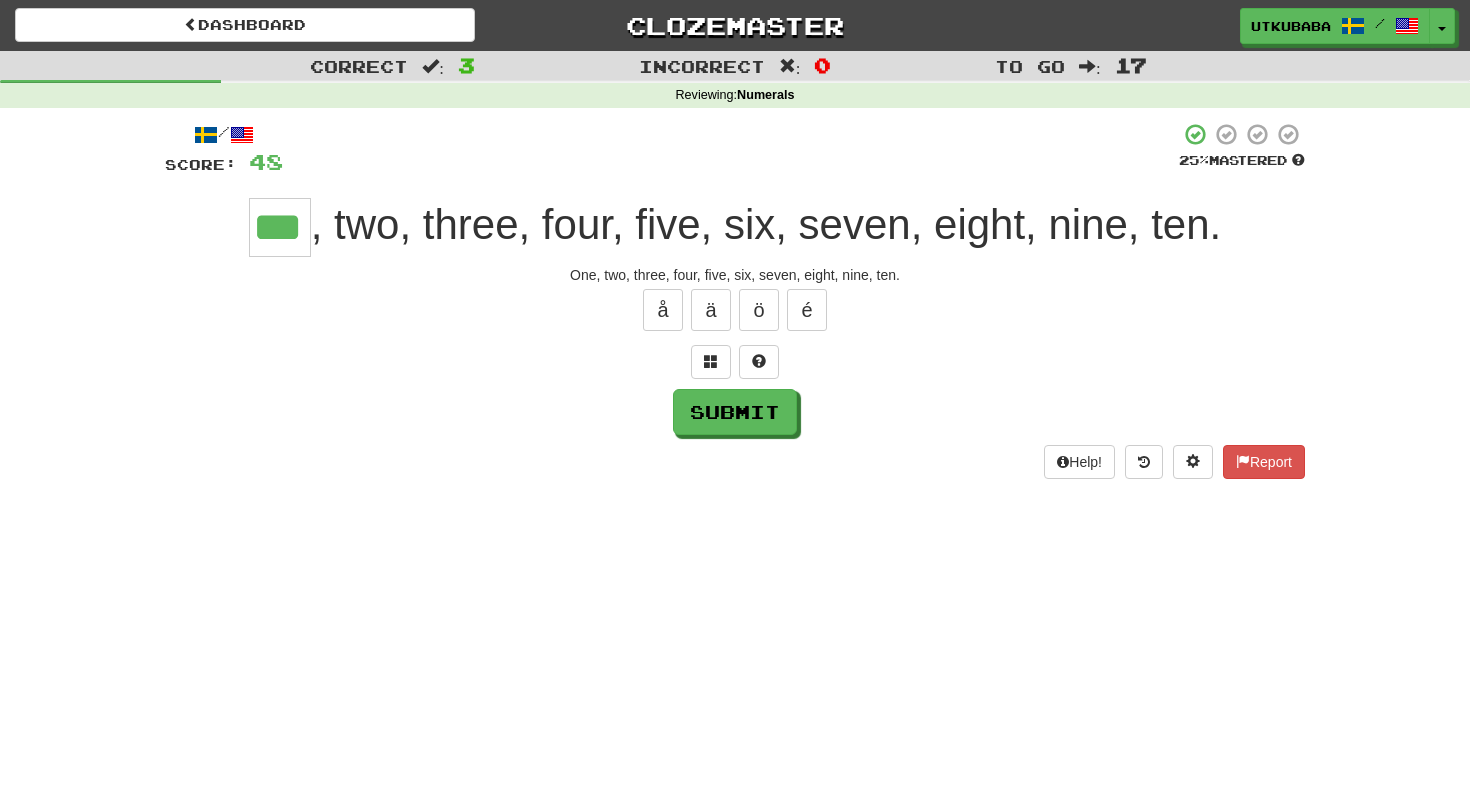 type on "***" 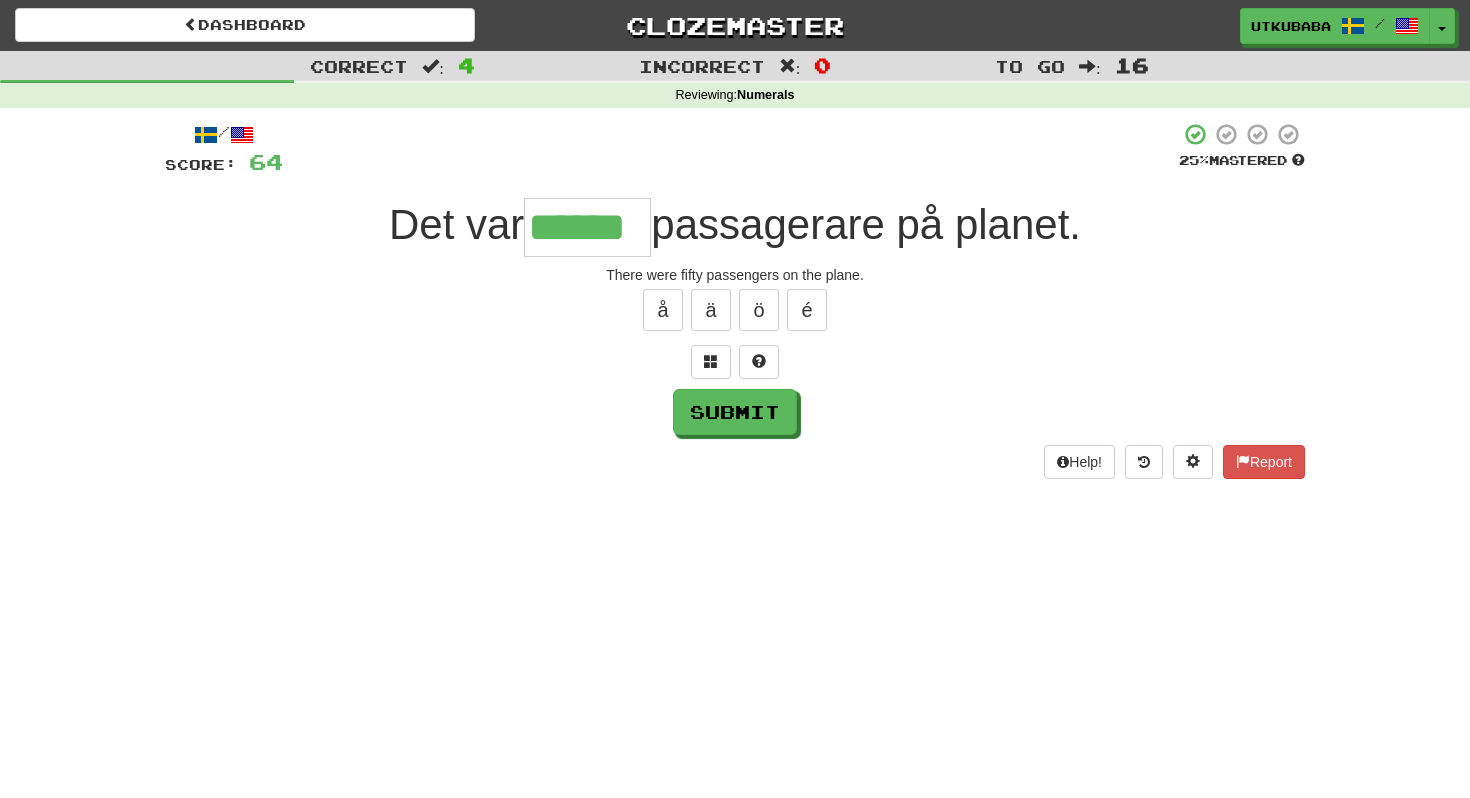 type on "******" 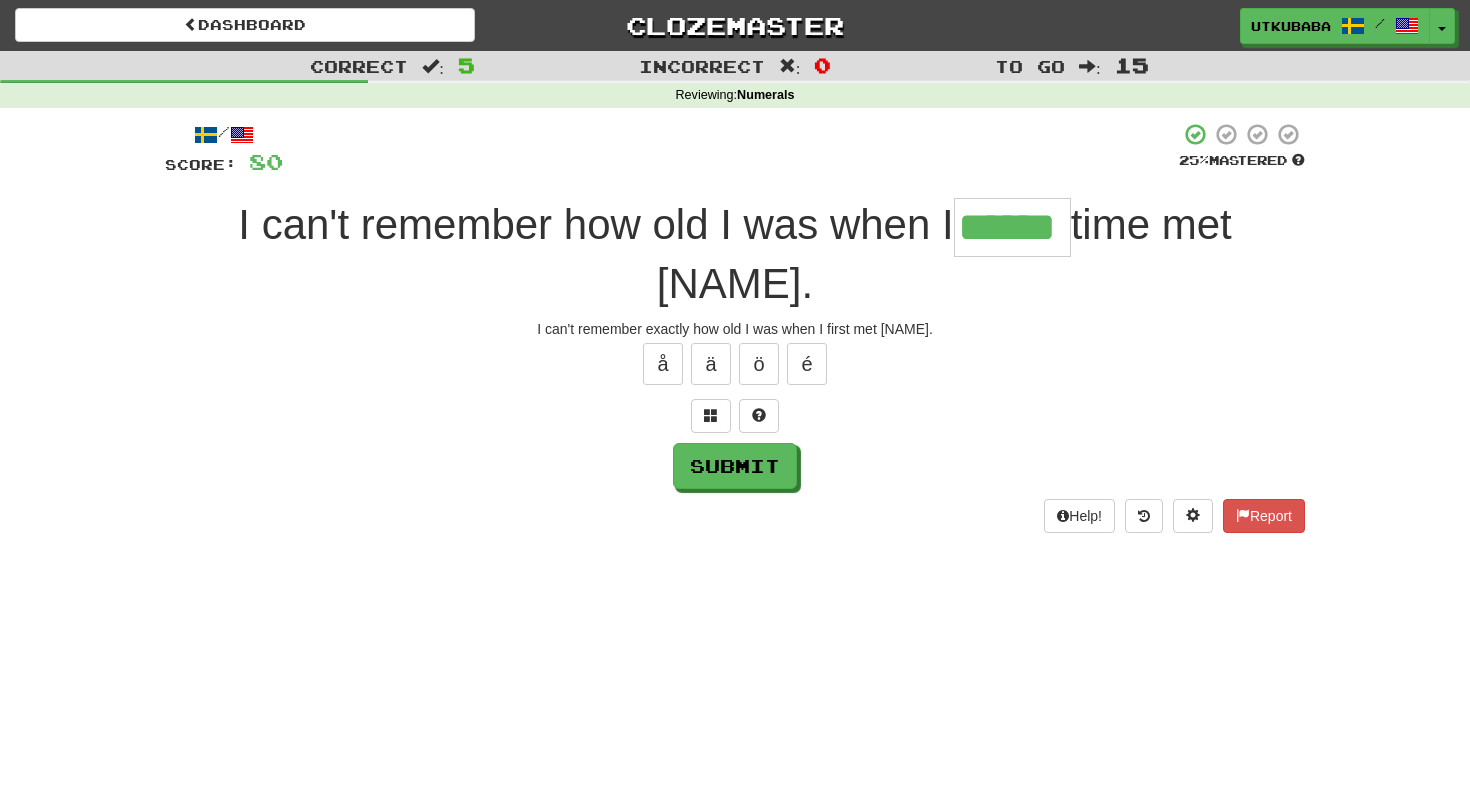 type on "******" 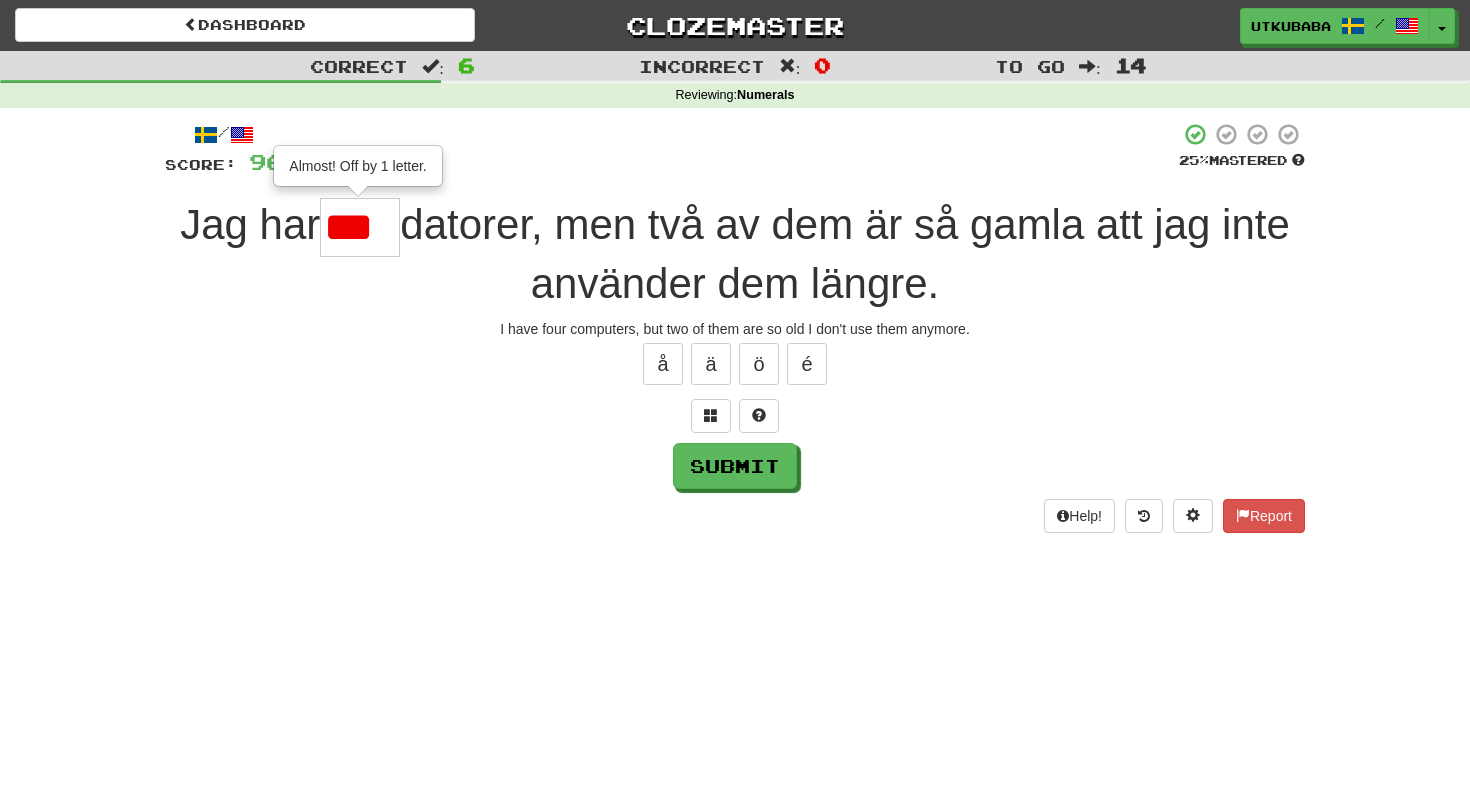 scroll, scrollTop: 0, scrollLeft: 0, axis: both 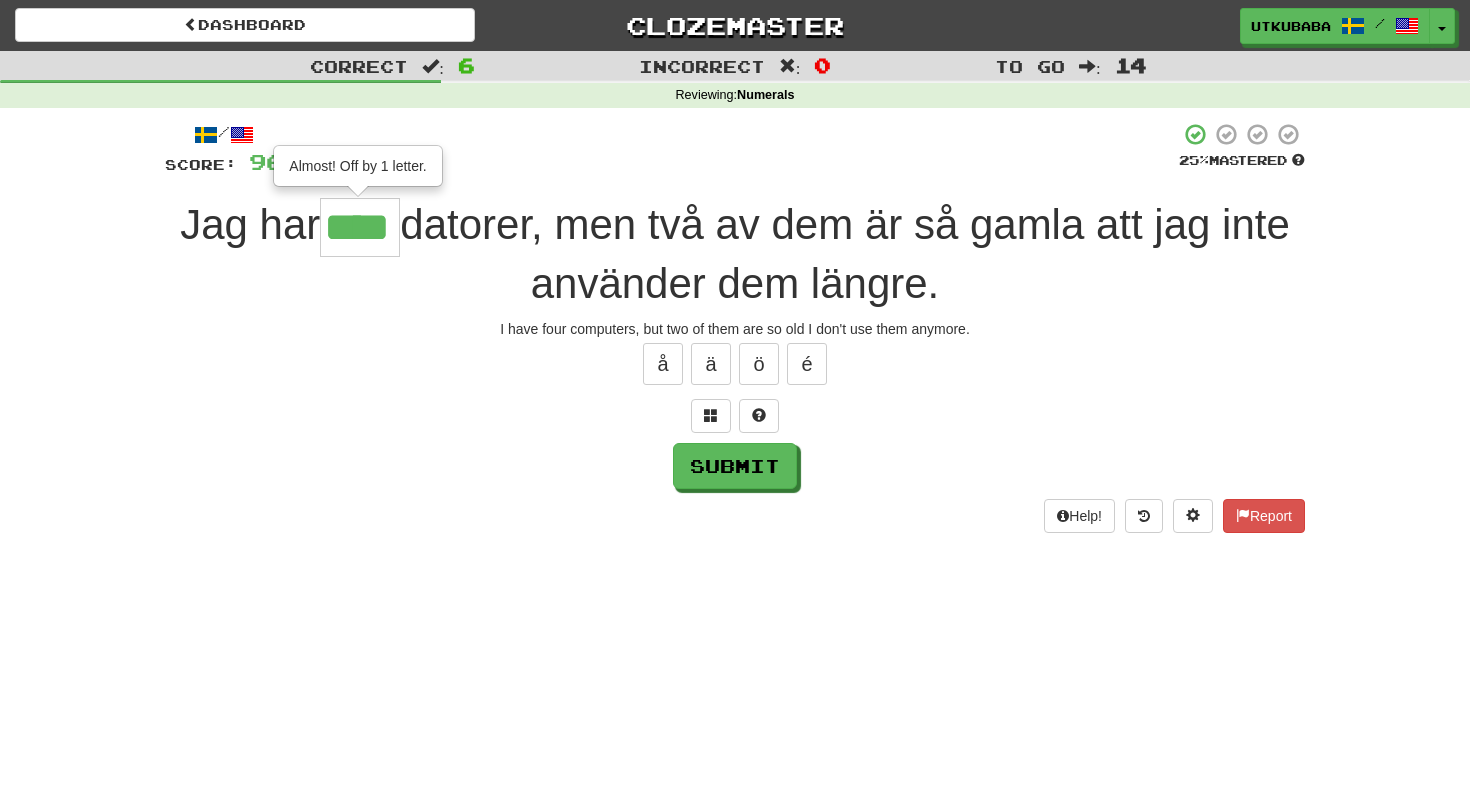 type on "****" 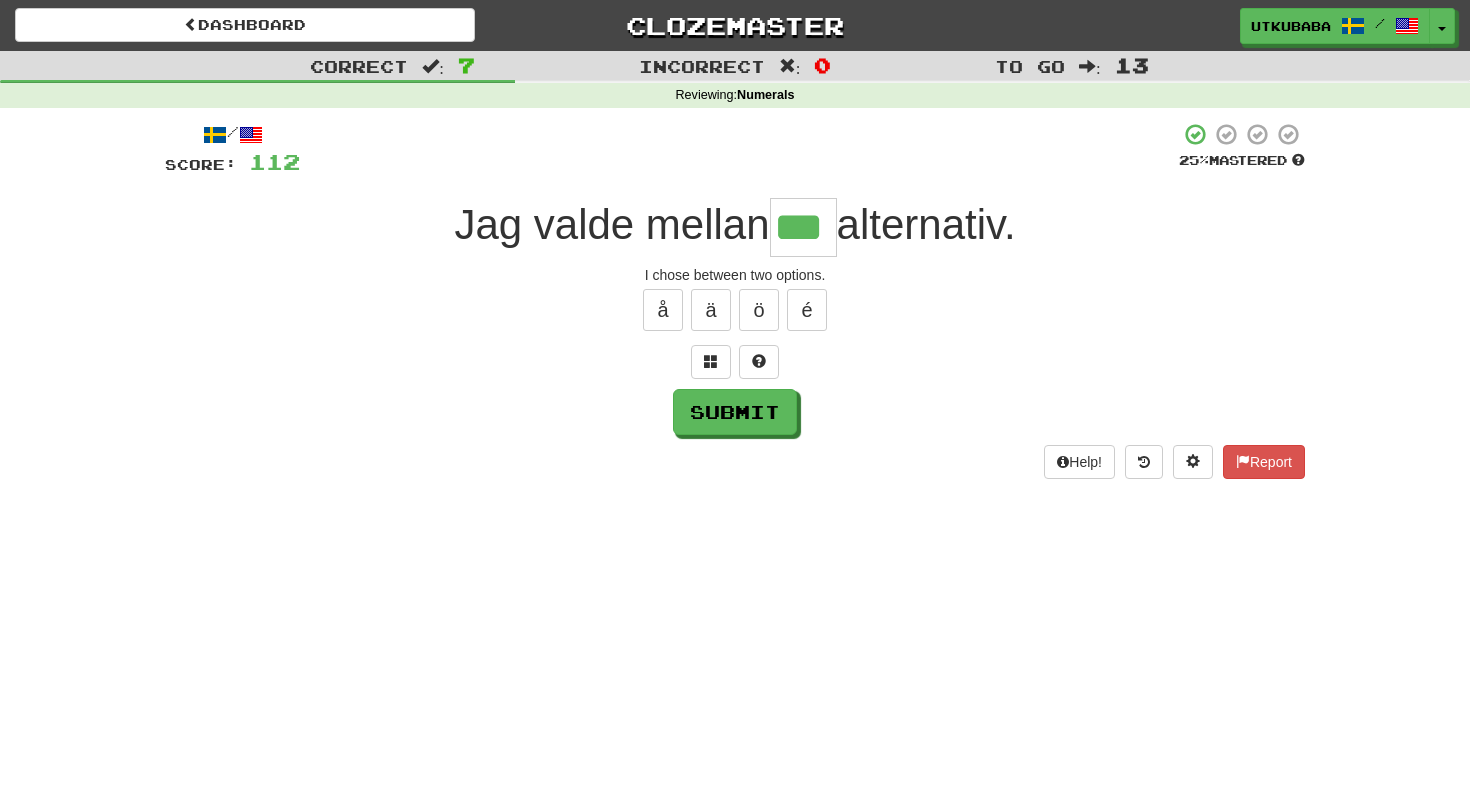 type on "***" 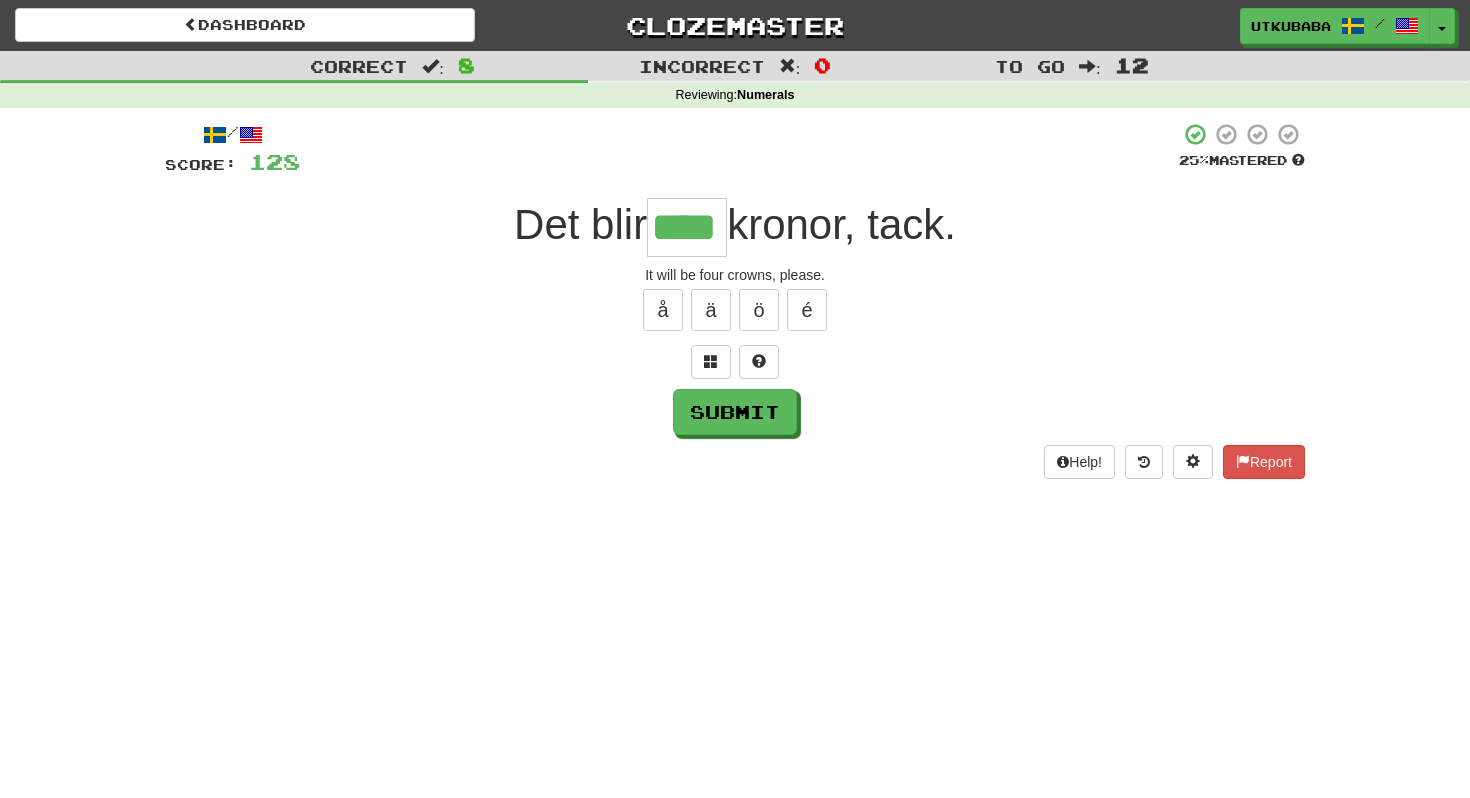 type on "****" 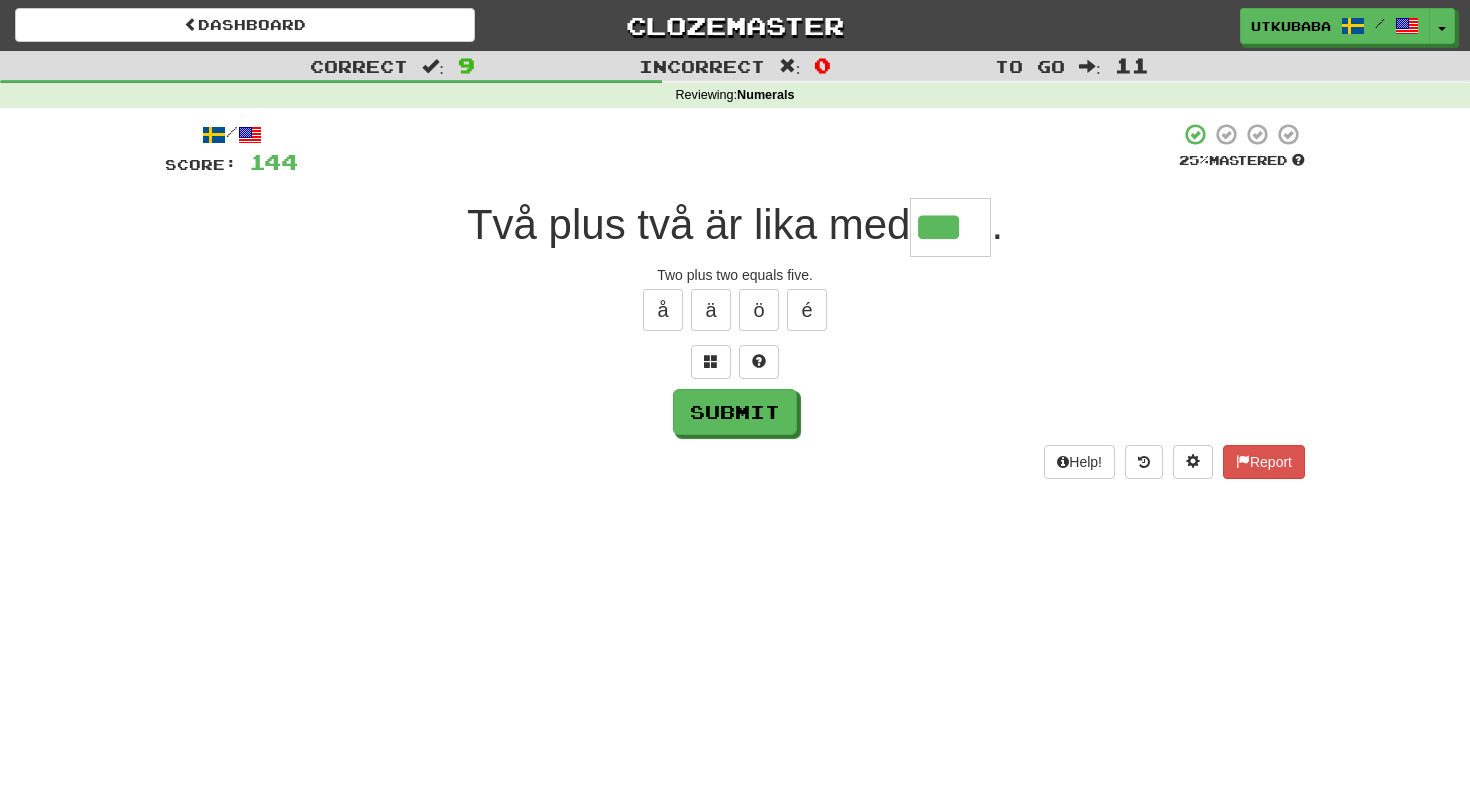 type on "***" 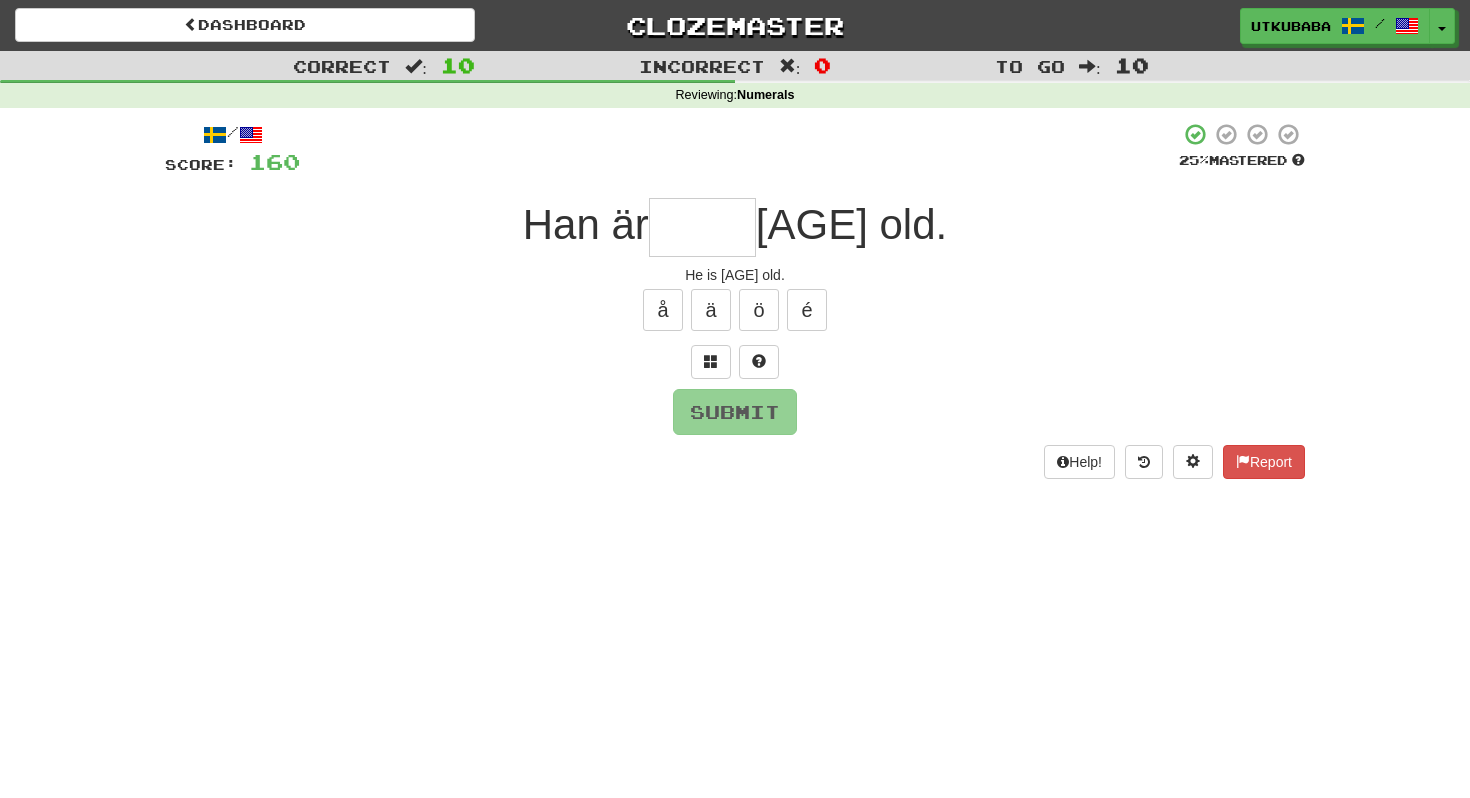 click at bounding box center (702, 227) 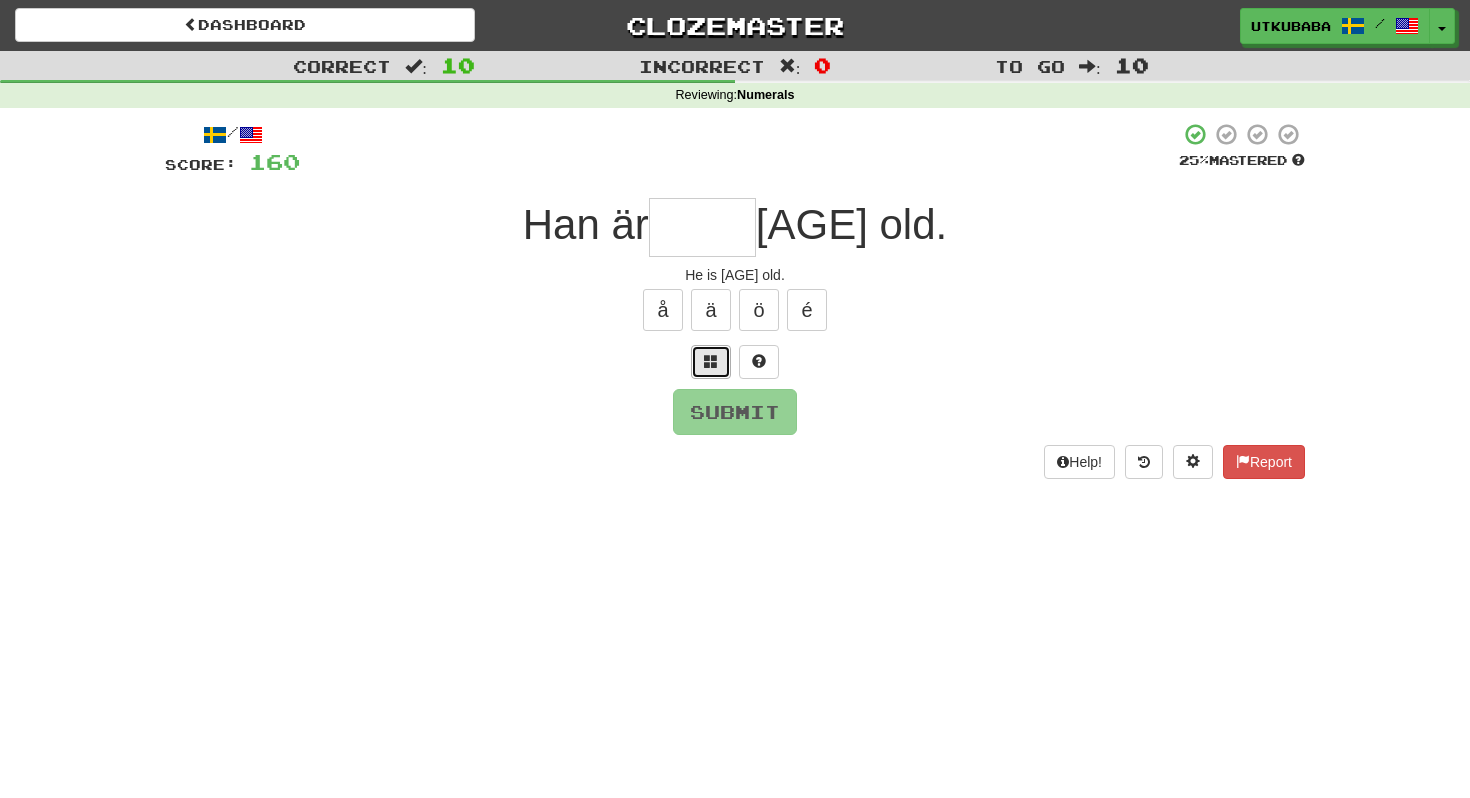 click at bounding box center [711, 362] 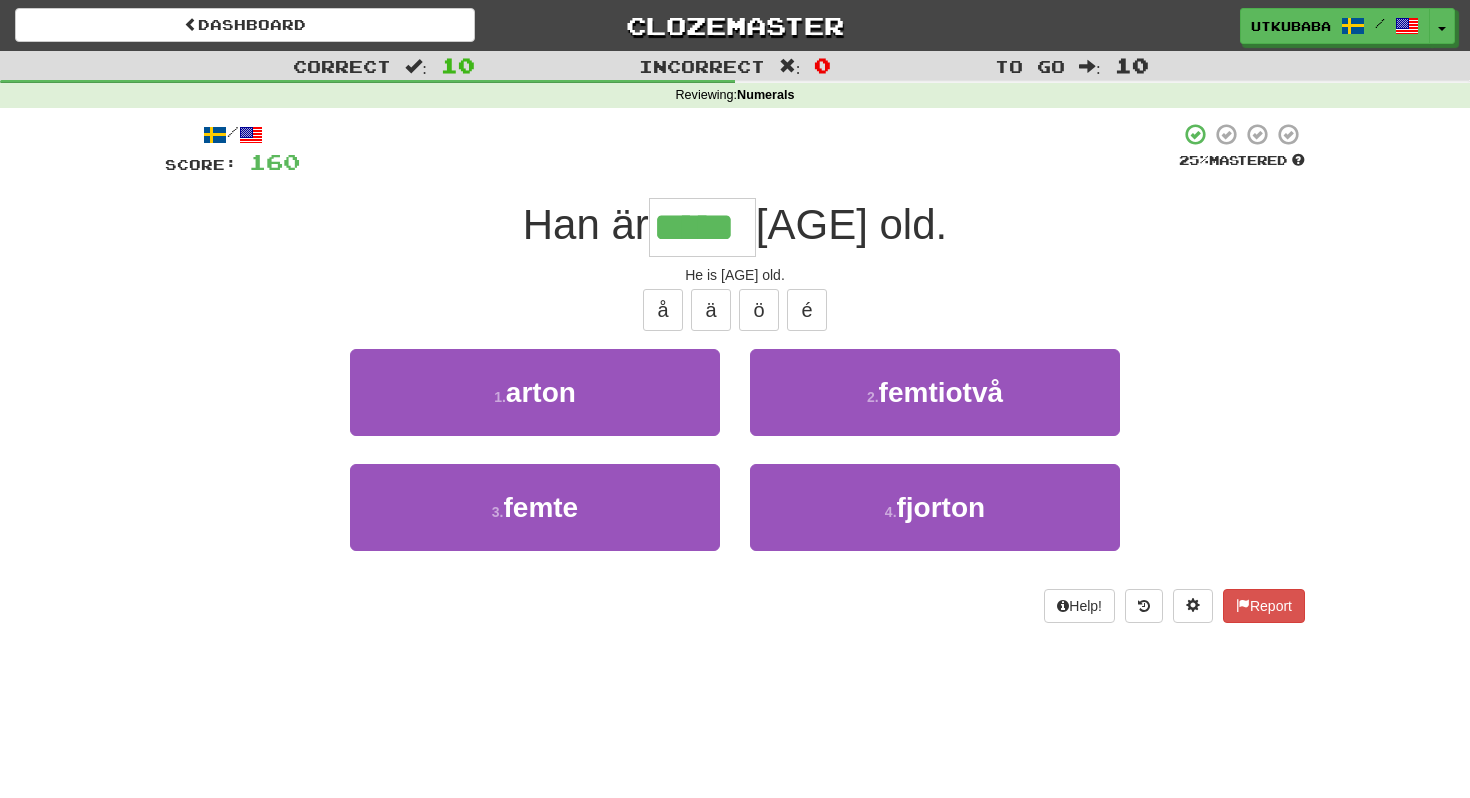 type on "*****" 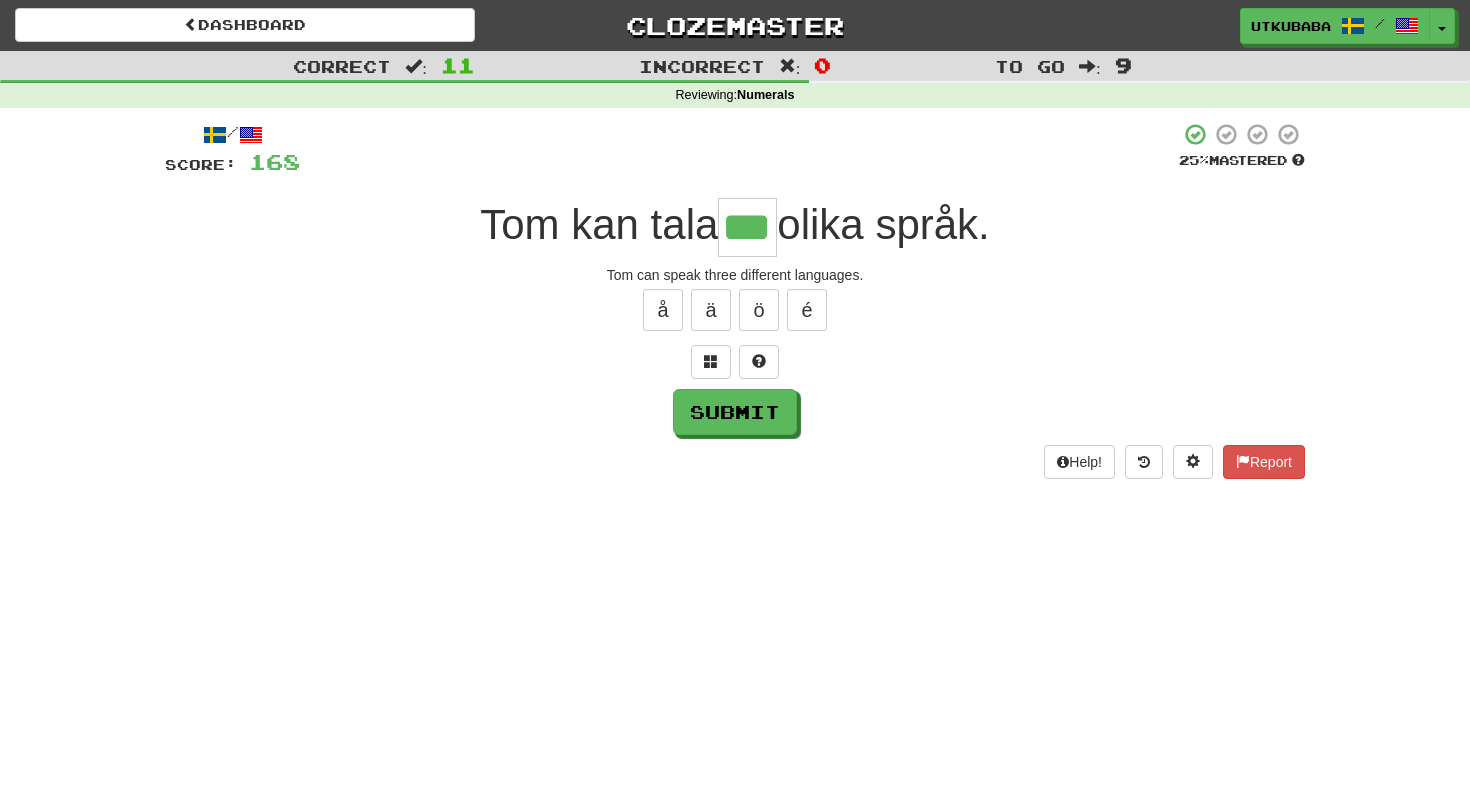 type on "***" 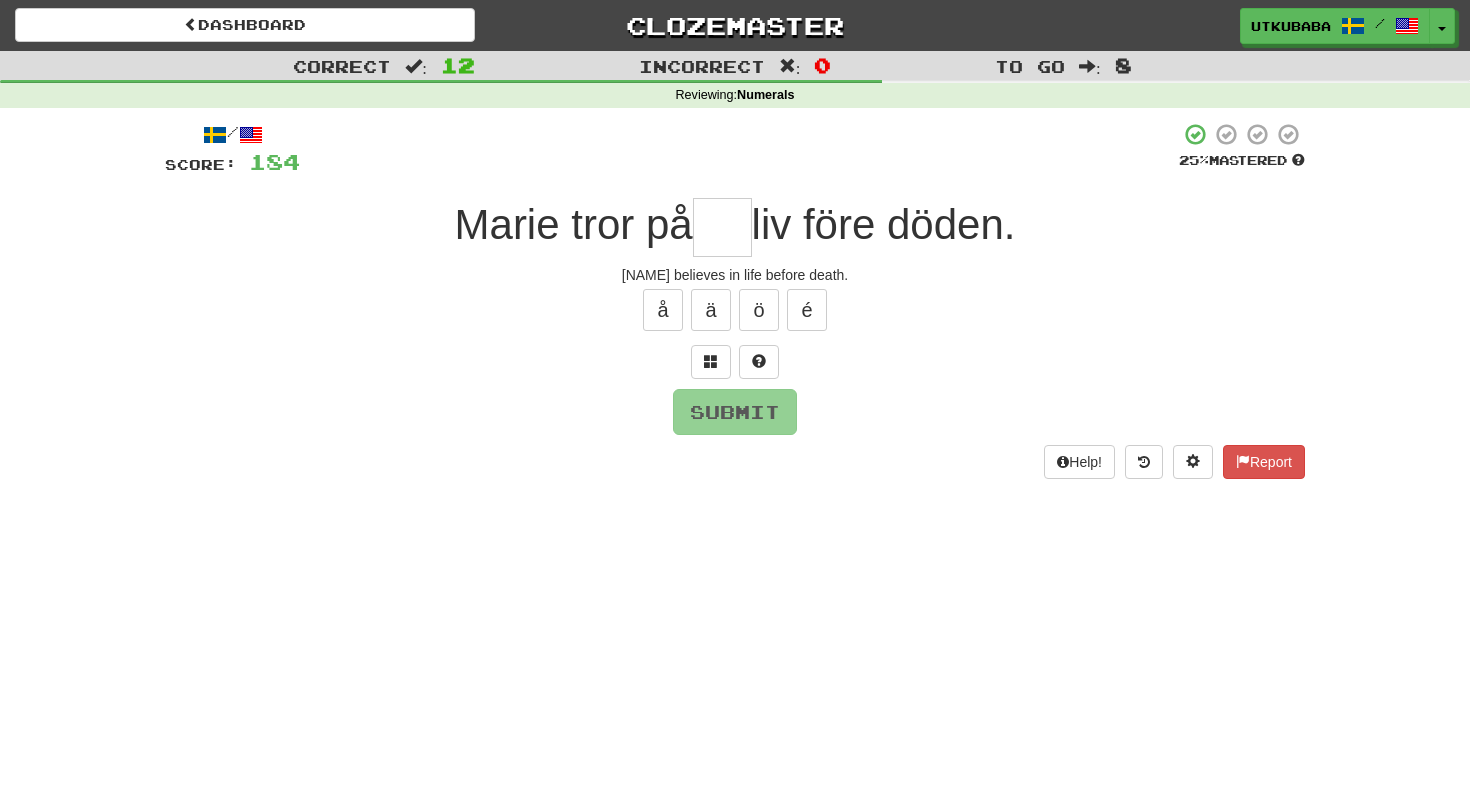 type on "*" 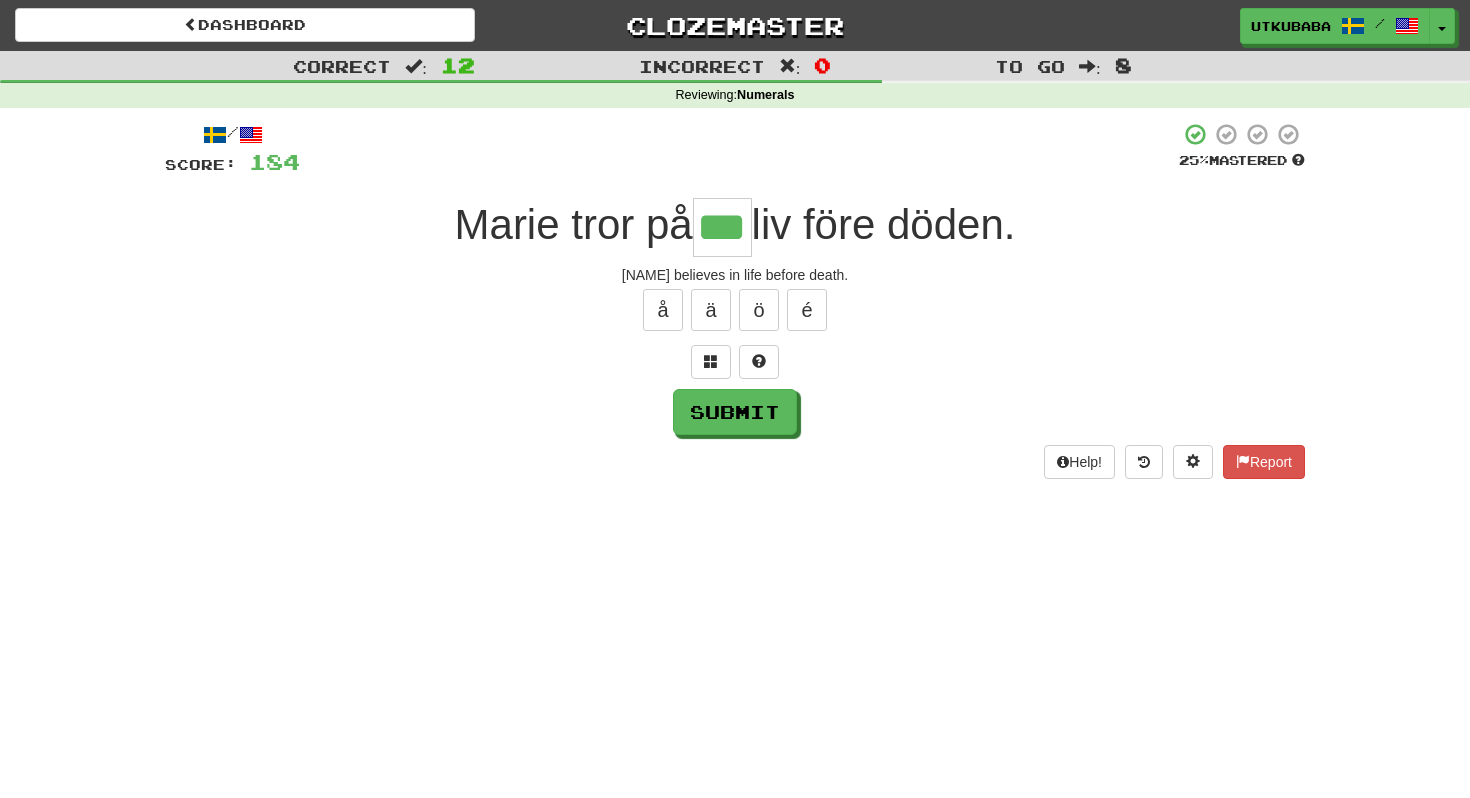 type on "***" 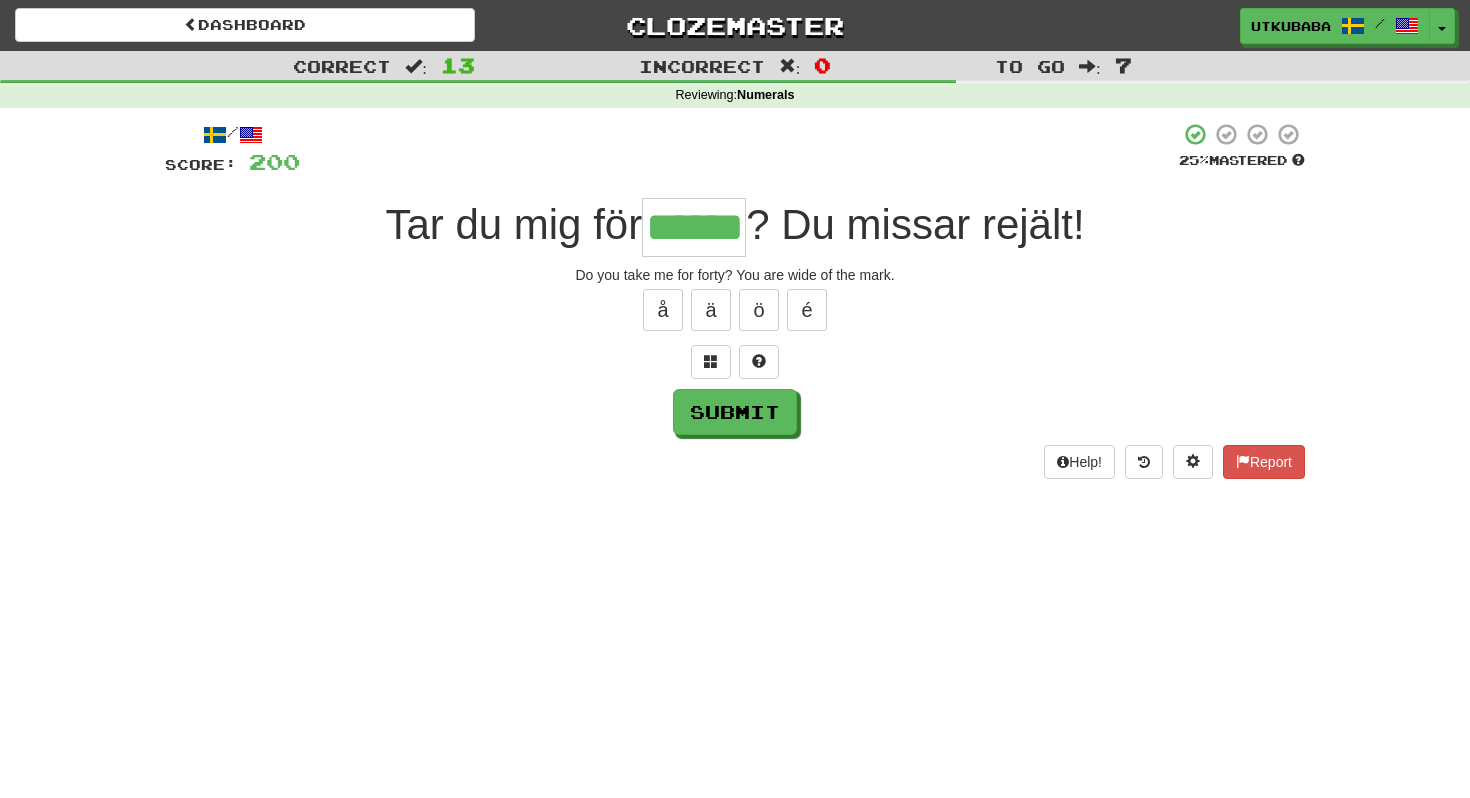 type on "******" 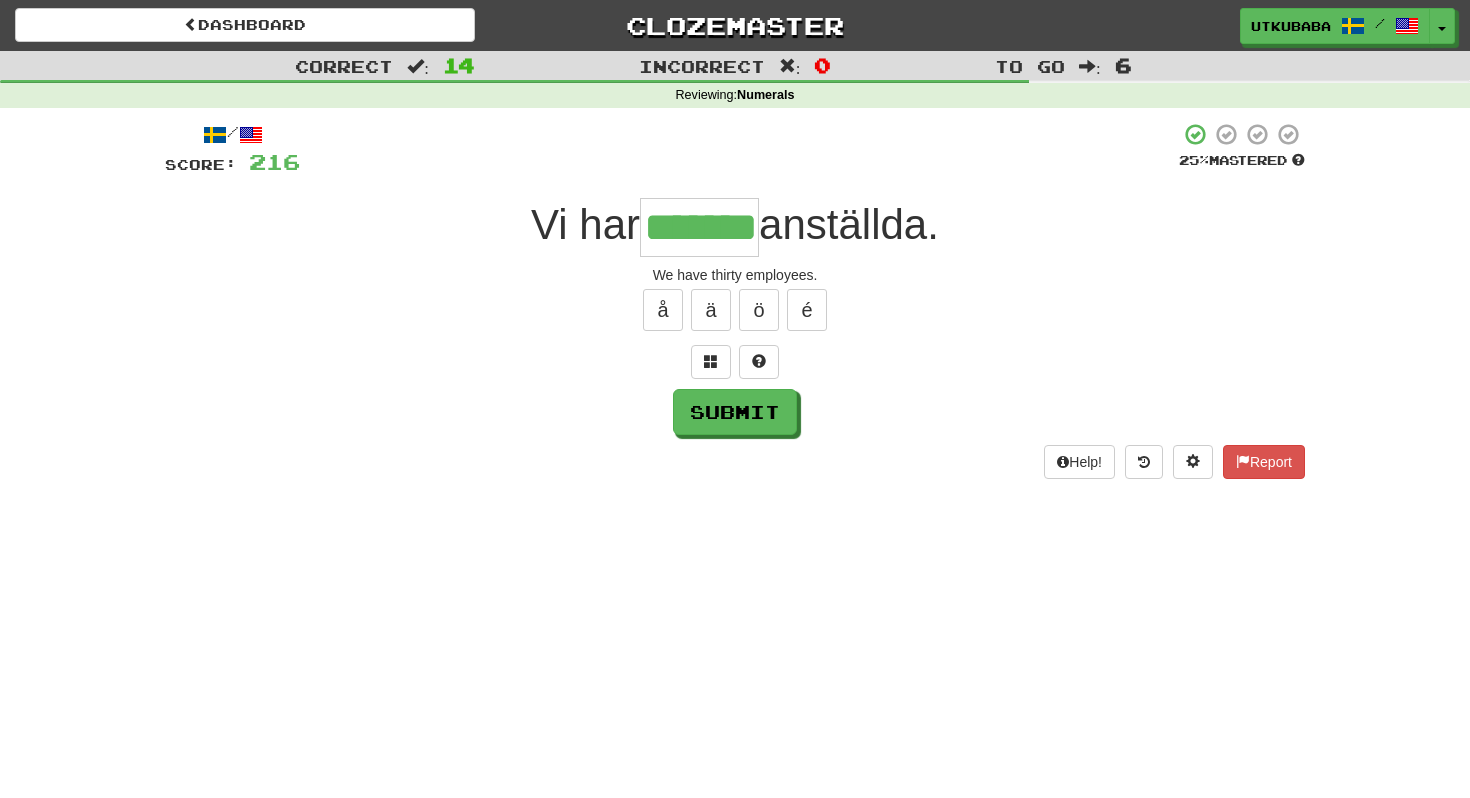 type on "*******" 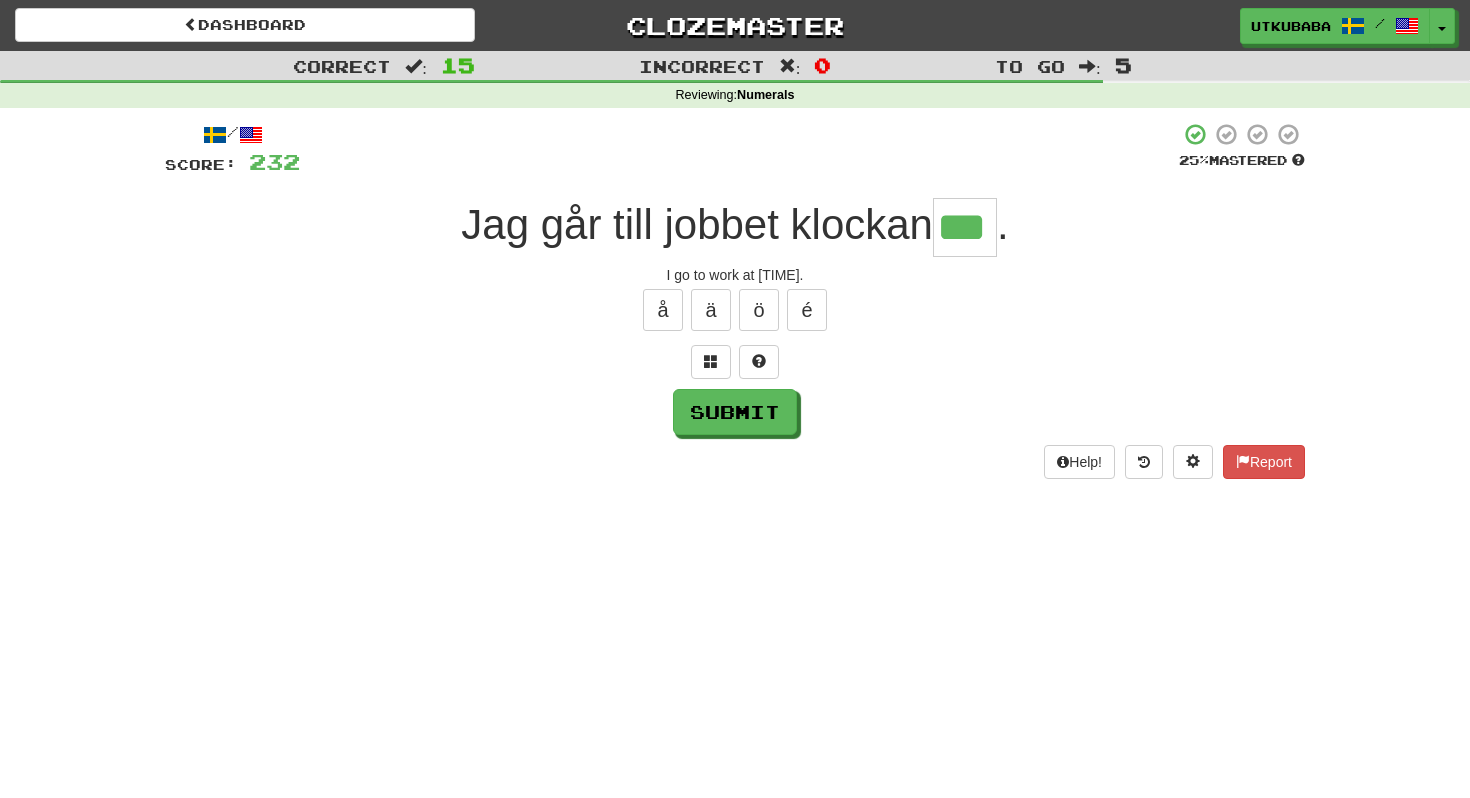type on "***" 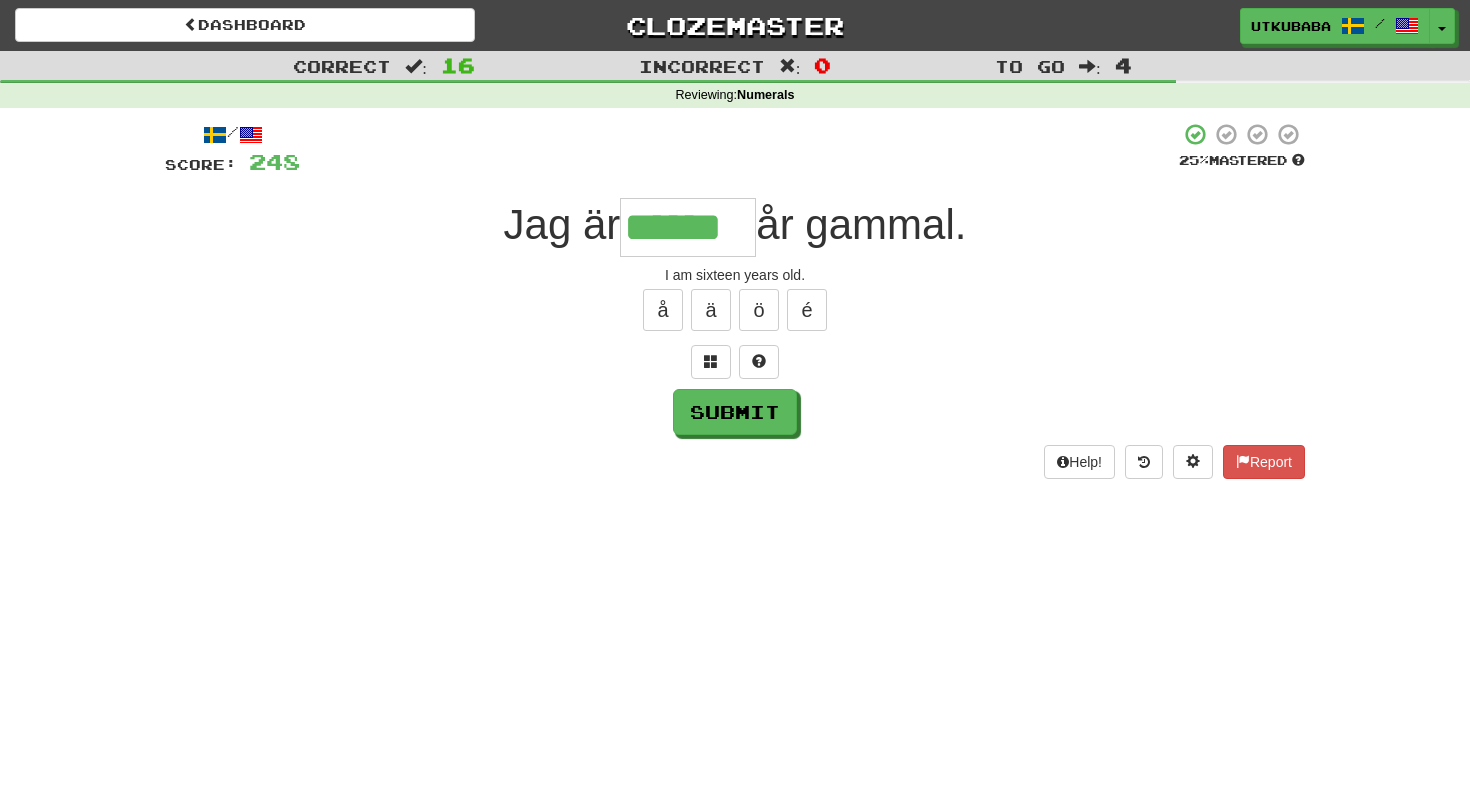 type on "******" 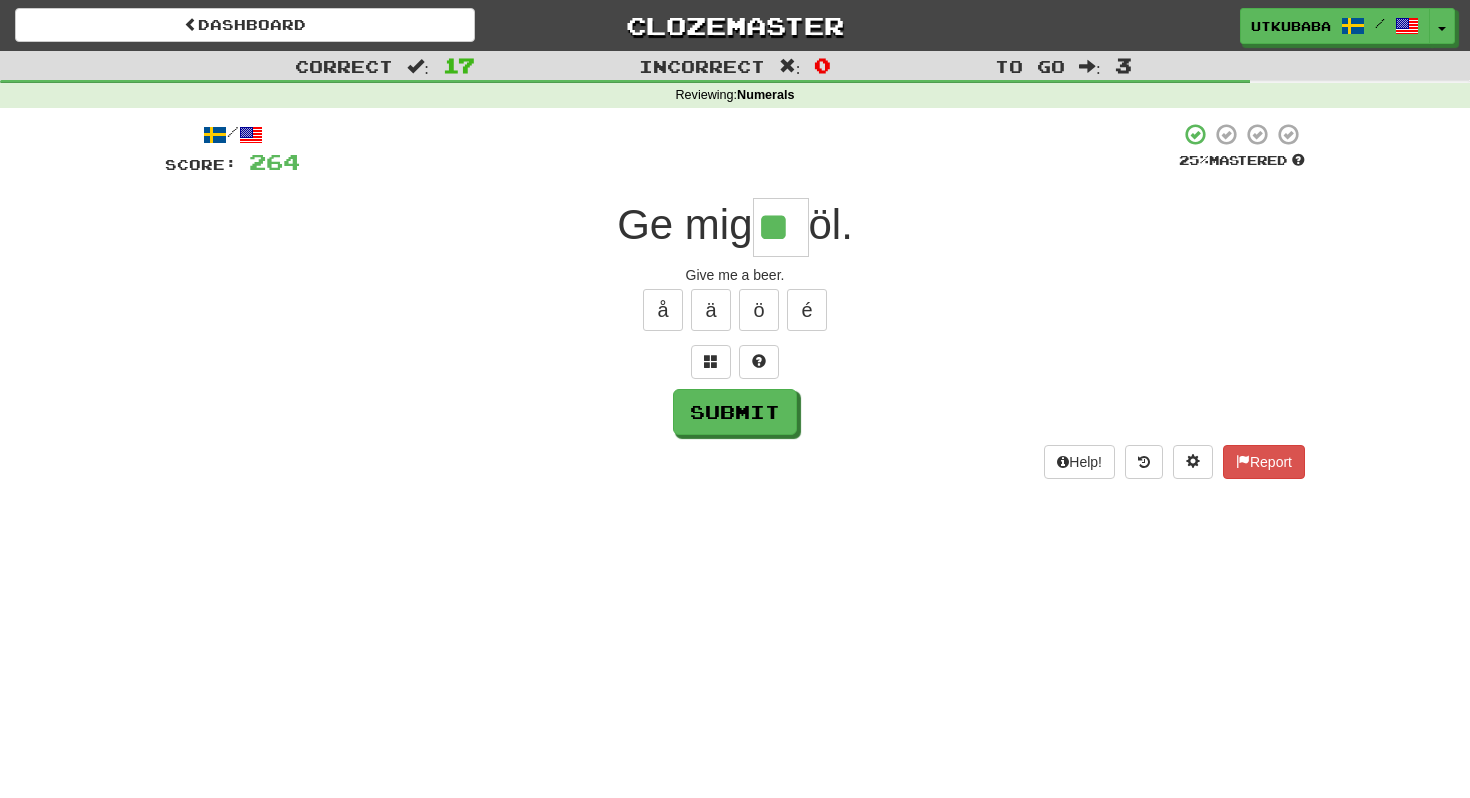 type on "**" 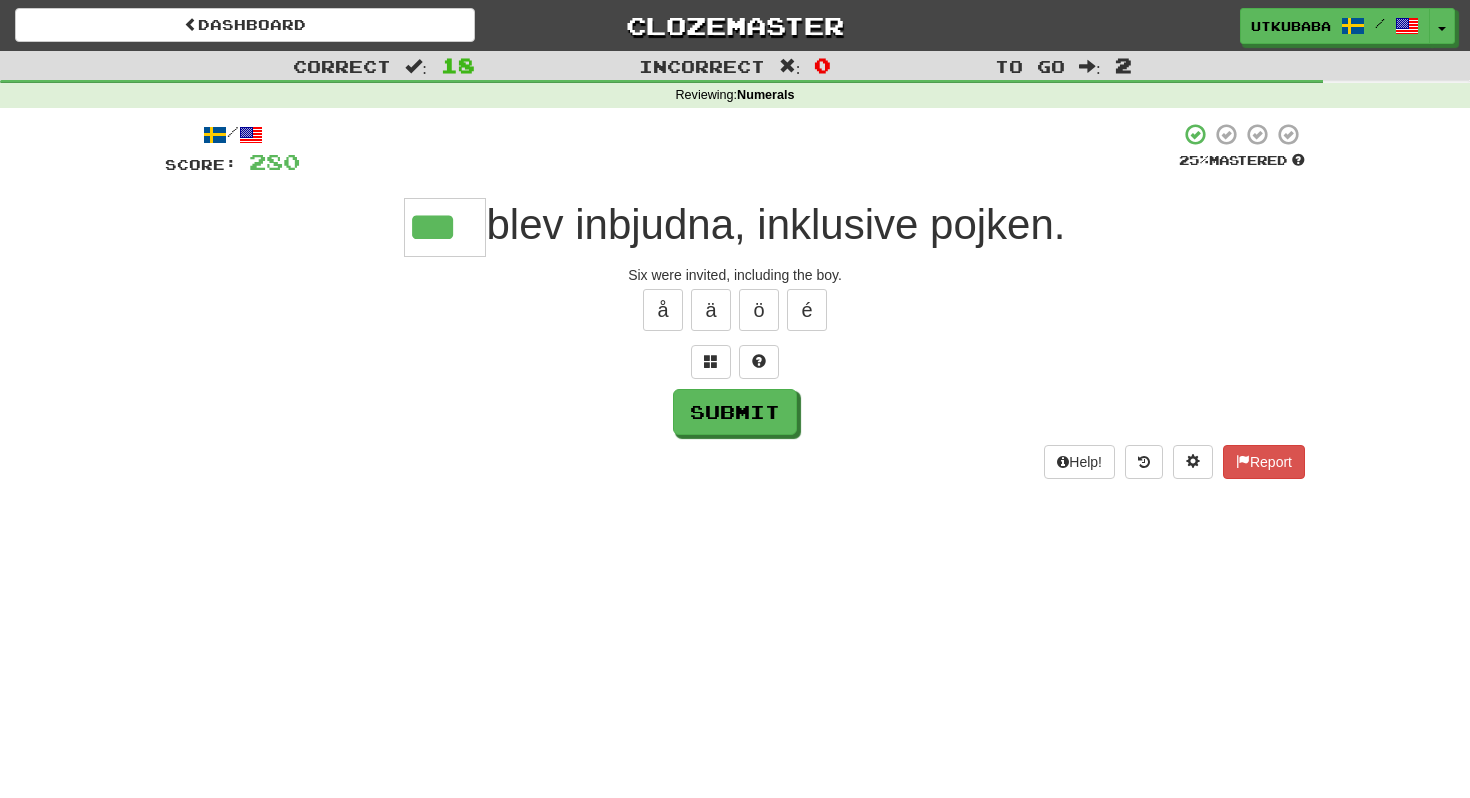 type on "***" 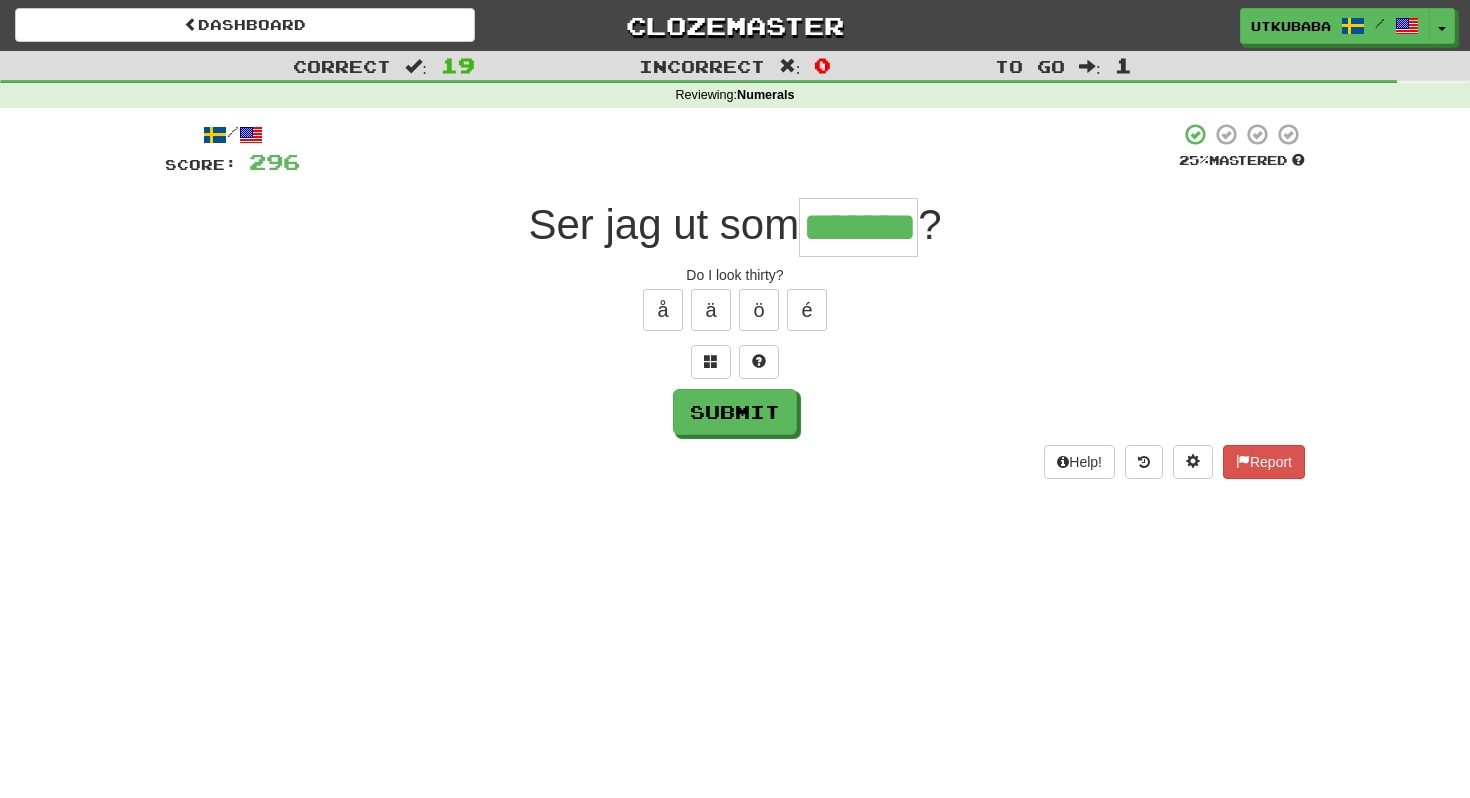 type on "*******" 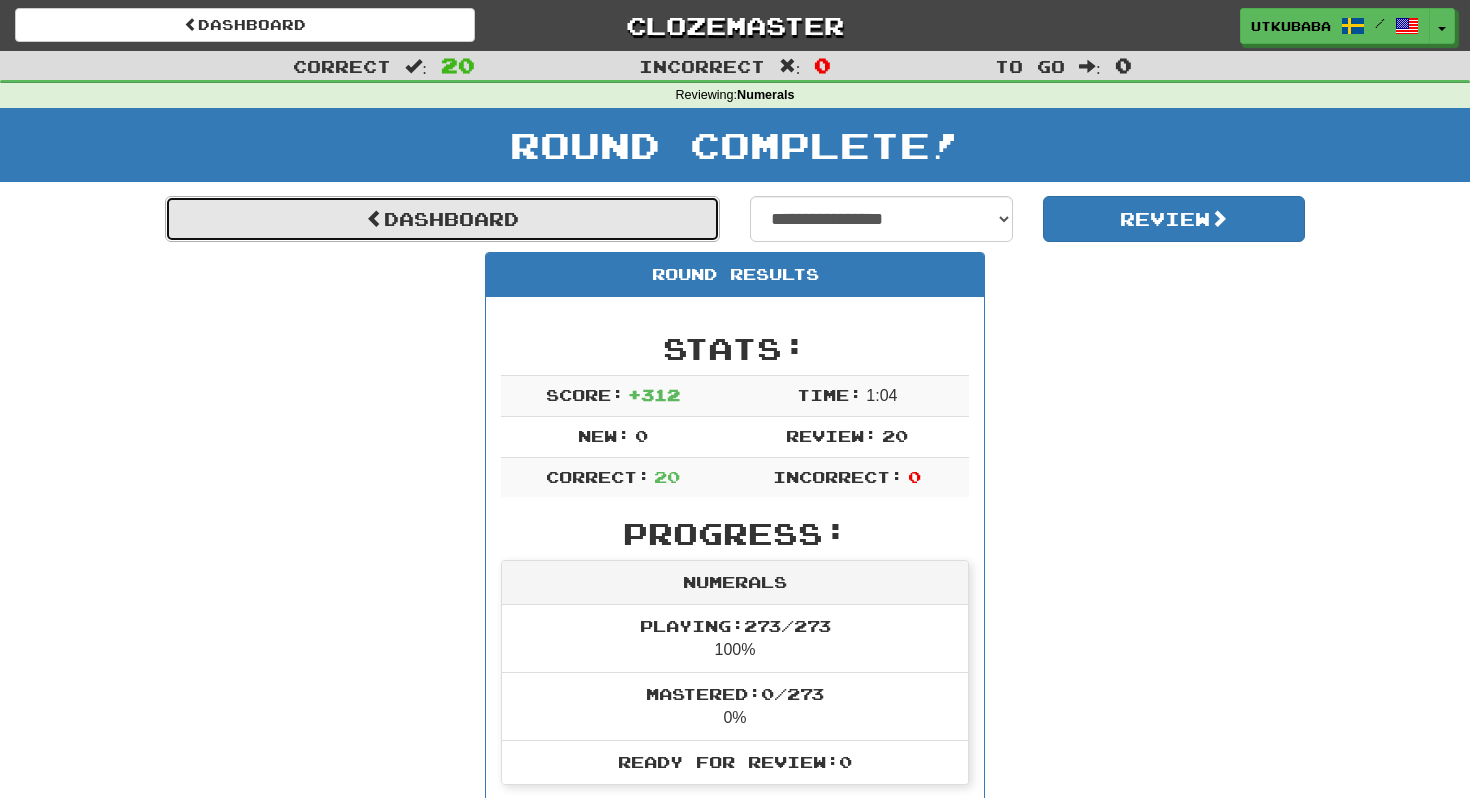 click on "Dashboard" at bounding box center [442, 219] 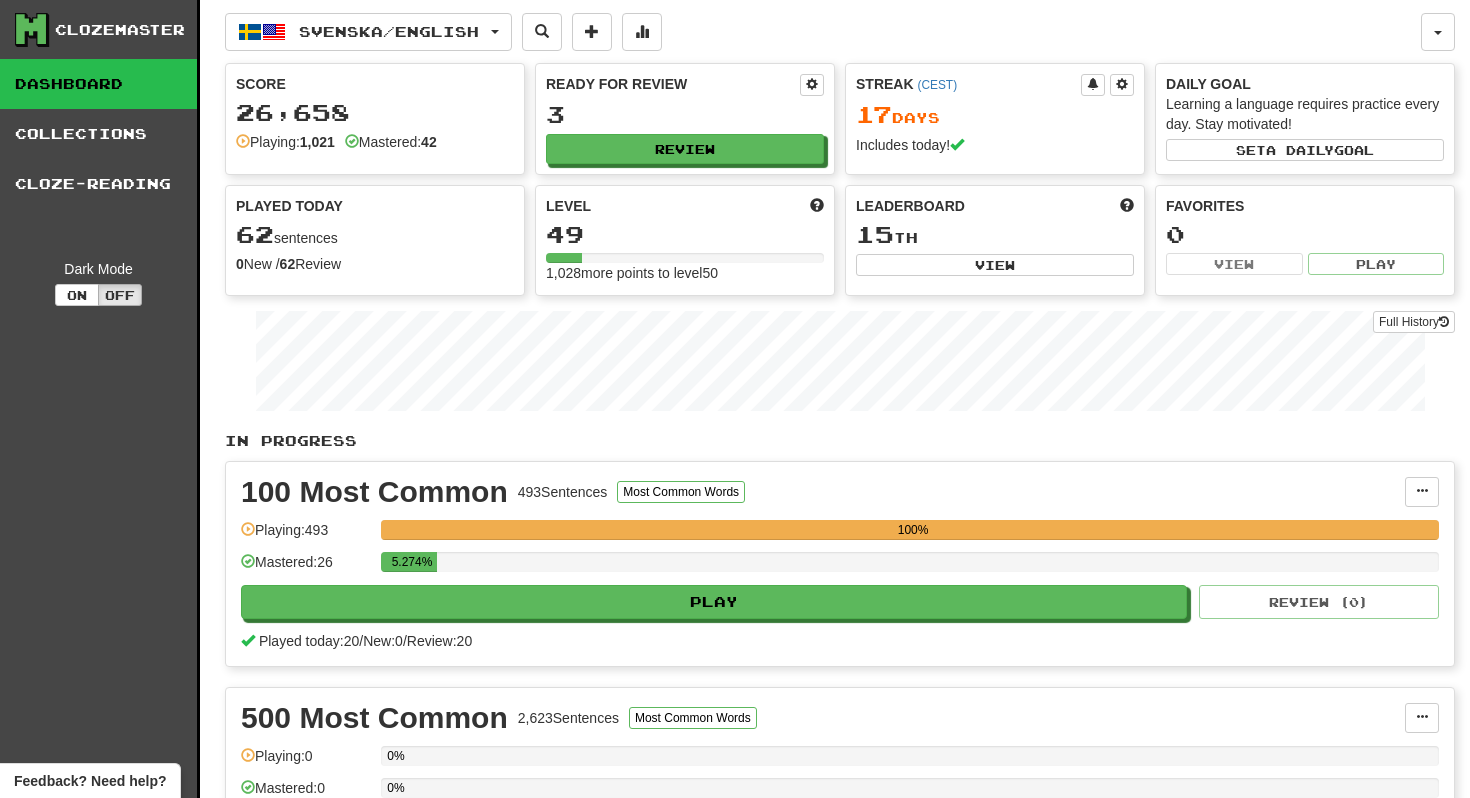 scroll, scrollTop: 0, scrollLeft: 0, axis: both 